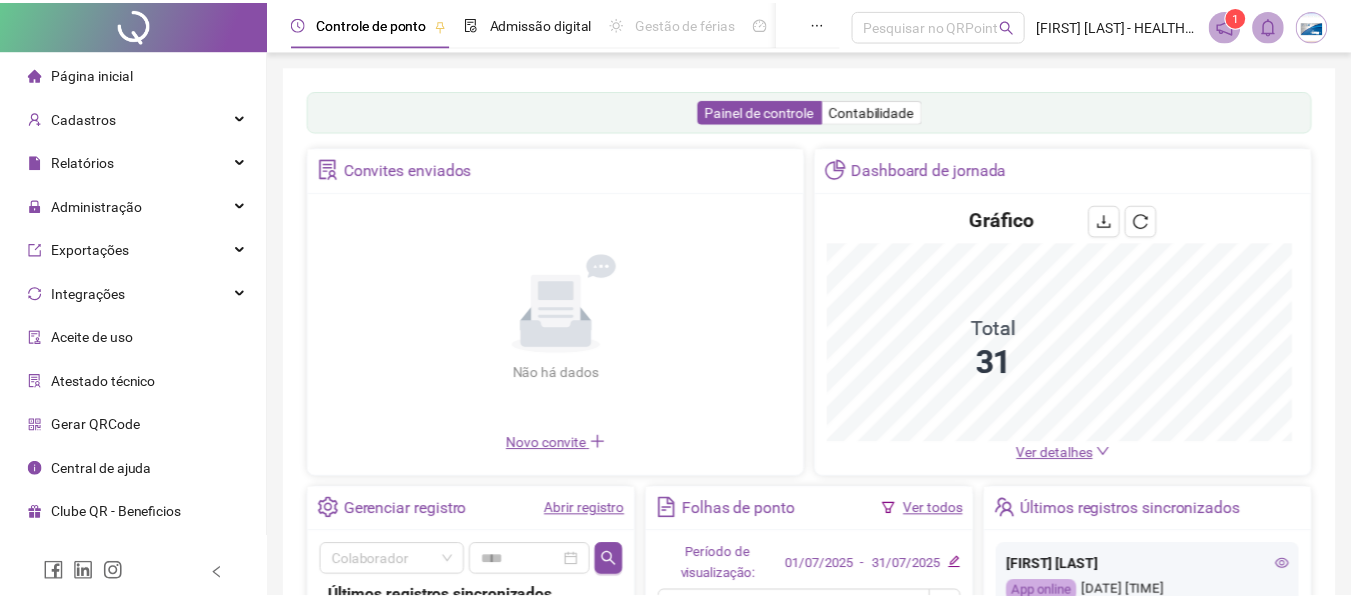 scroll, scrollTop: 0, scrollLeft: 0, axis: both 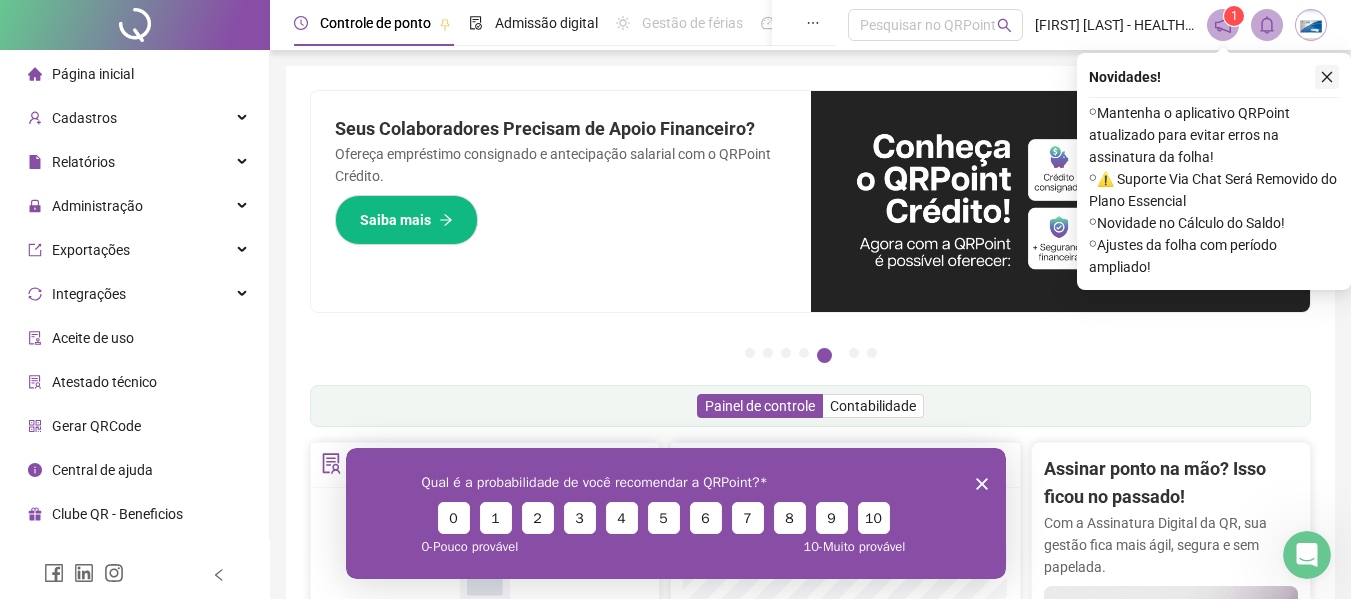 click 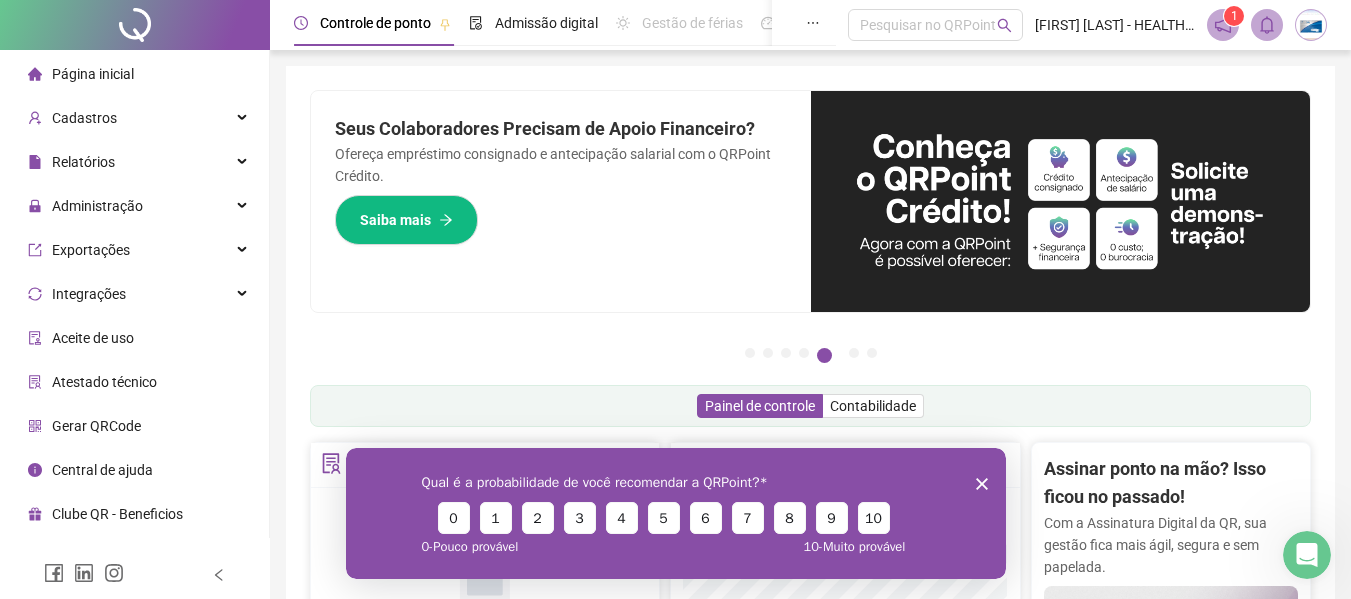 click on "[FIRST] [LAST] - HEALTHY POR VICTORIA CINTRA" at bounding box center (1115, 25) 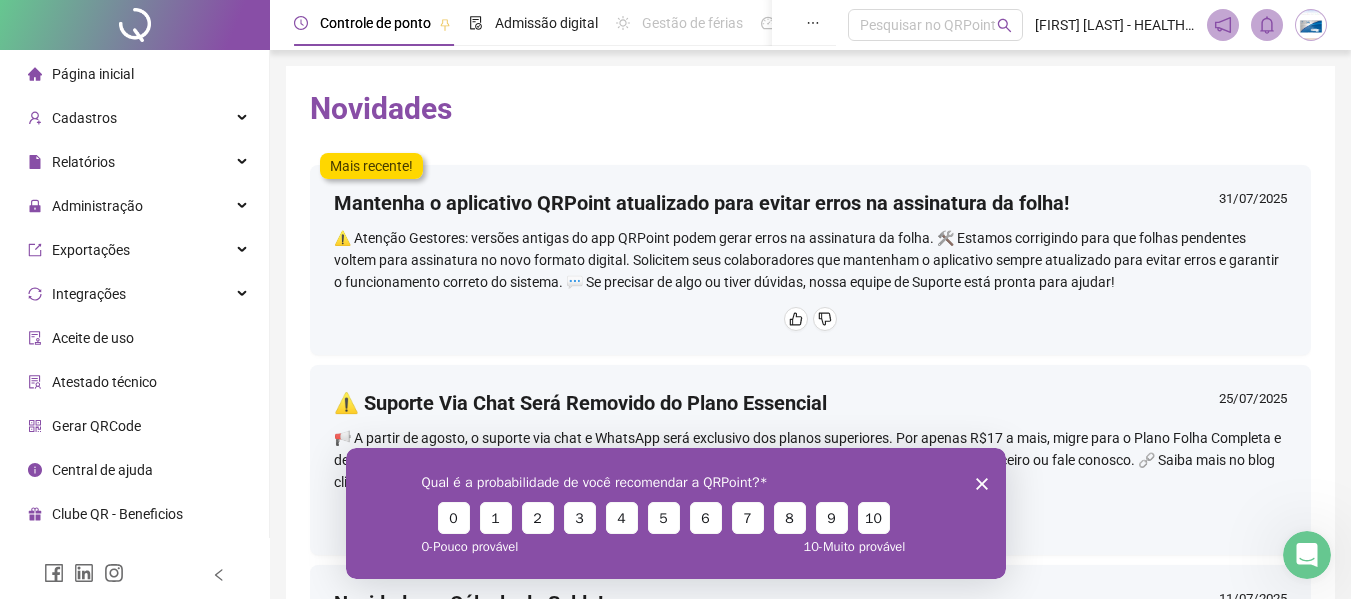 click on "Qual é a probabilidade de você recomendar a QRPoint? 0 1 2 3 4 5 6 7 8 9 10 0  -  Pouco provável 10  -  Muito provável" at bounding box center [675, 512] 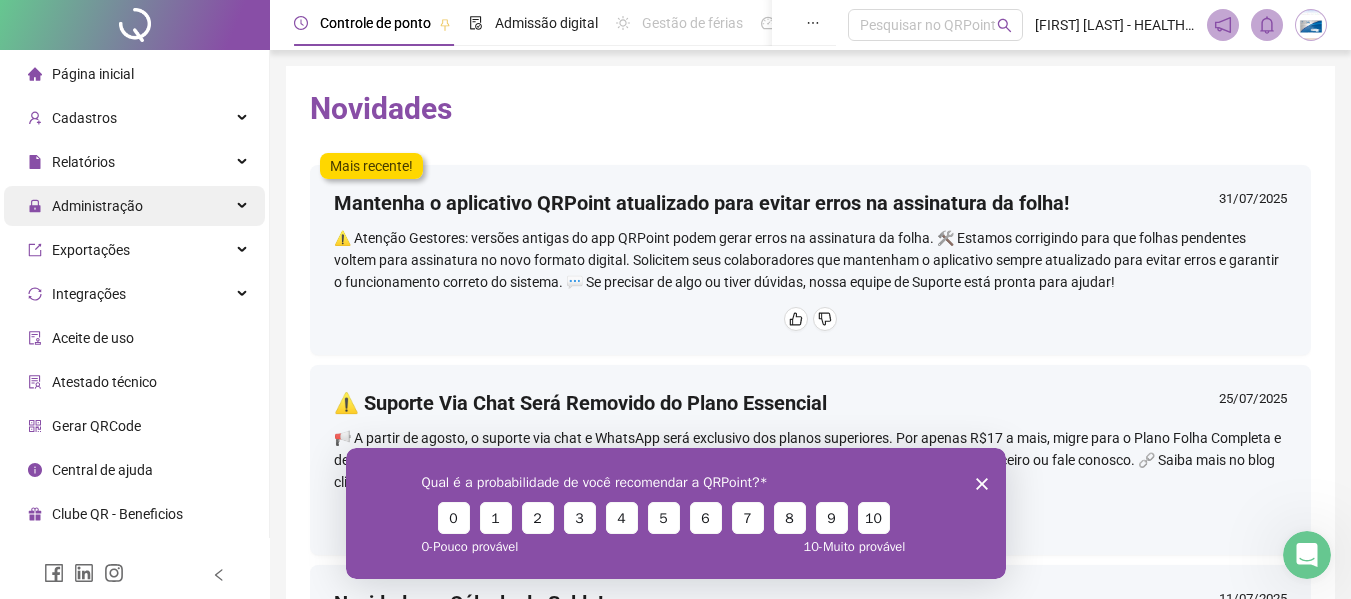 click on "Administração" at bounding box center (134, 206) 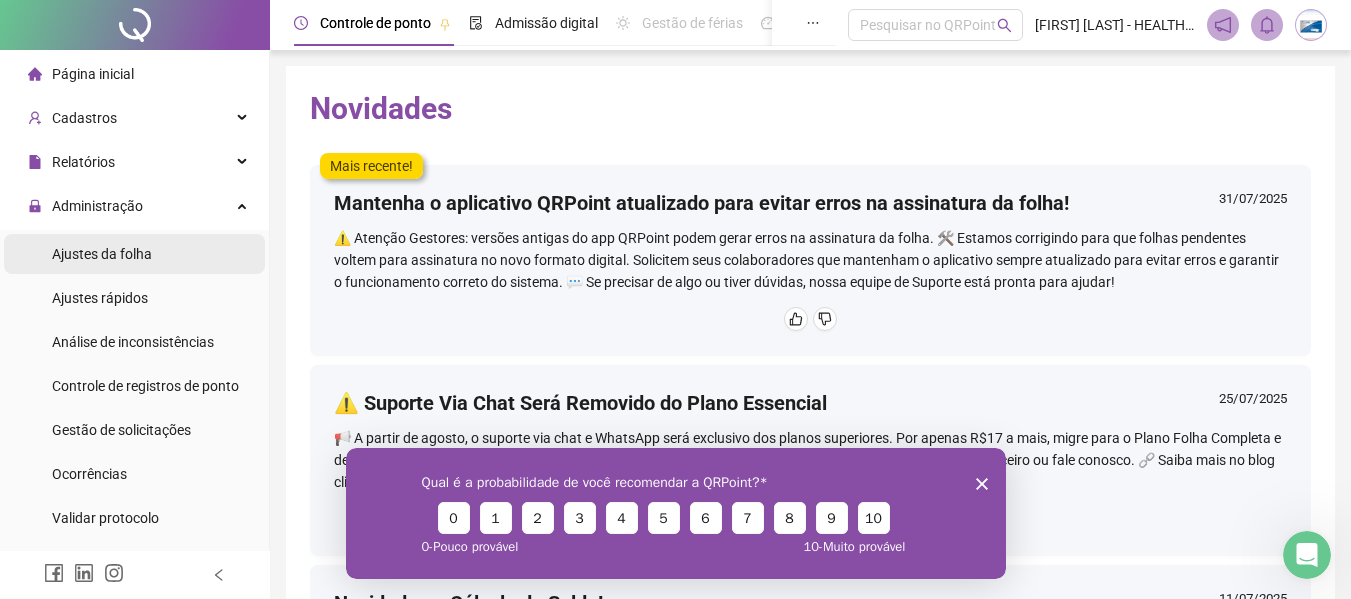 click on "Ajustes da folha" at bounding box center [102, 254] 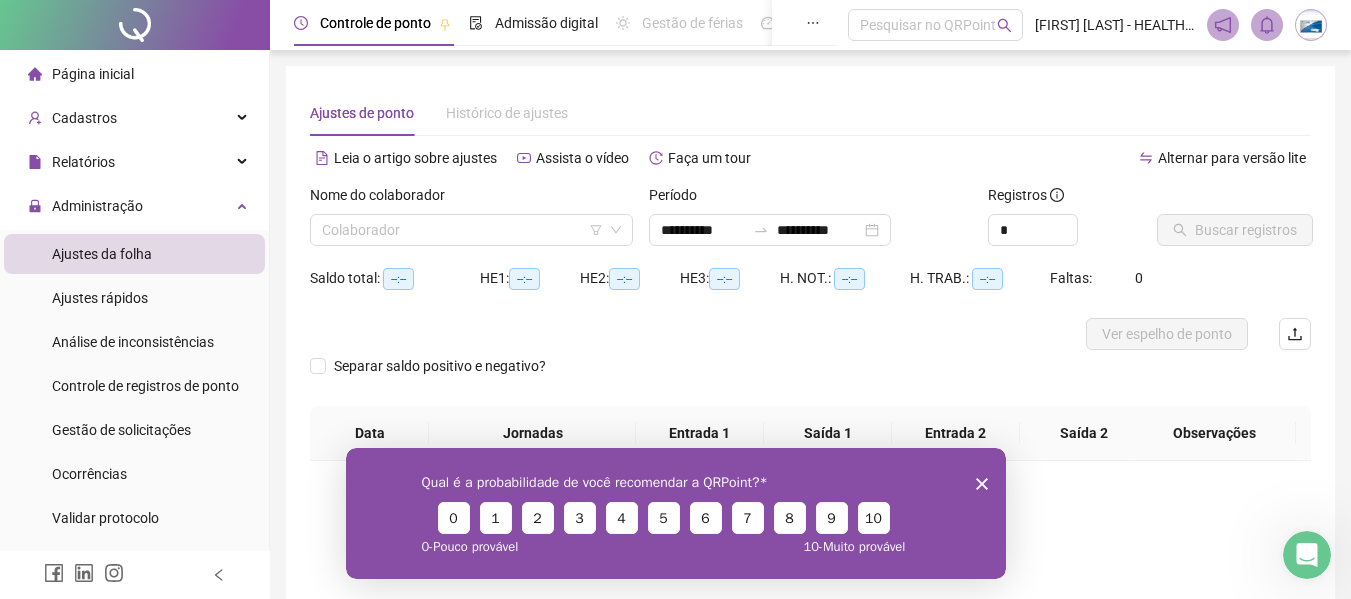 click 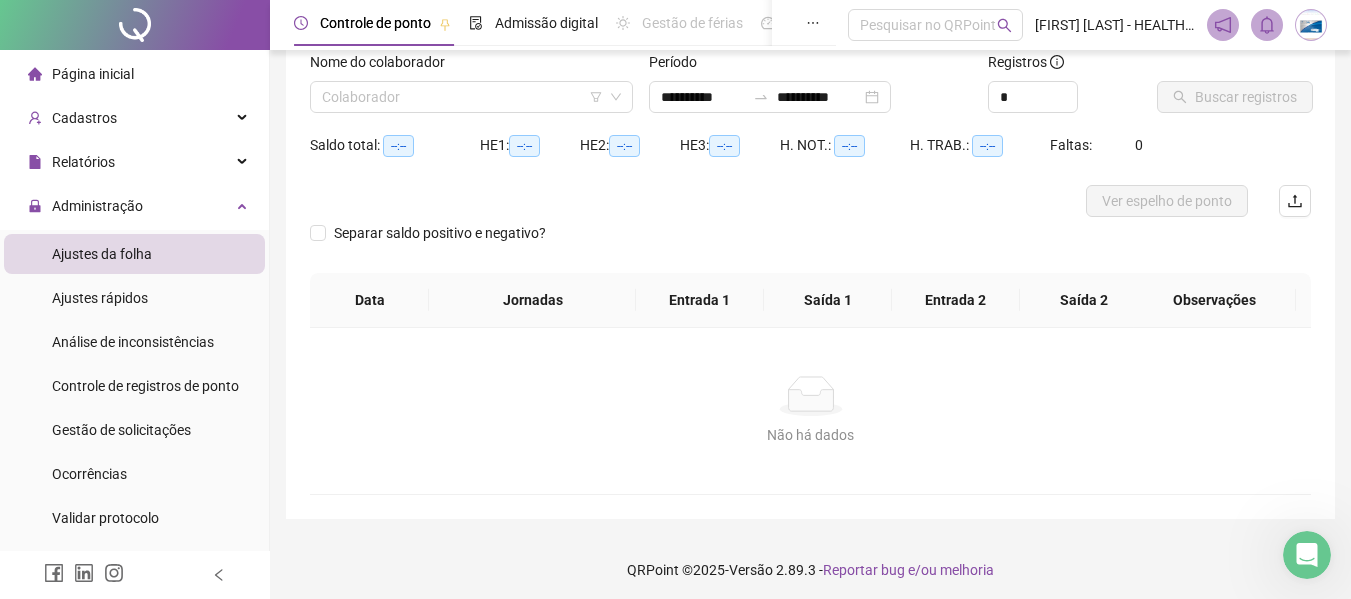 scroll, scrollTop: 0, scrollLeft: 0, axis: both 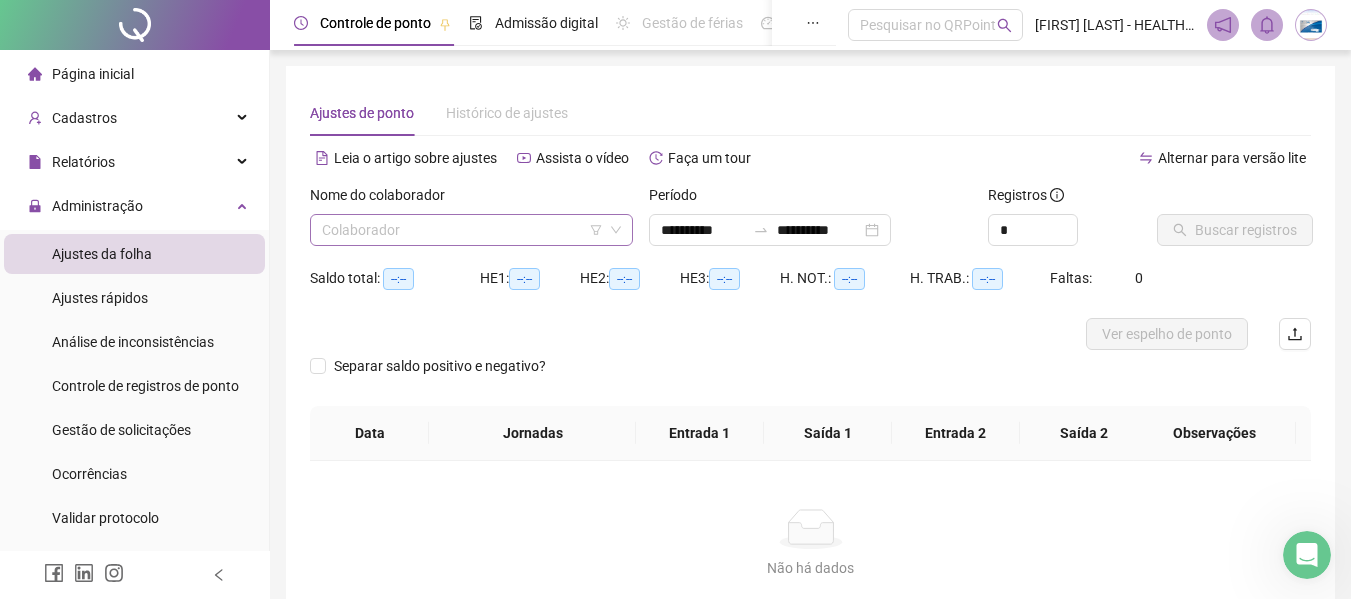 click 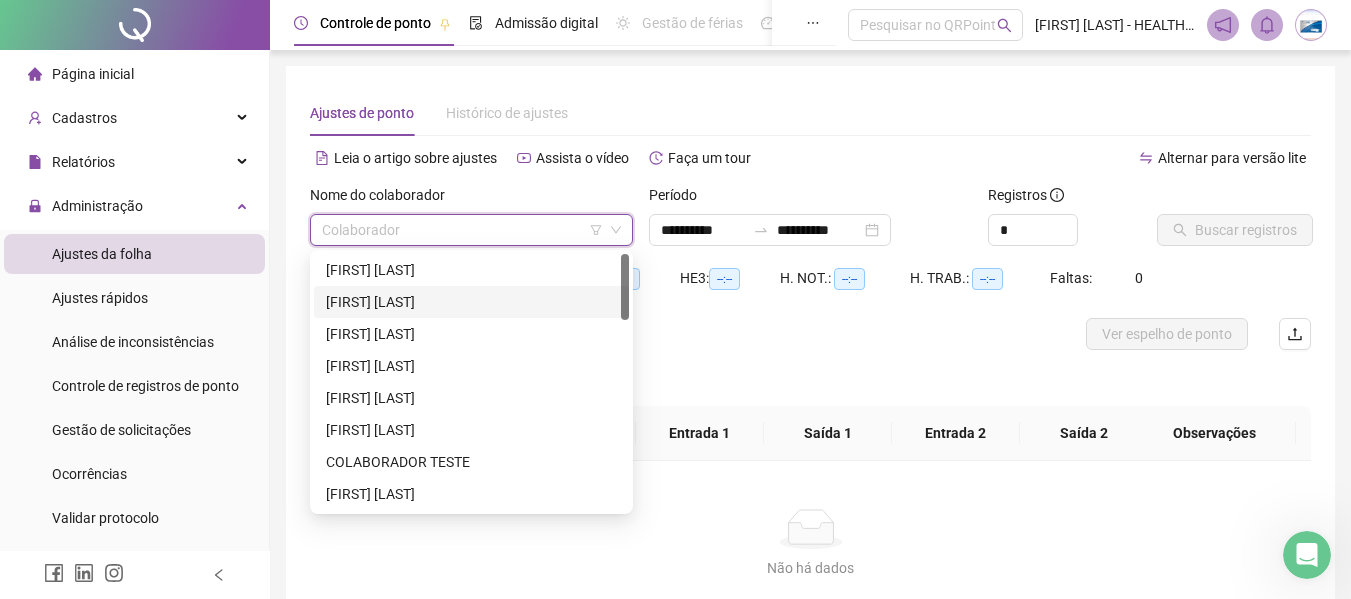 click on "[FIRST] [LAST]" at bounding box center (471, 302) 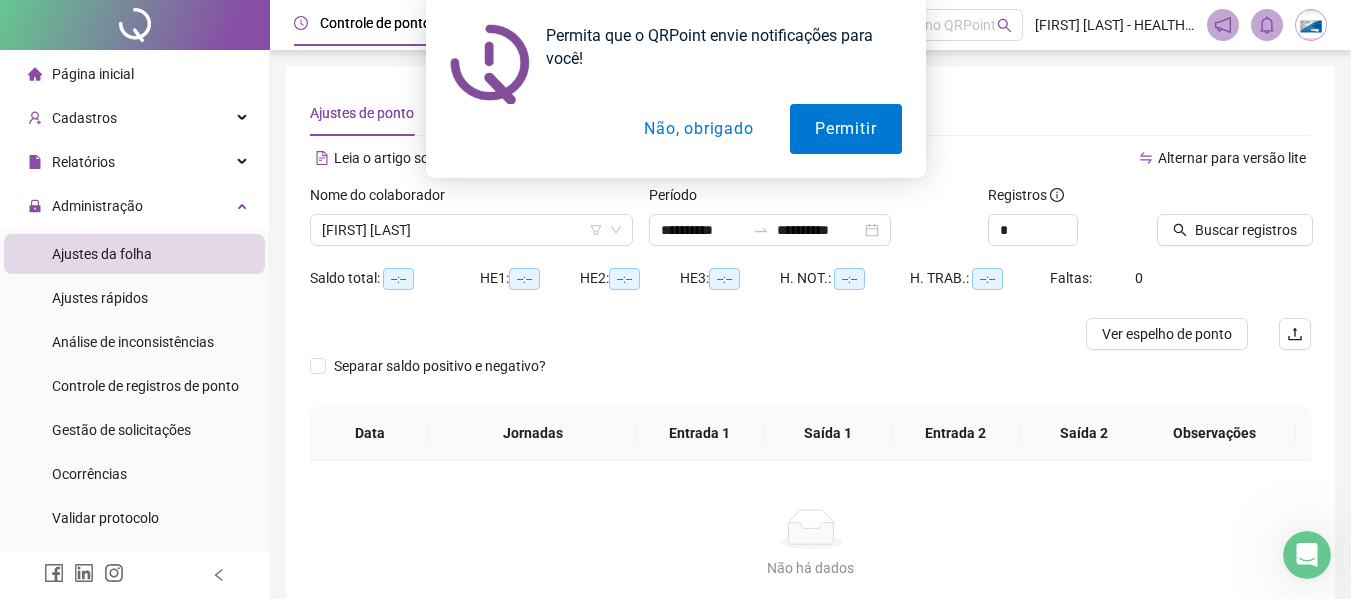 click on "Não, obrigado" at bounding box center [698, 129] 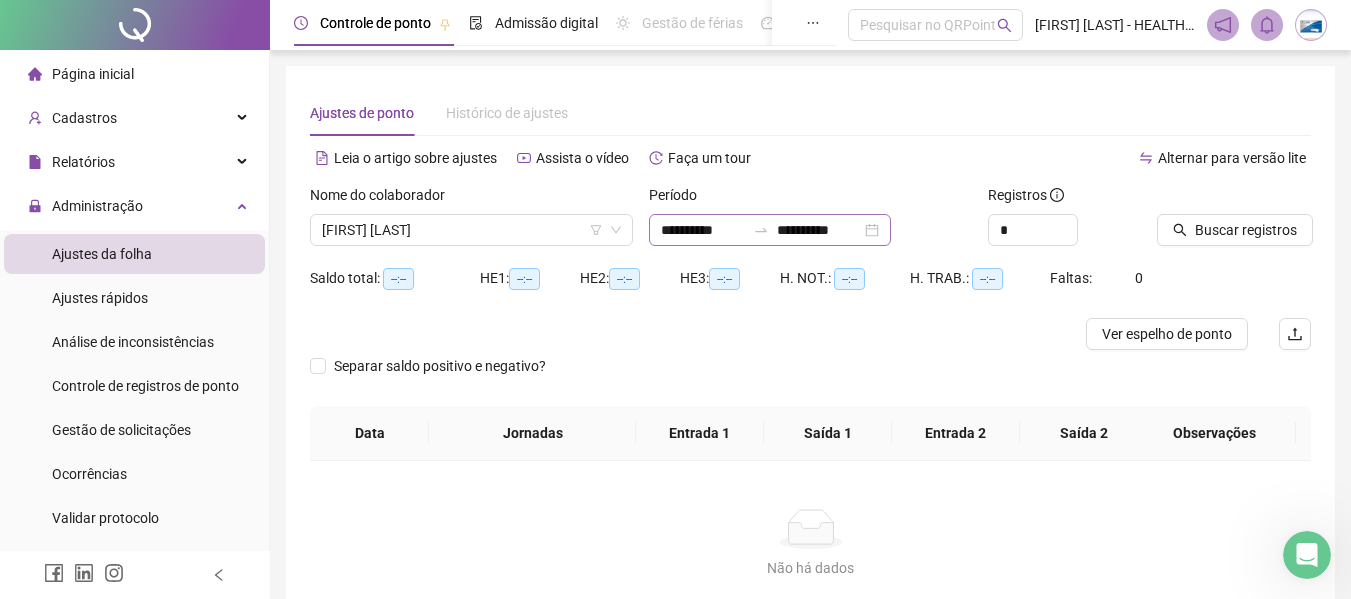 click on "**********" at bounding box center [770, 230] 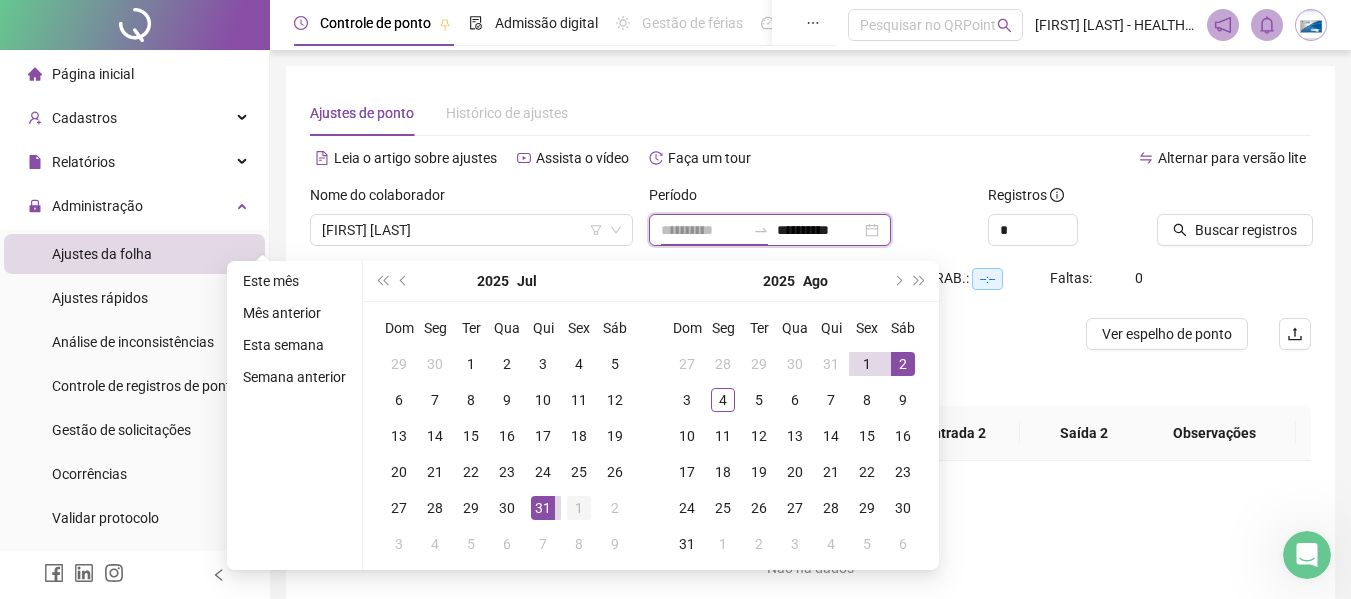 type on "**********" 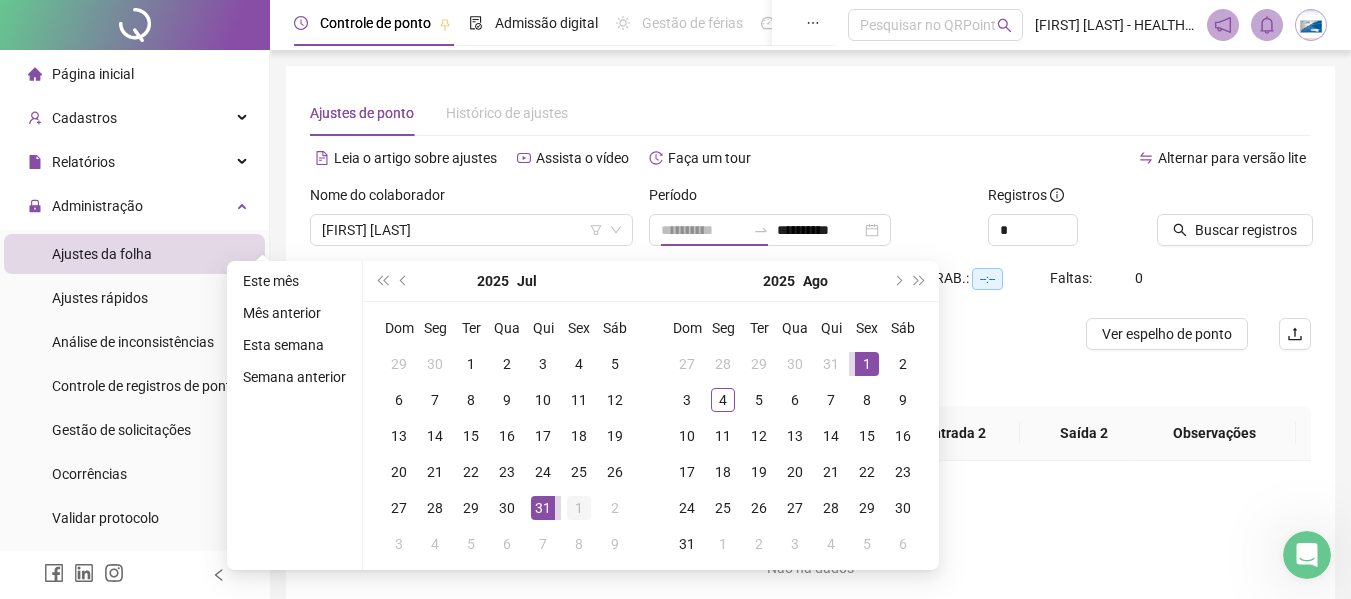 click on "1" at bounding box center [579, 508] 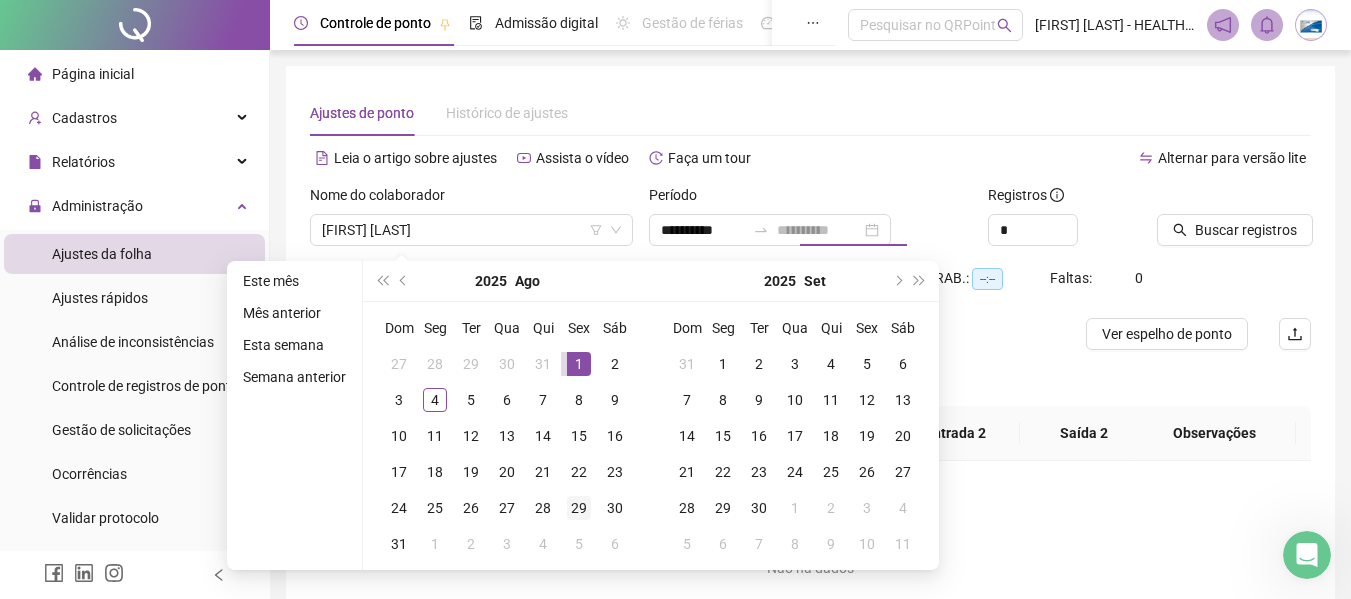 click on "29" at bounding box center (579, 508) 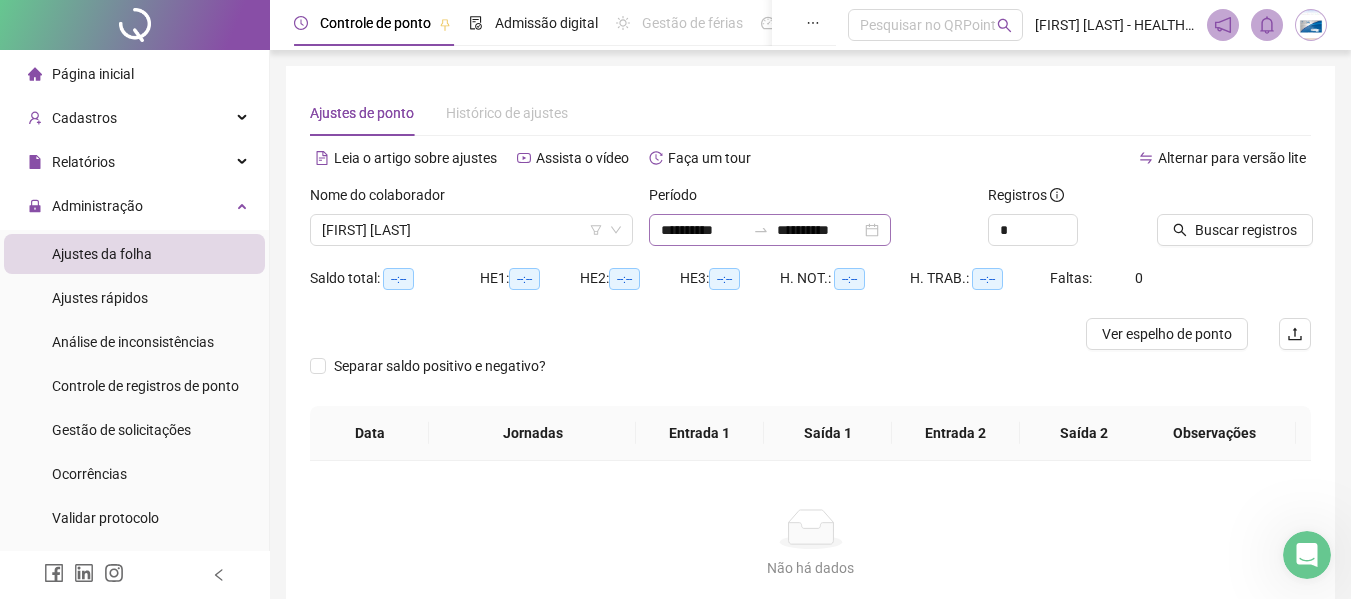 click on "**********" at bounding box center (770, 230) 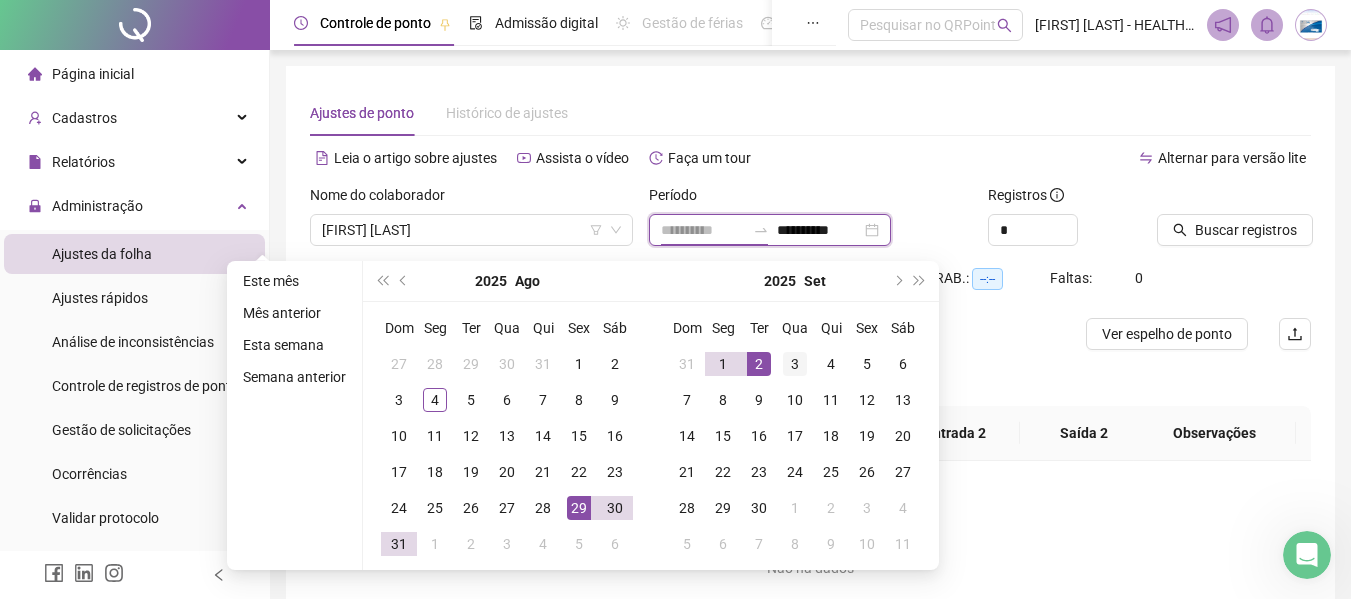 type on "**********" 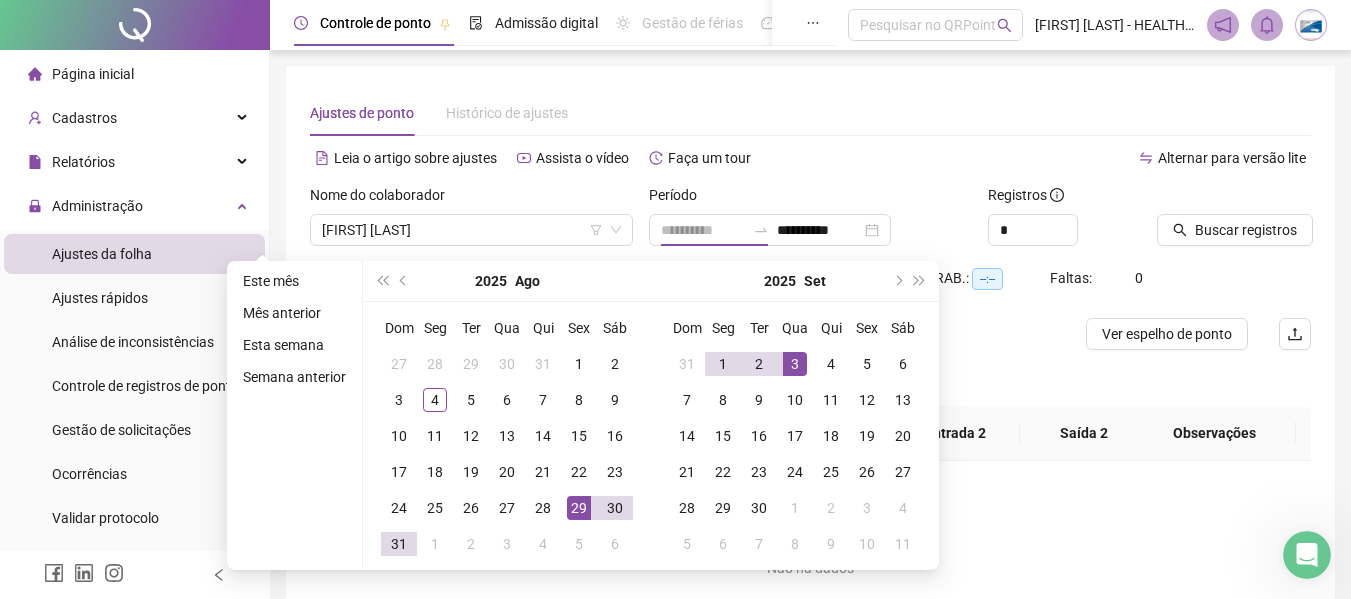 click on "3" at bounding box center [795, 364] 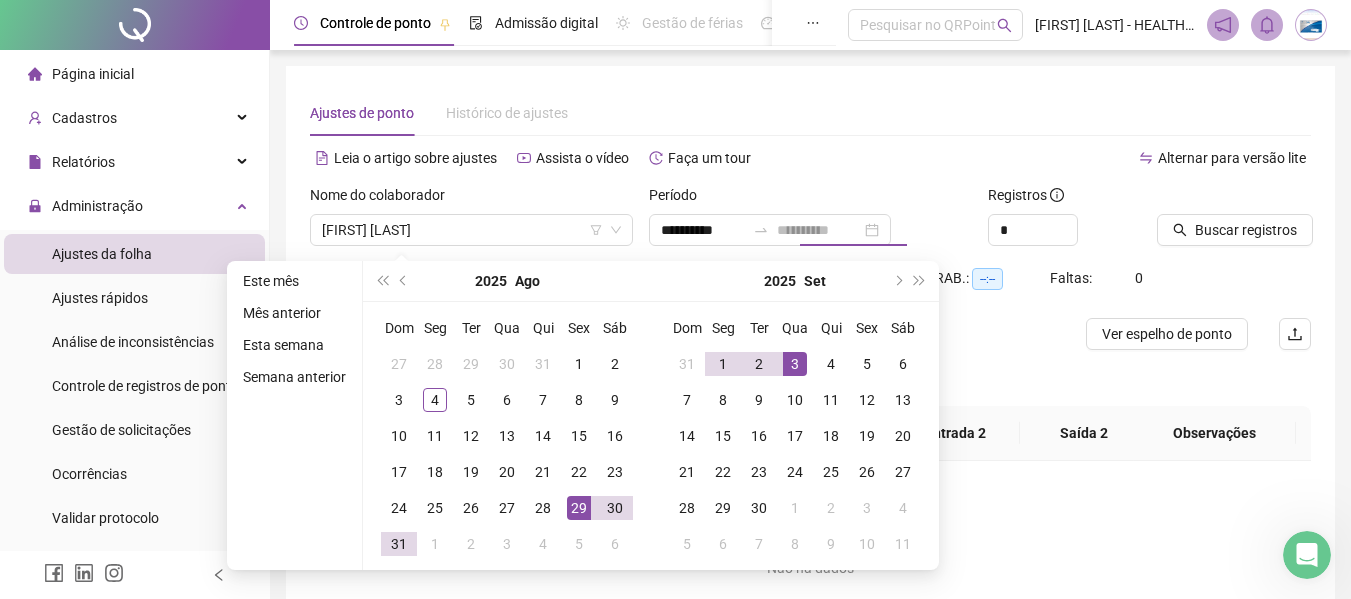 click on "3" at bounding box center [795, 364] 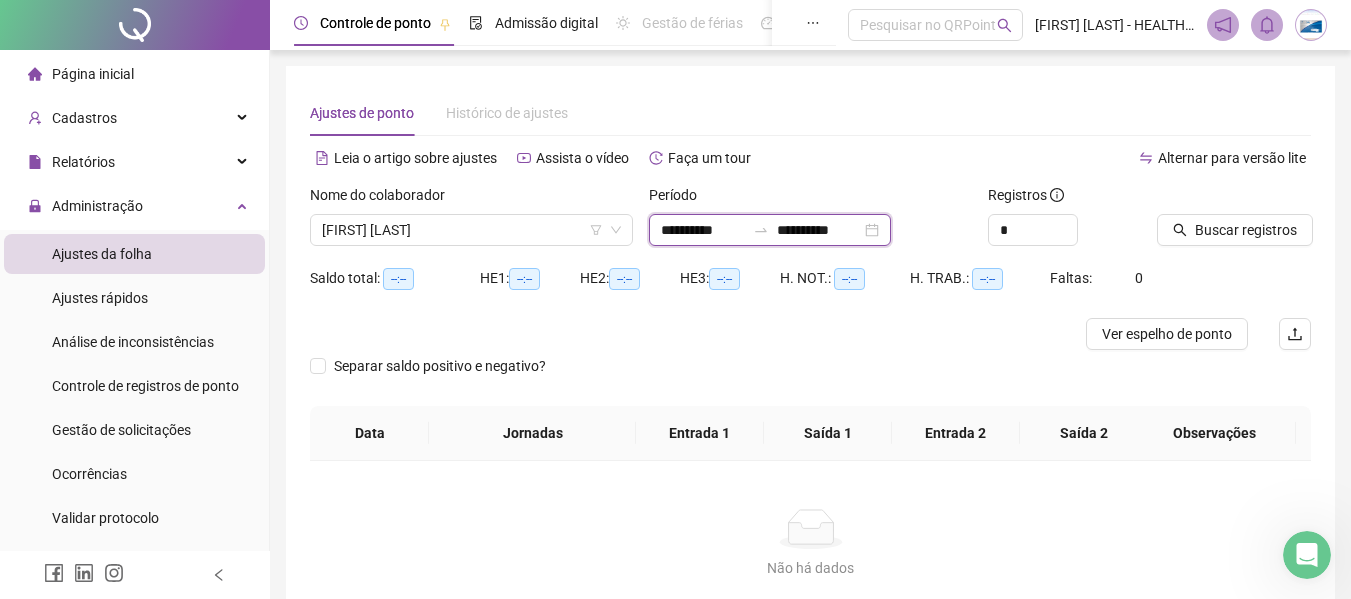 click on "**********" at bounding box center [703, 230] 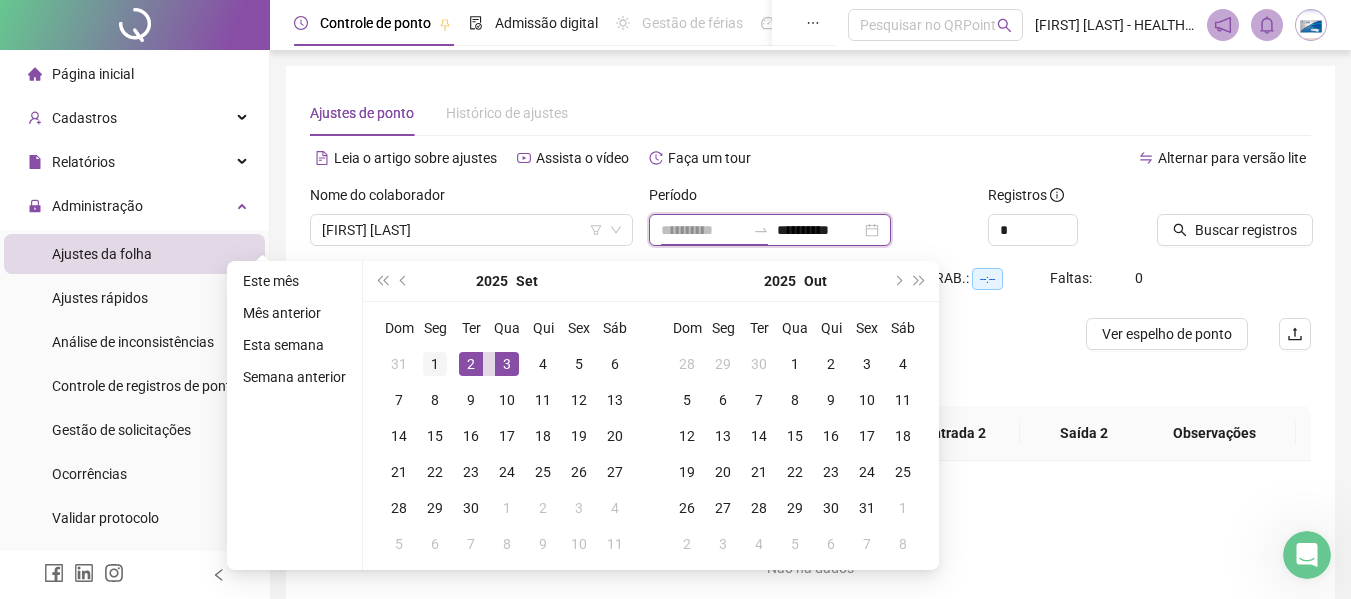type on "**********" 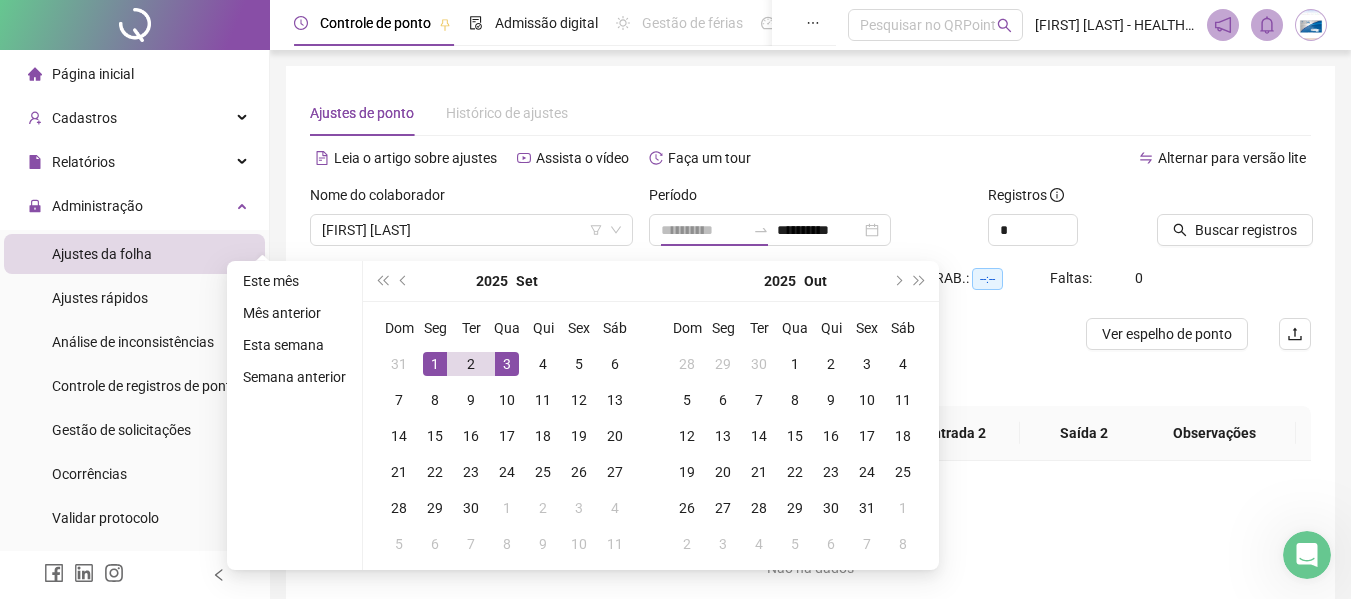 click on "1" at bounding box center (435, 364) 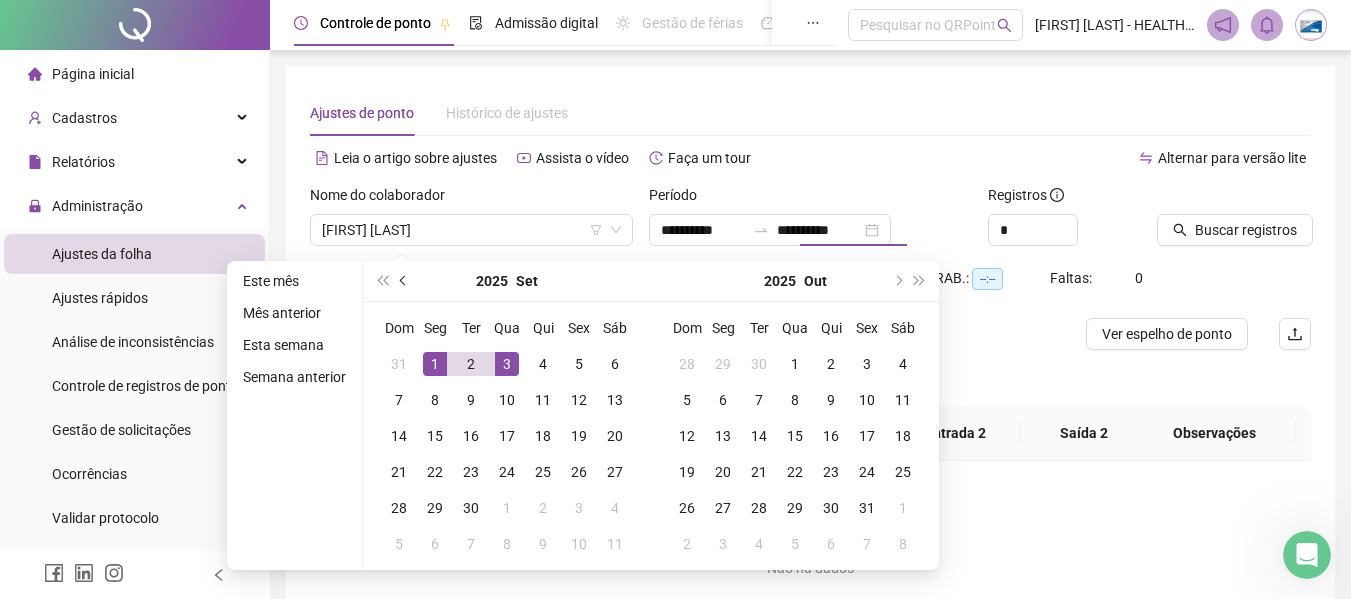 click at bounding box center [405, 281] 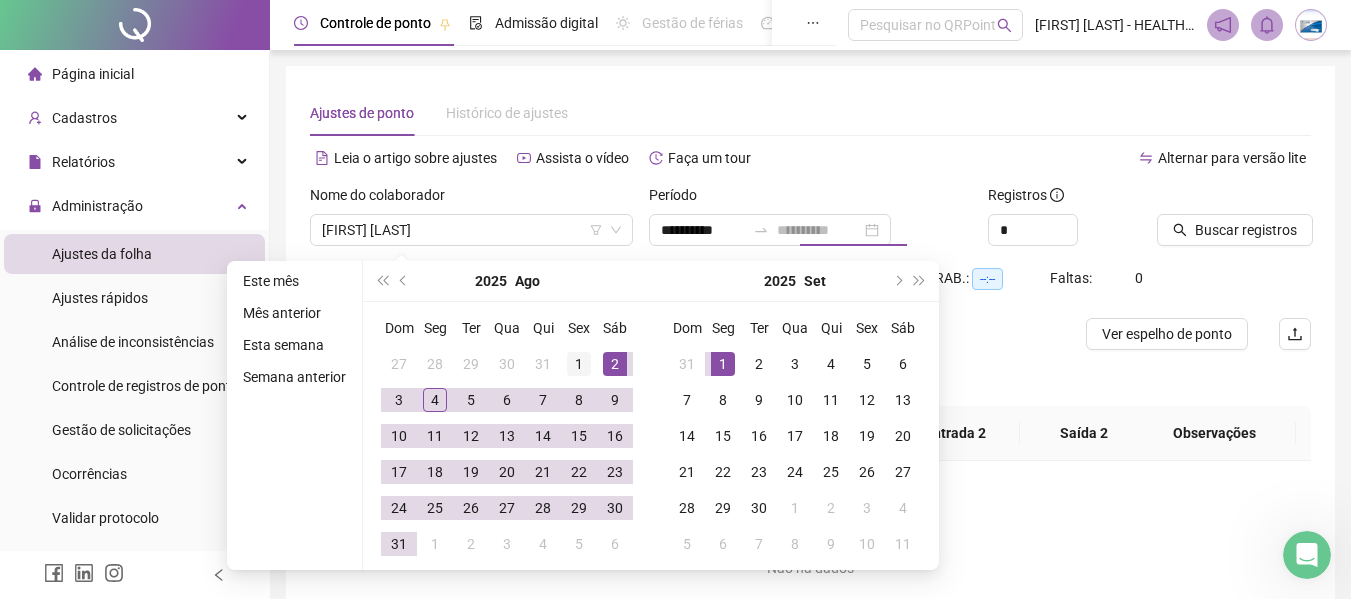 type on "**********" 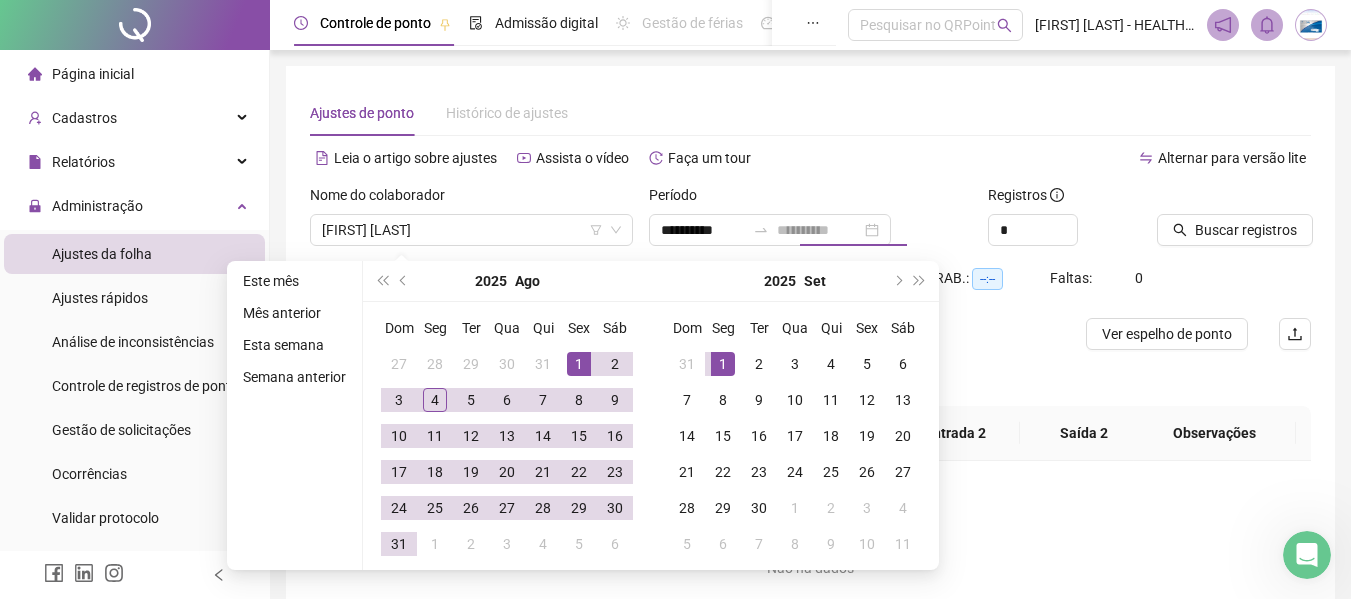 click on "1" at bounding box center (579, 364) 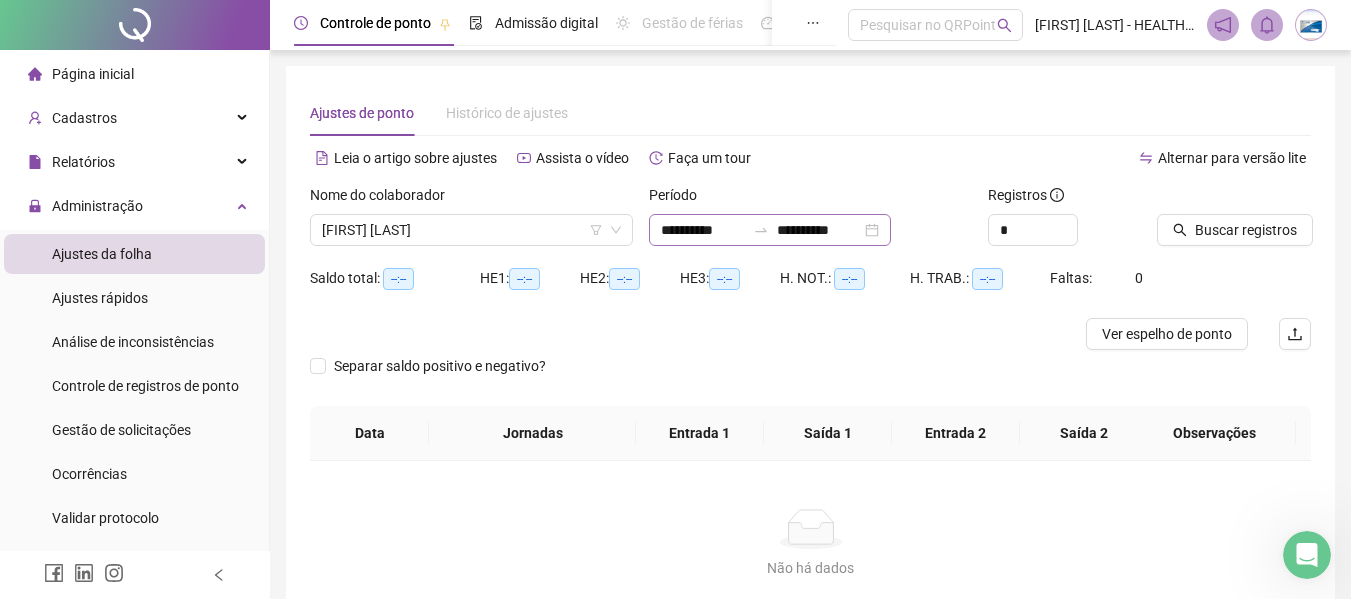 click on "**********" at bounding box center (770, 230) 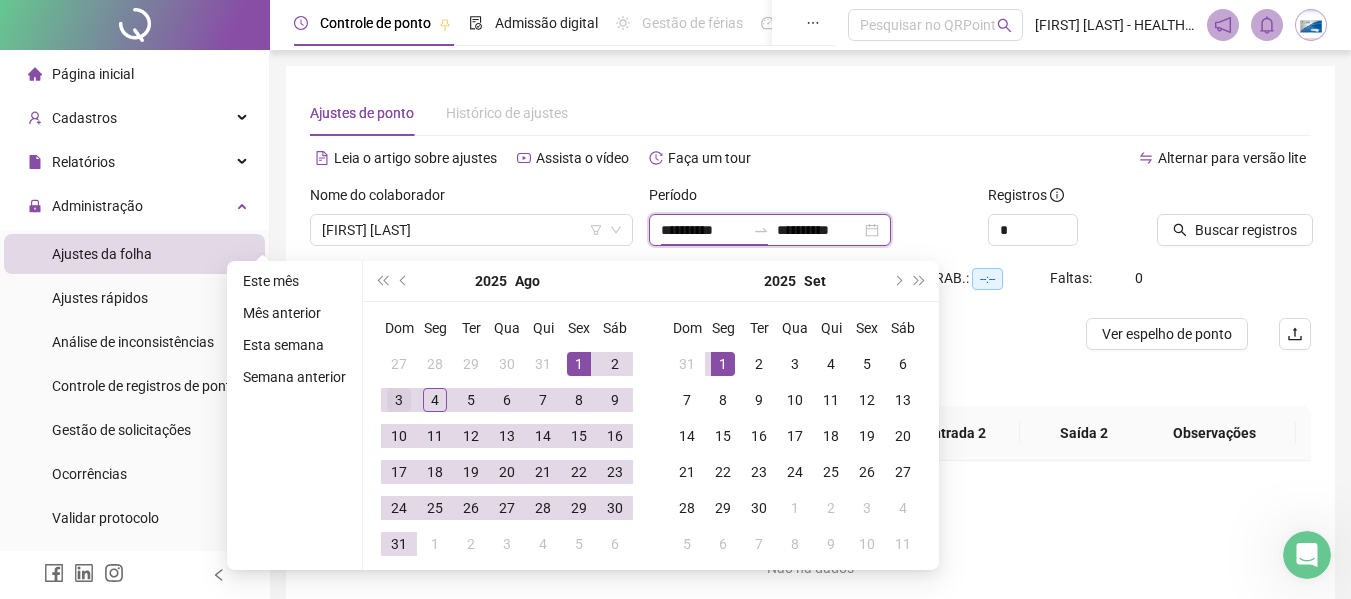 type on "**********" 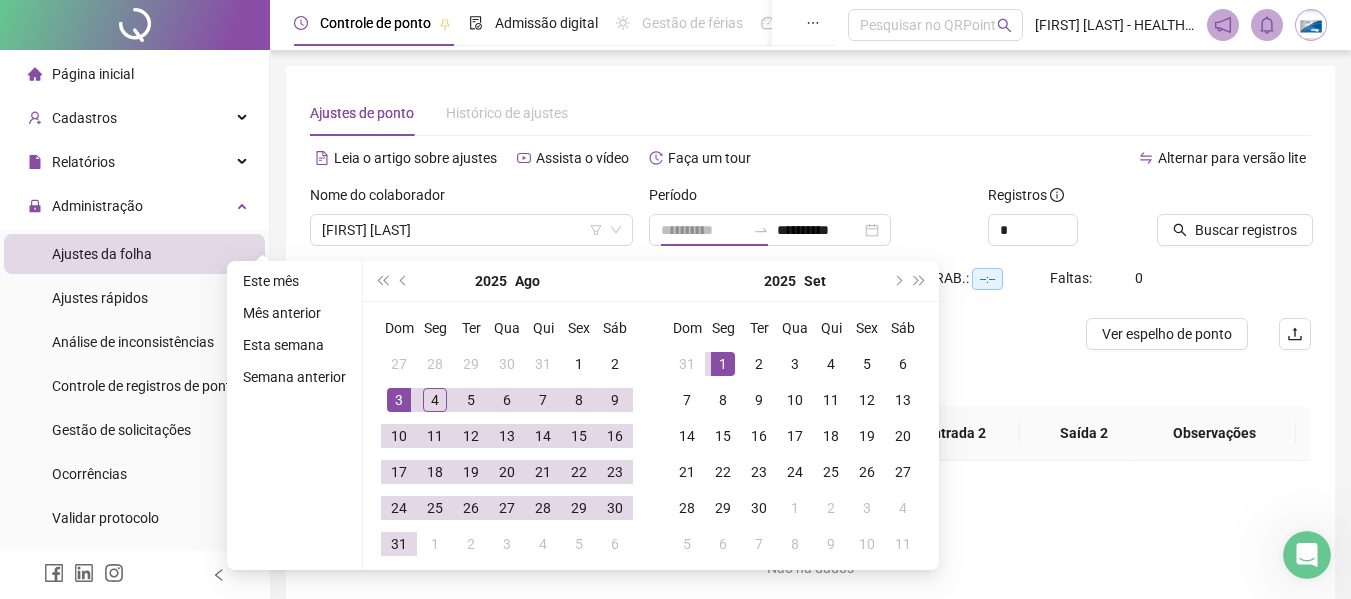 click on "3" at bounding box center (399, 400) 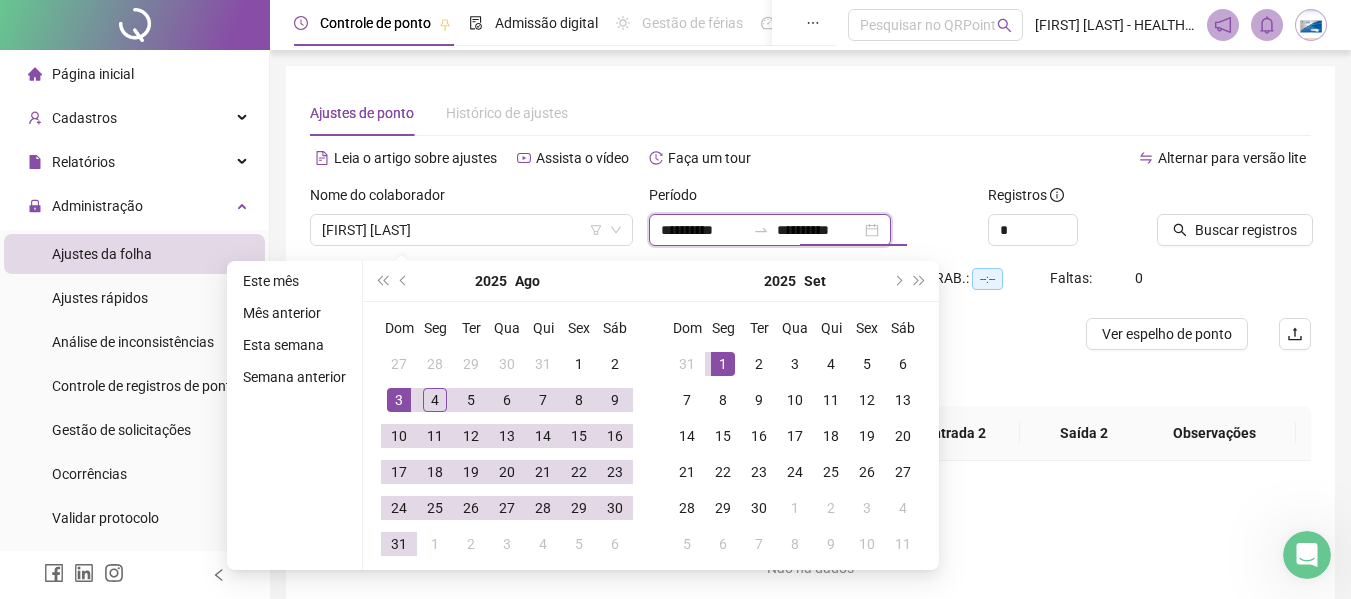 type on "**********" 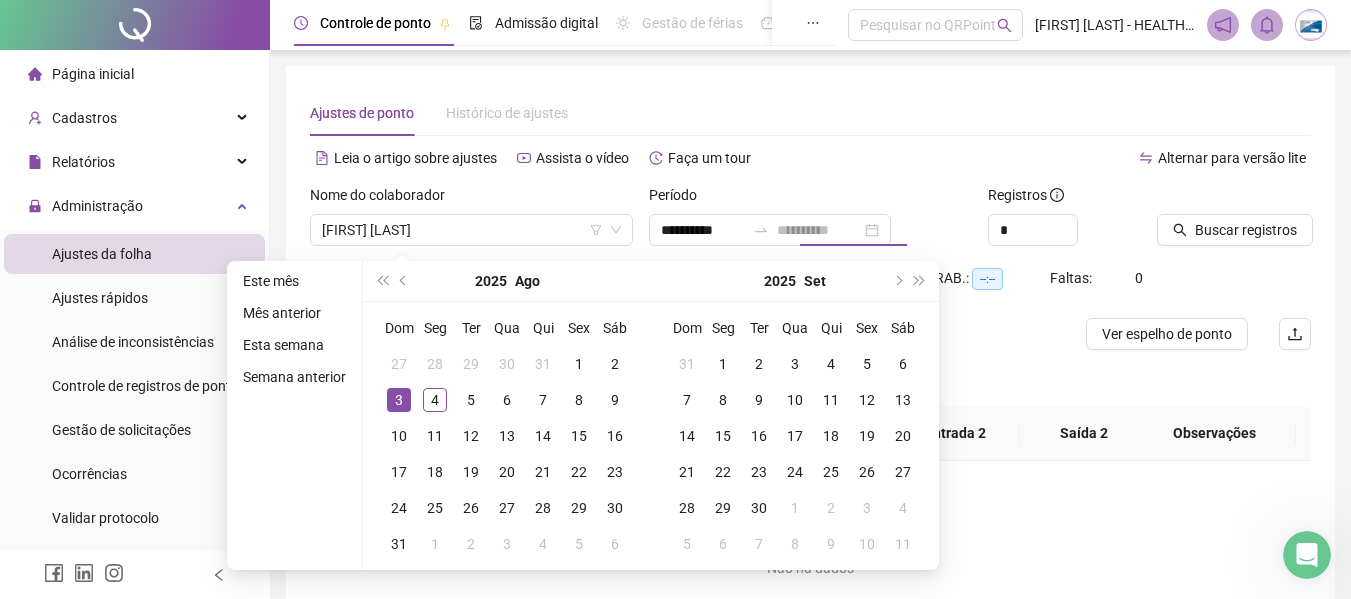 click on "3" at bounding box center (399, 400) 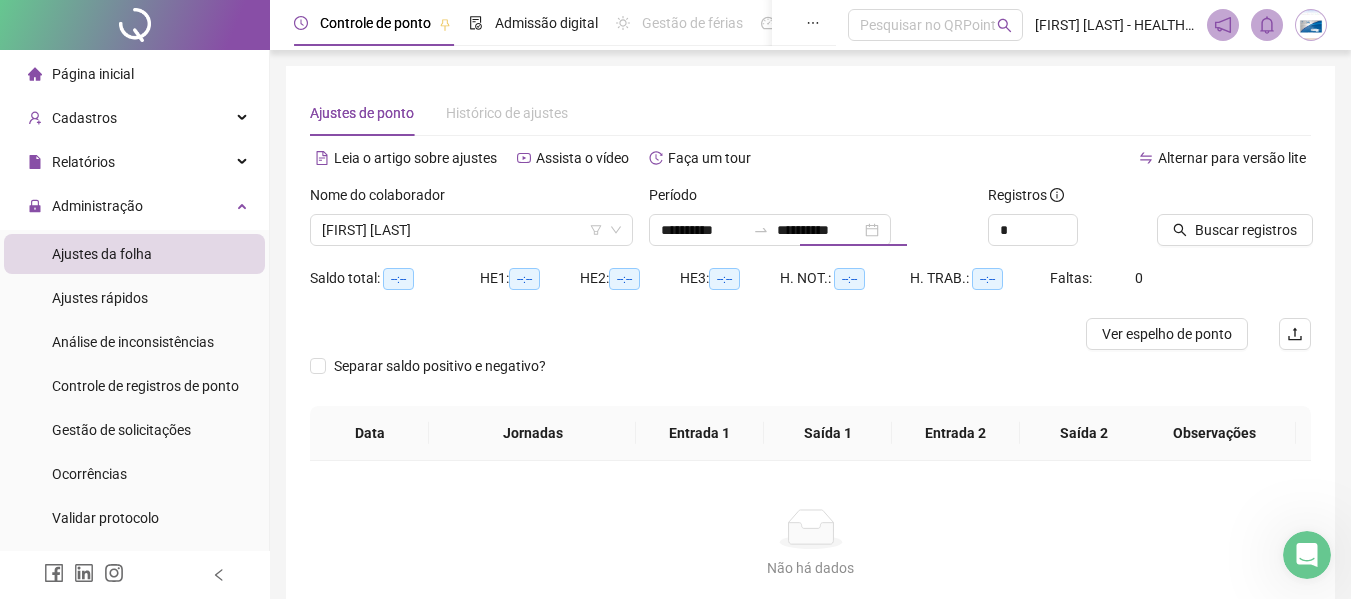 click on "Separar saldo positivo e negativo?" at bounding box center [445, 378] 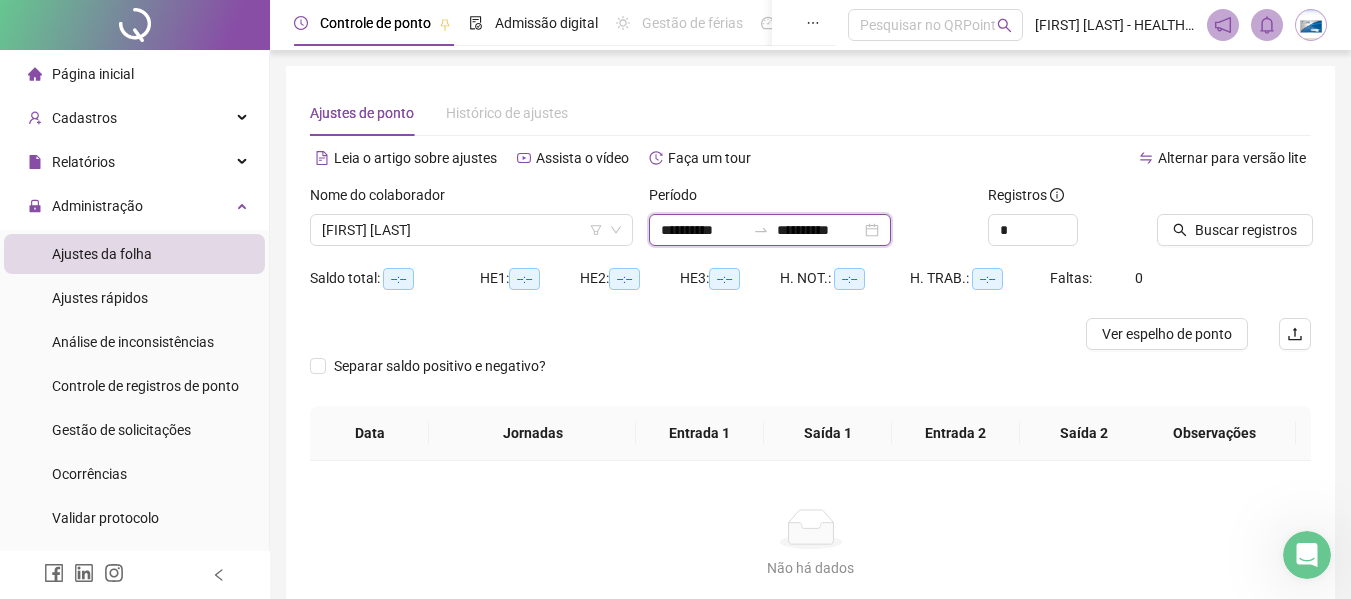 click on "**********" at bounding box center (703, 230) 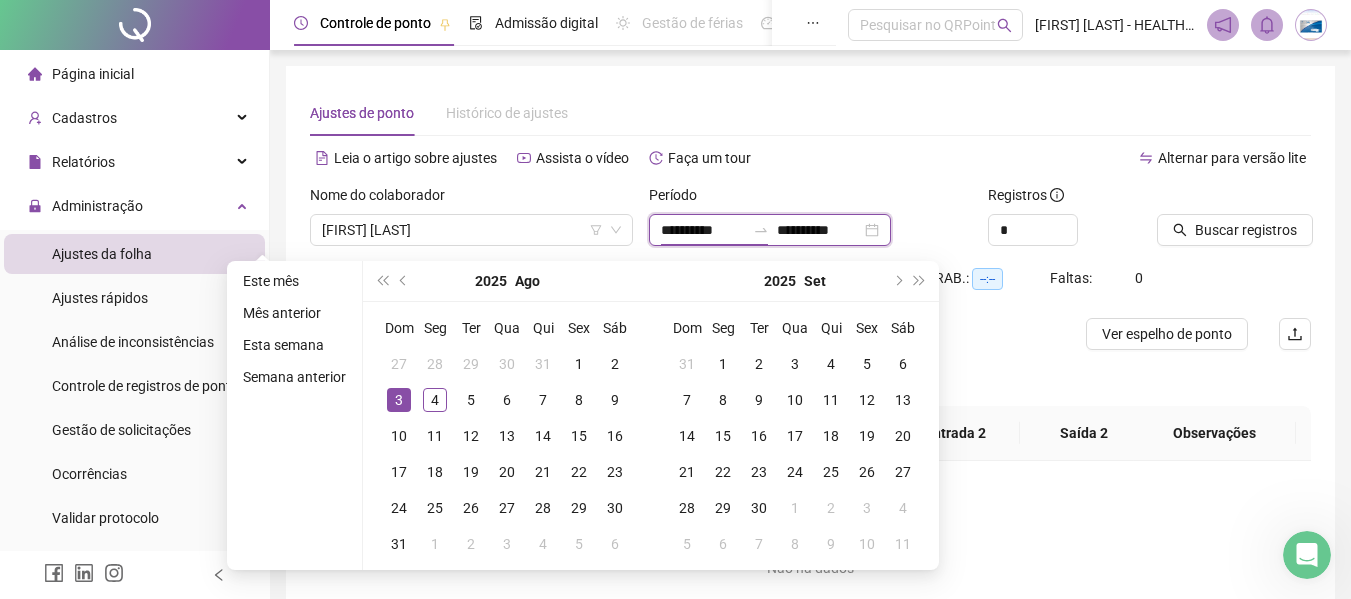 click on "**********" at bounding box center [703, 230] 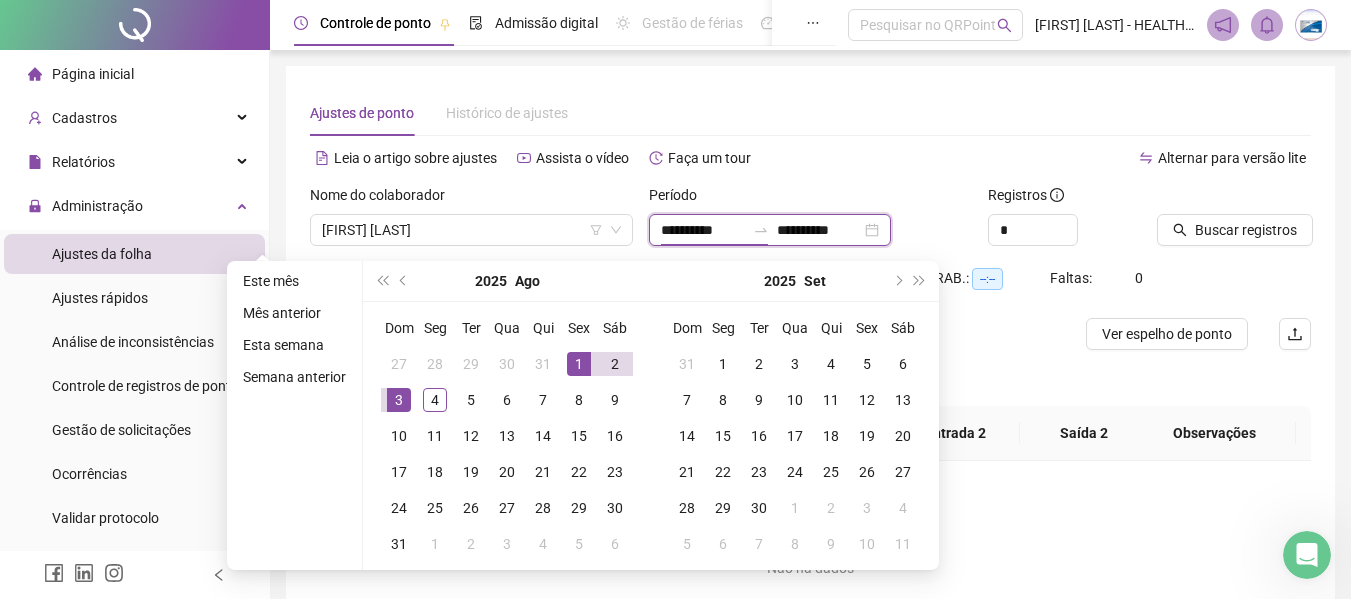 type on "**********" 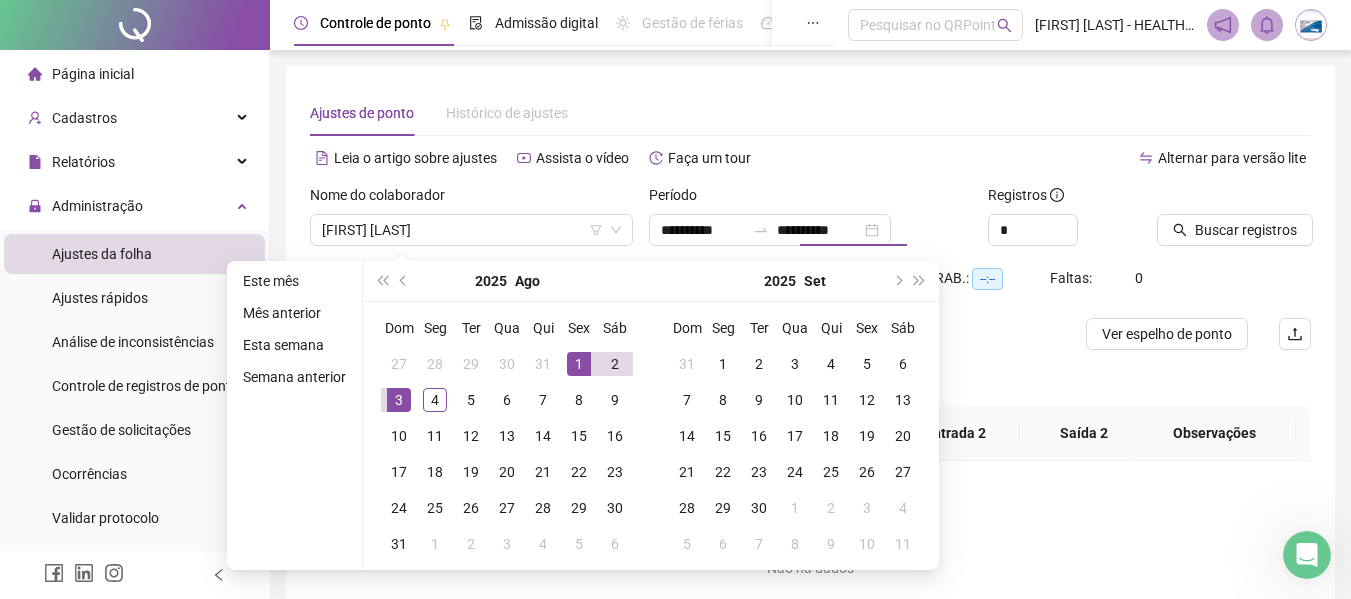 click on "Alternar para versão lite" at bounding box center (1061, 168) 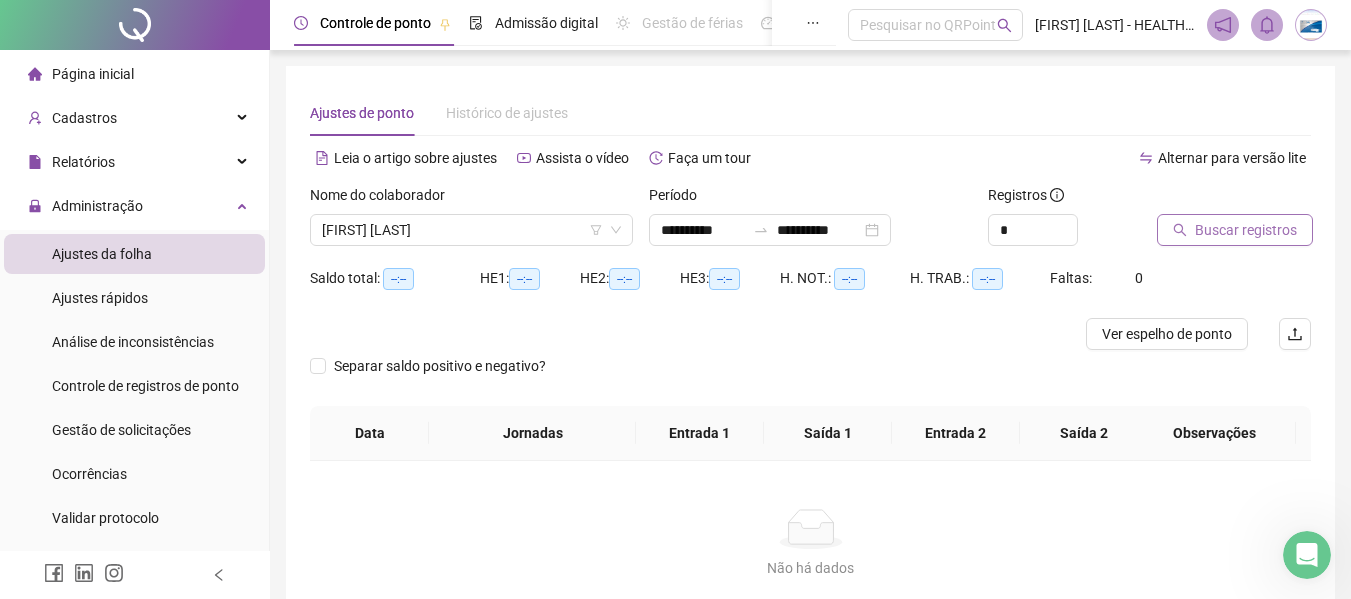click on "Buscar registros" at bounding box center [1246, 230] 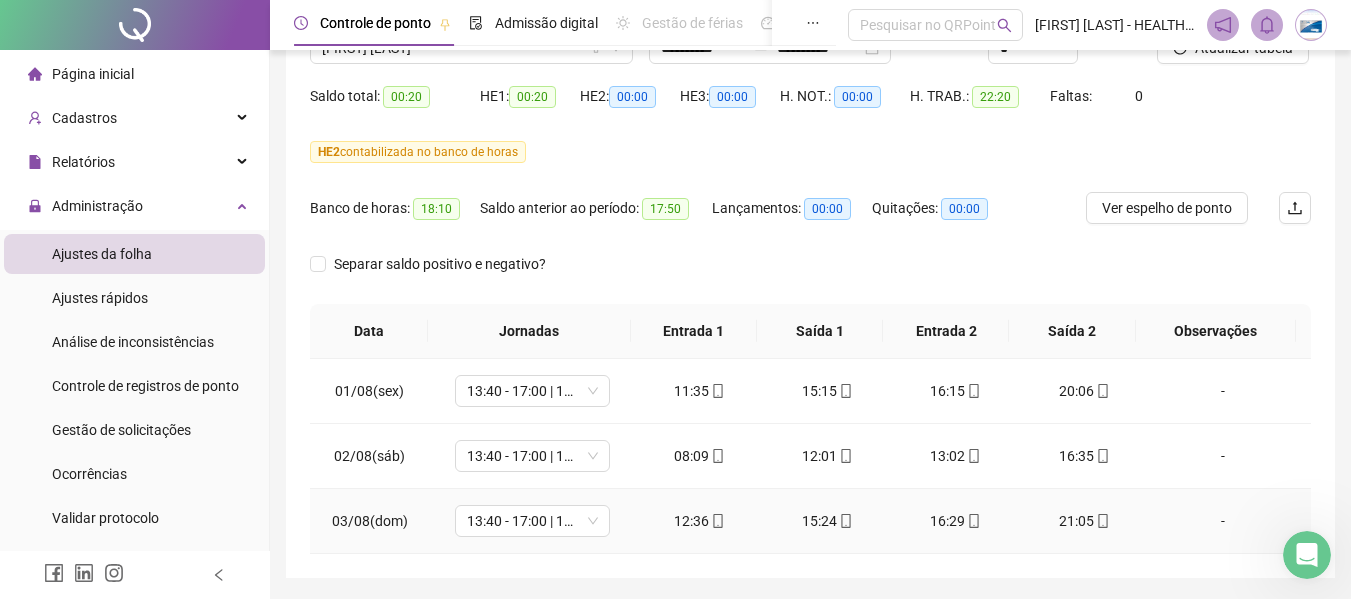 scroll, scrollTop: 47, scrollLeft: 0, axis: vertical 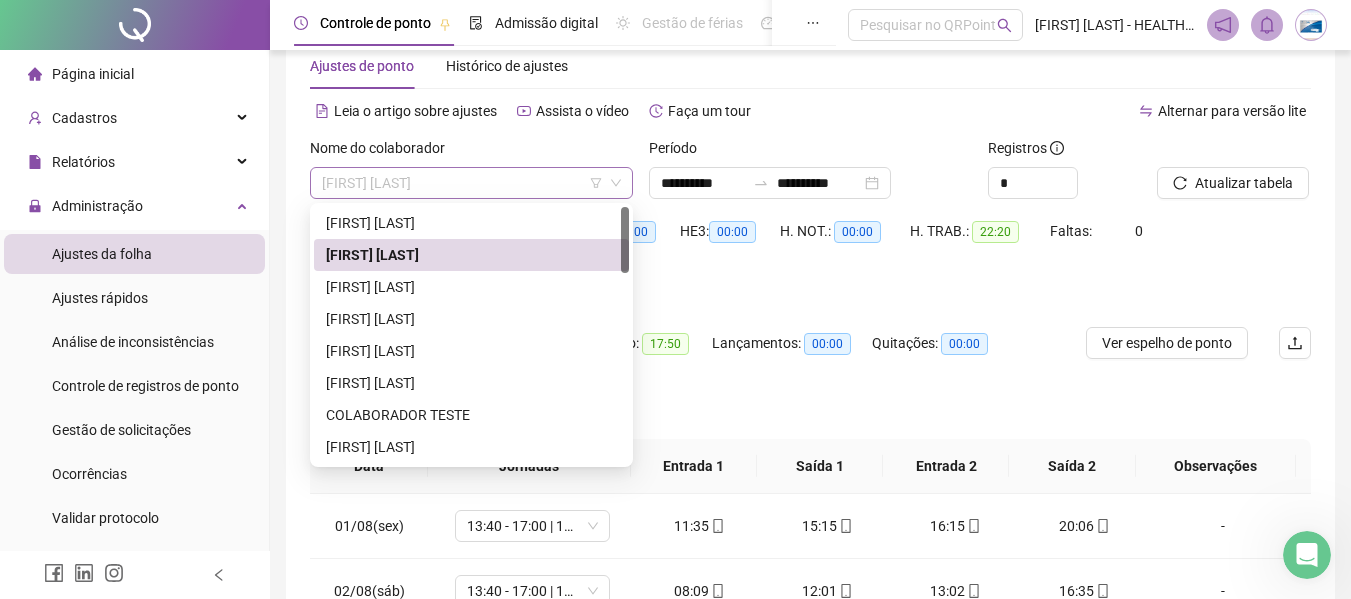 click on "[FIRST] [LAST]" at bounding box center (471, 183) 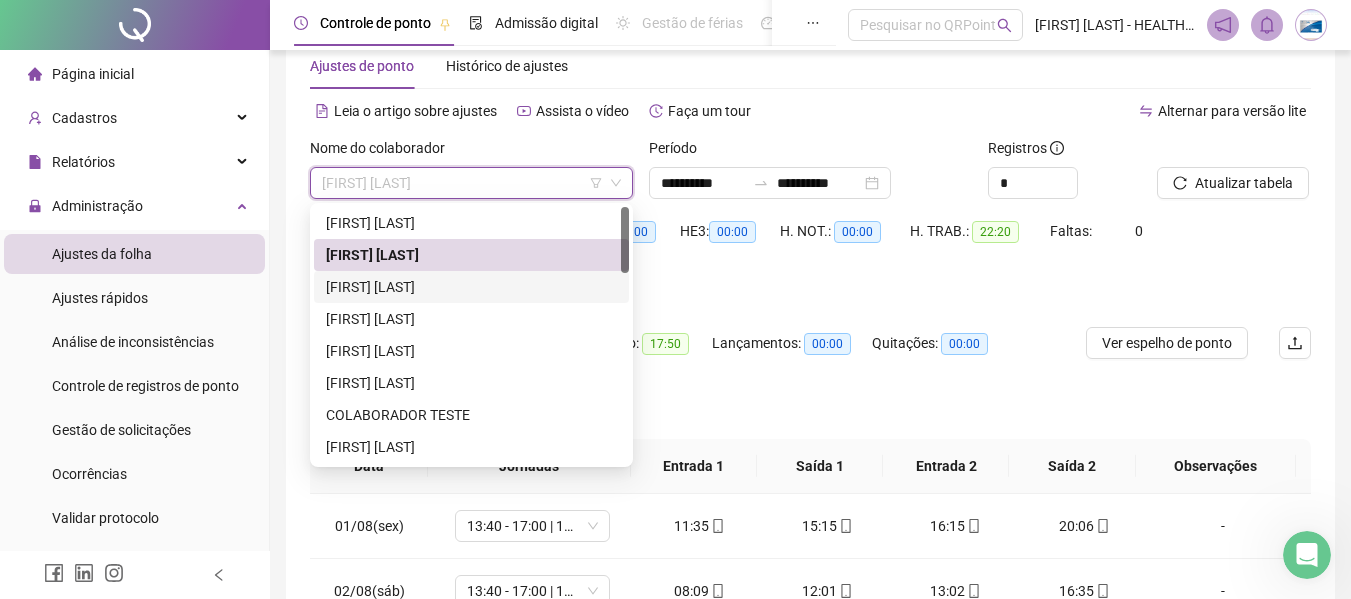 click on "[FIRST] [LAST]" at bounding box center (471, 287) 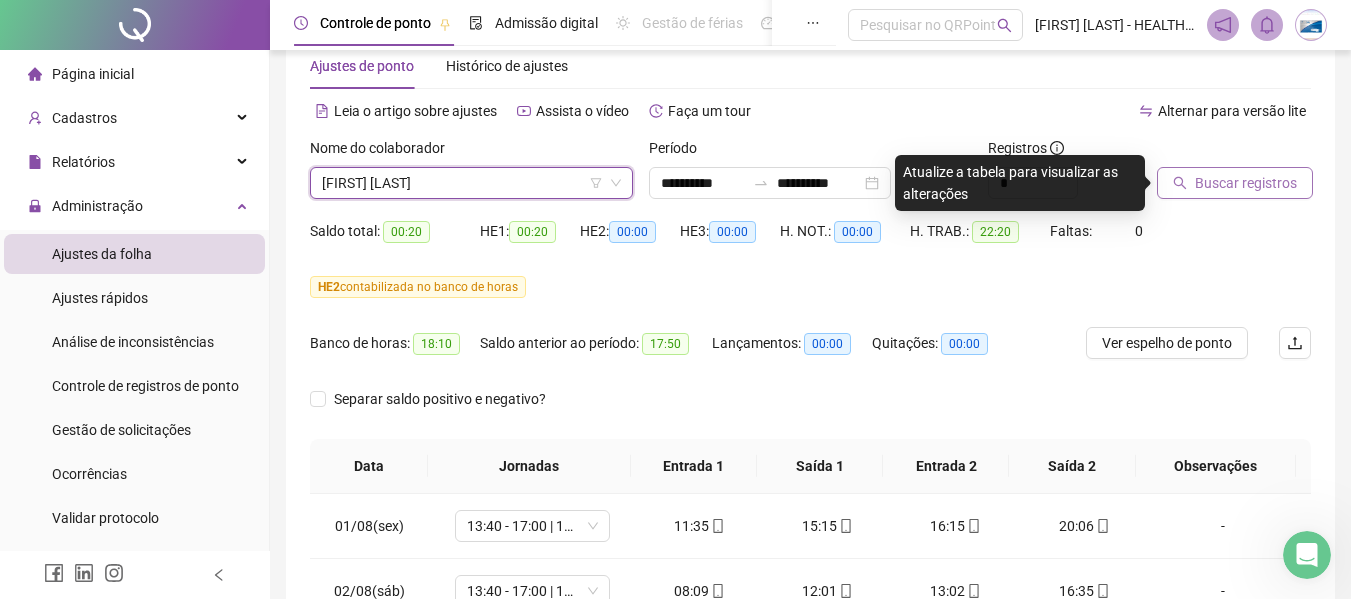 click on "Buscar registros" at bounding box center [1235, 183] 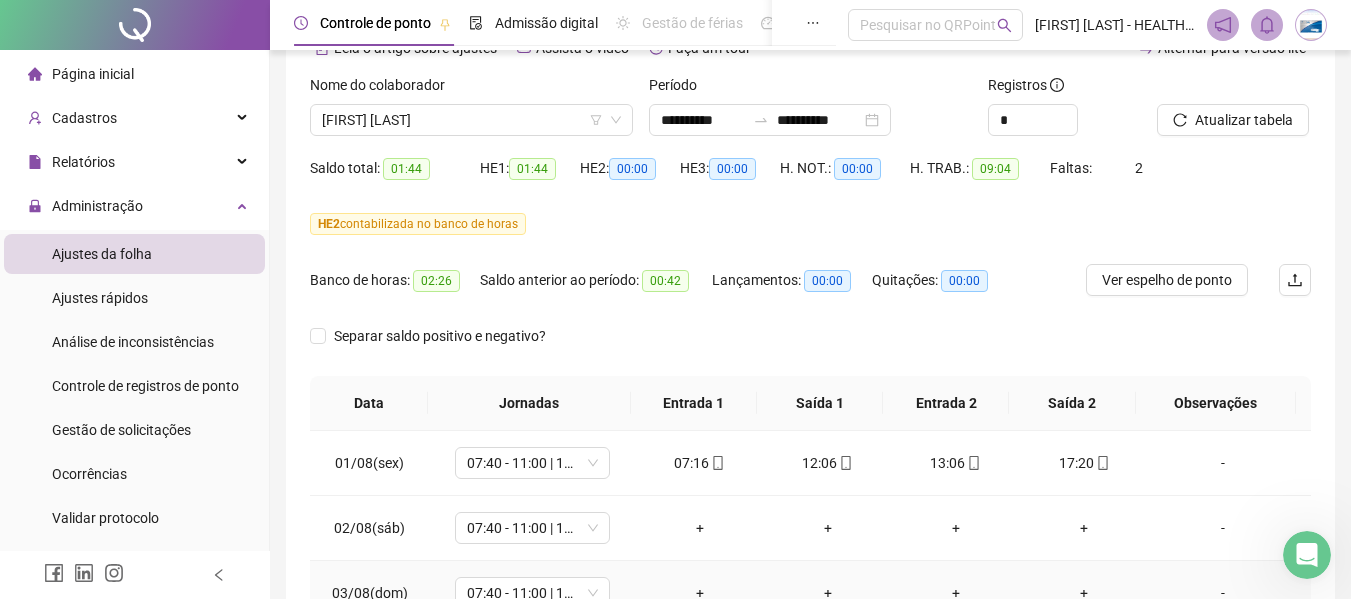 scroll, scrollTop: 47, scrollLeft: 0, axis: vertical 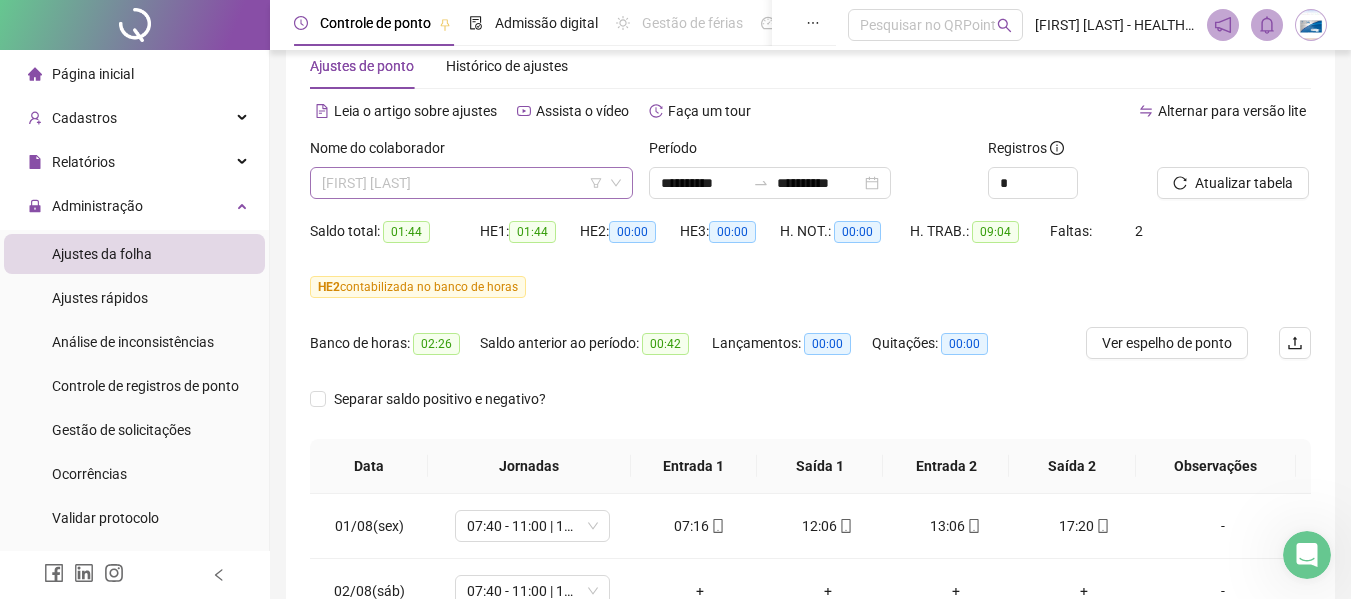 click on "[FIRST] [LAST]" at bounding box center (471, 183) 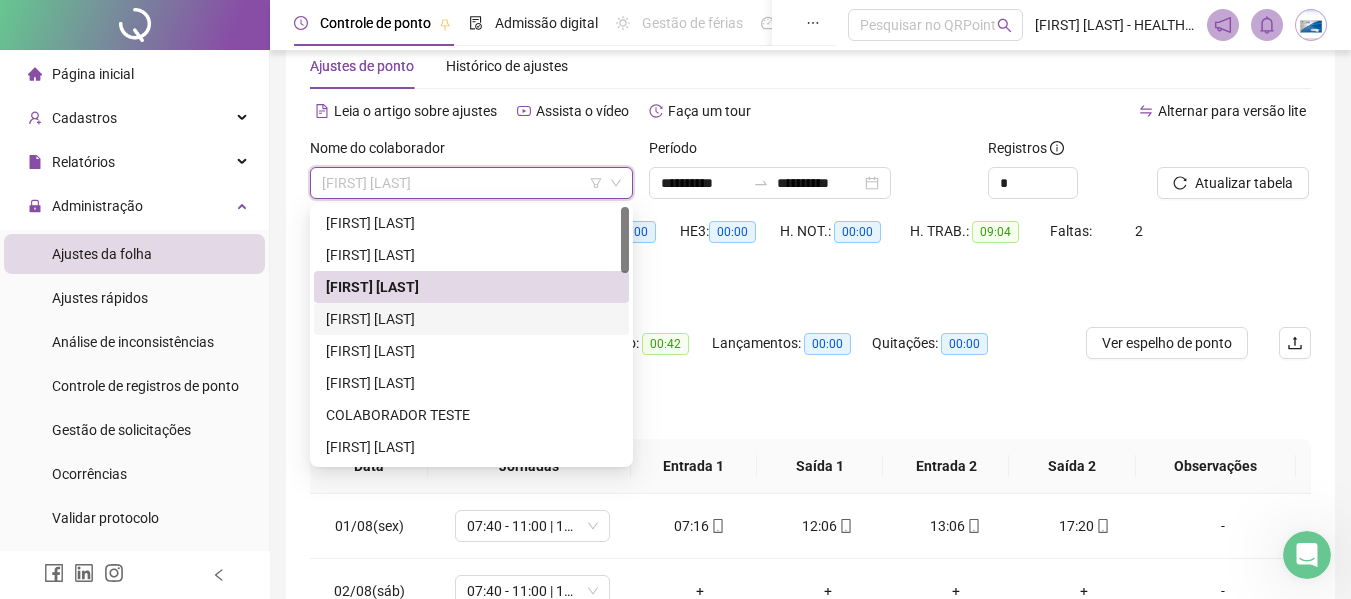 click on "[FIRST] [LAST]" at bounding box center (471, 319) 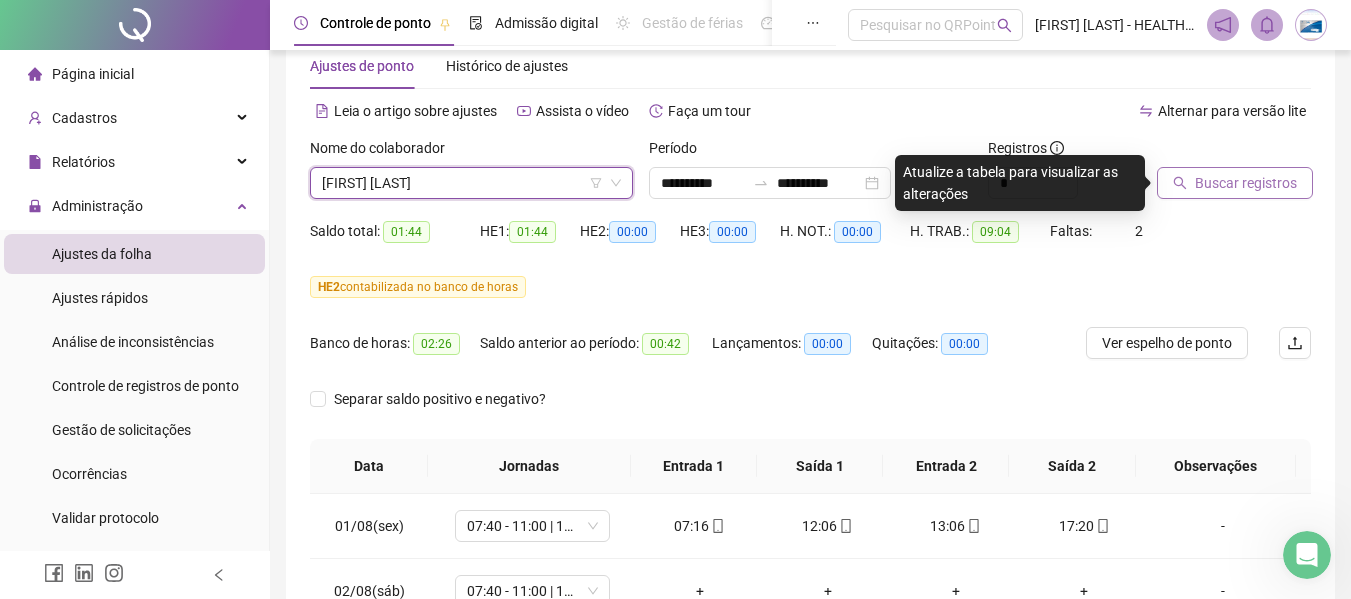 click 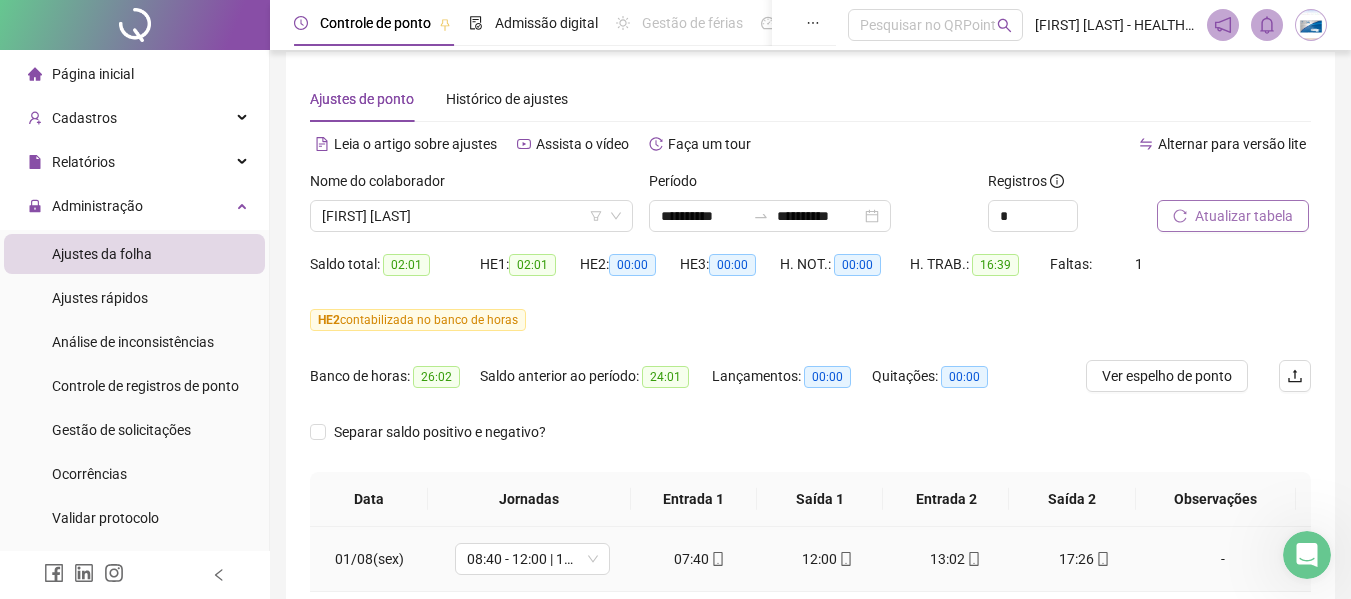scroll, scrollTop: 0, scrollLeft: 0, axis: both 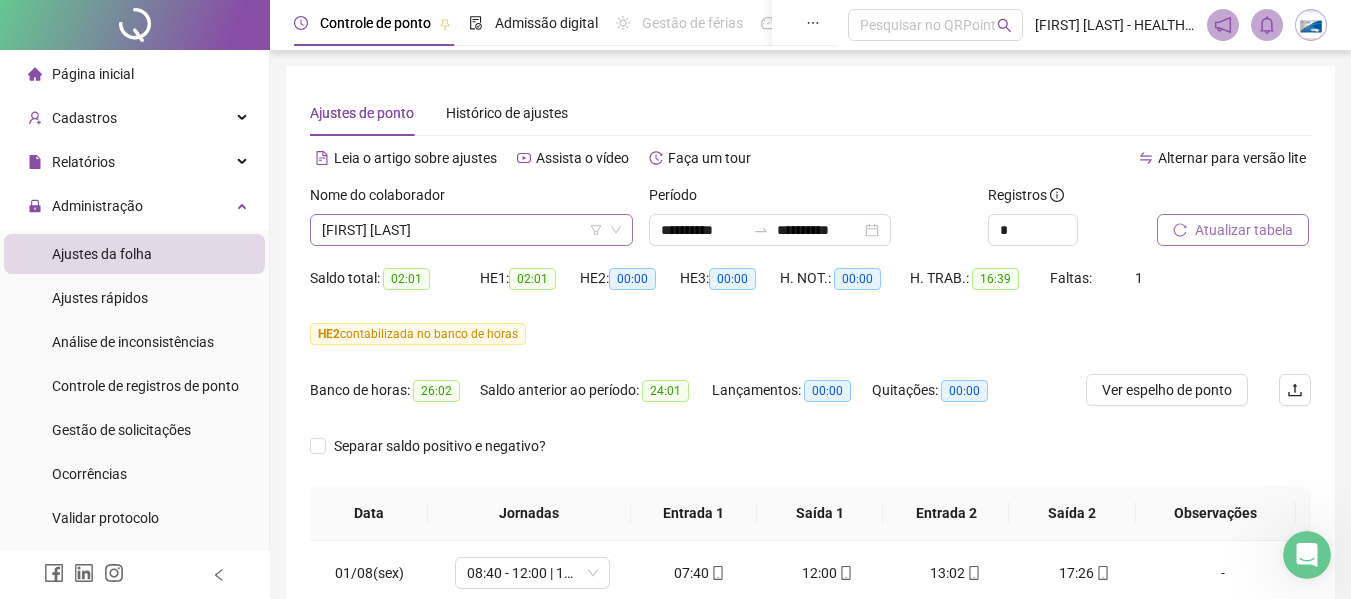 click on "[FIRST] [LAST]" at bounding box center (471, 230) 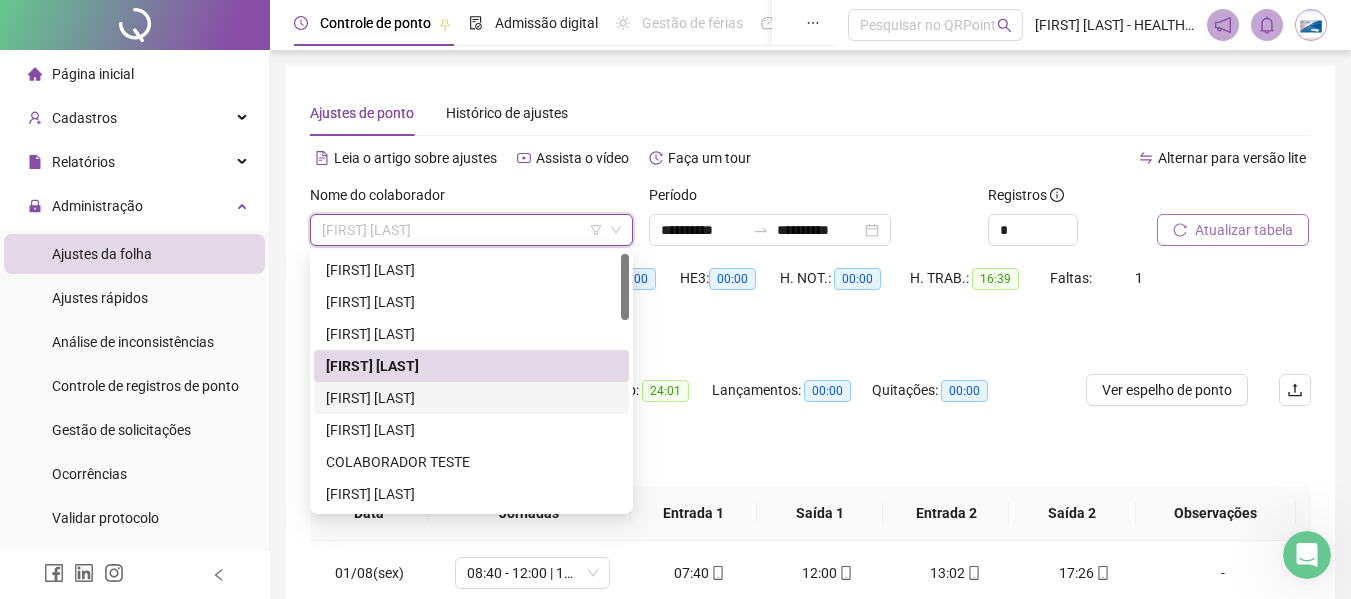 click on "[FIRST] [LAST]" at bounding box center [471, 398] 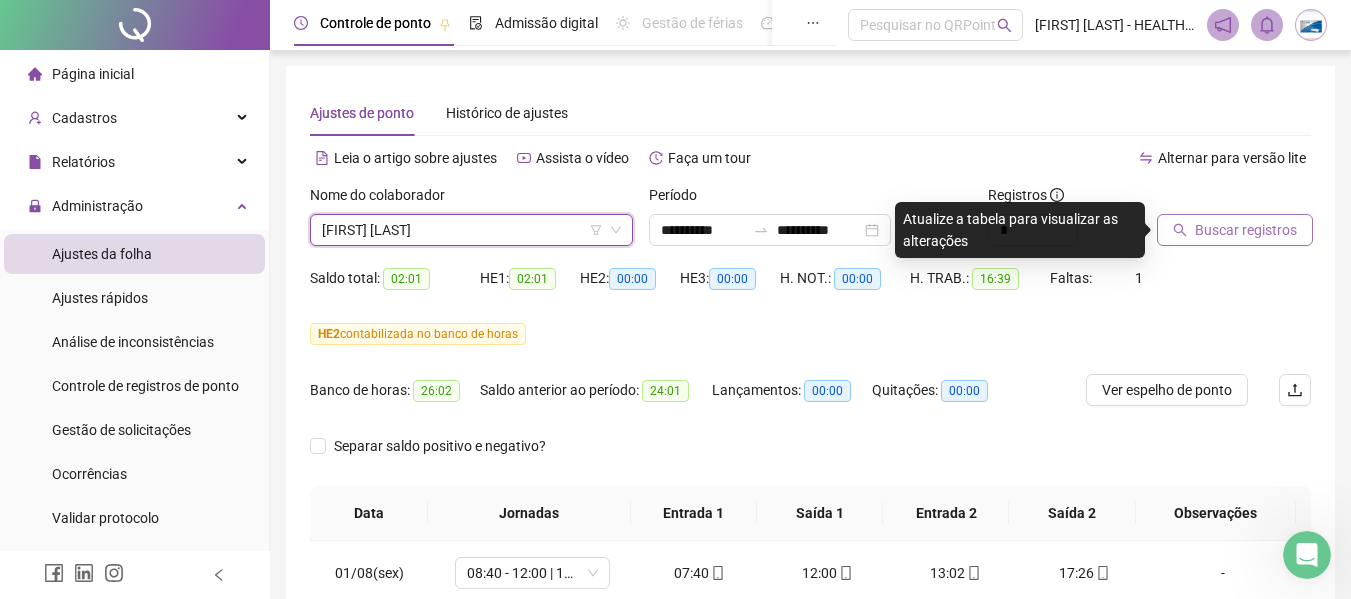 click on "Buscar registros" at bounding box center (1246, 230) 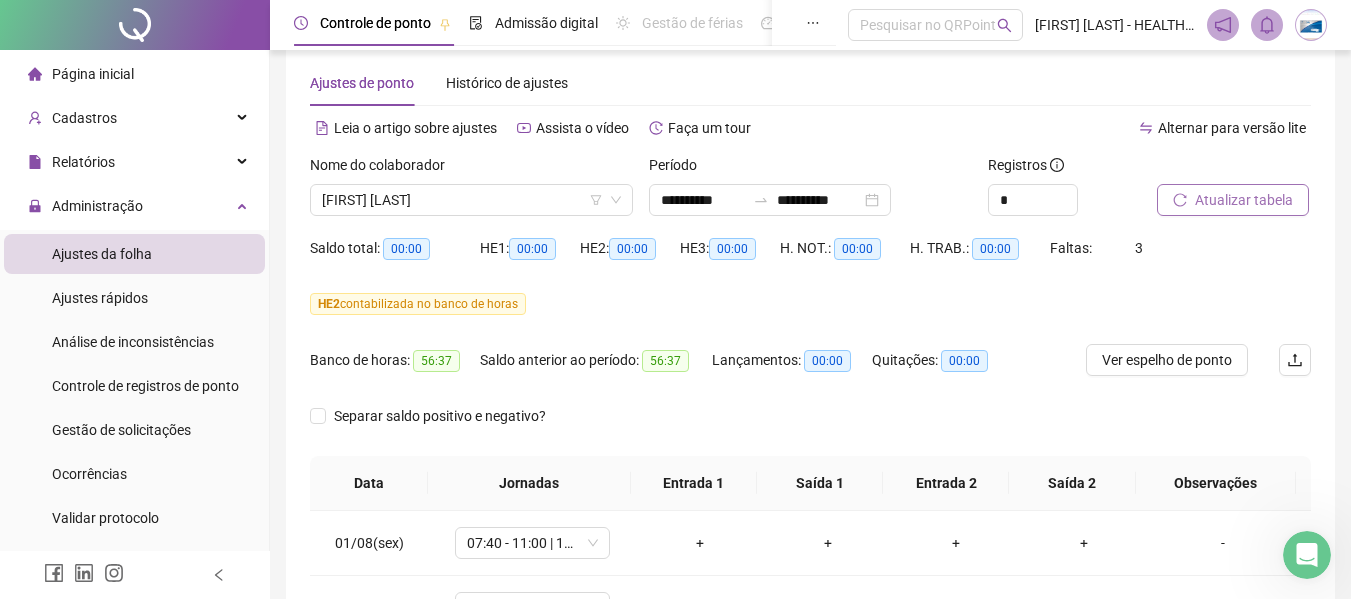 scroll, scrollTop: 0, scrollLeft: 0, axis: both 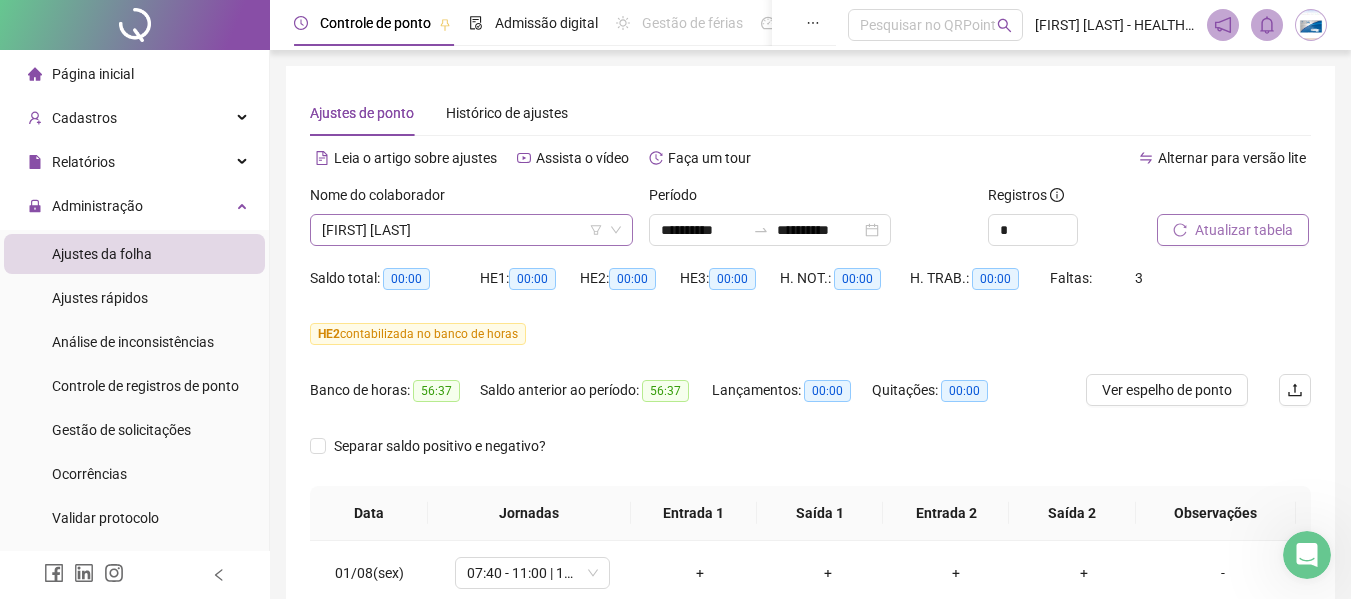 click on "[FIRST] [LAST]" at bounding box center [471, 230] 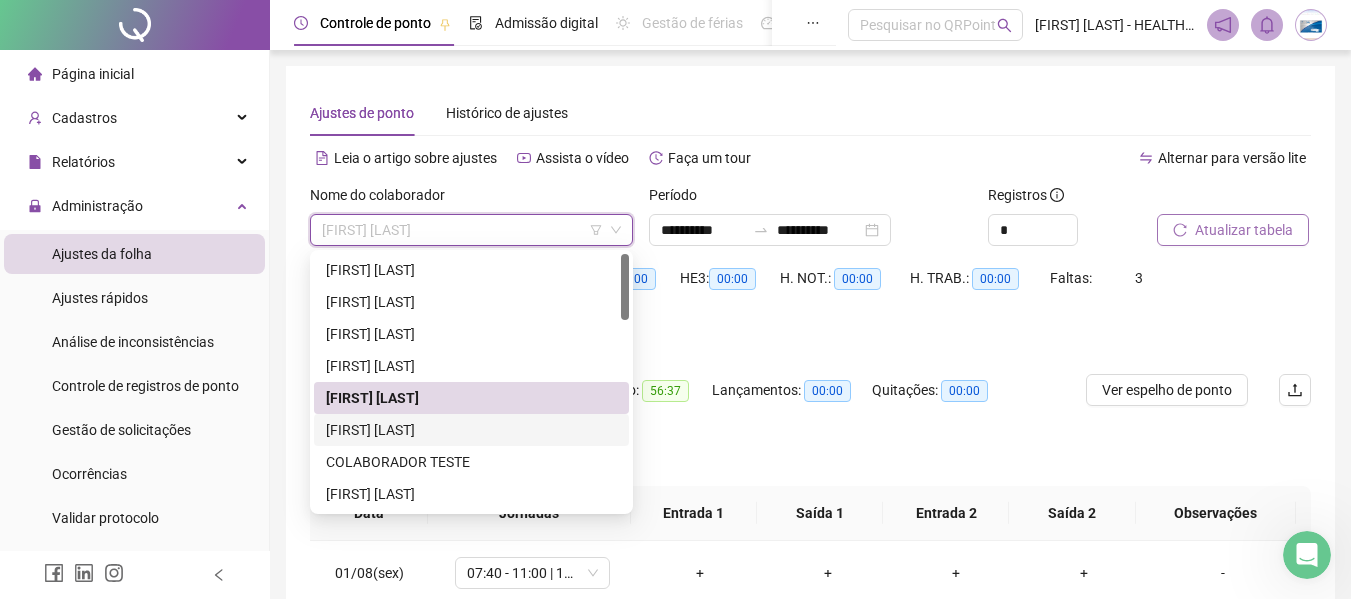 click on "[FIRST] [LAST]" at bounding box center (471, 430) 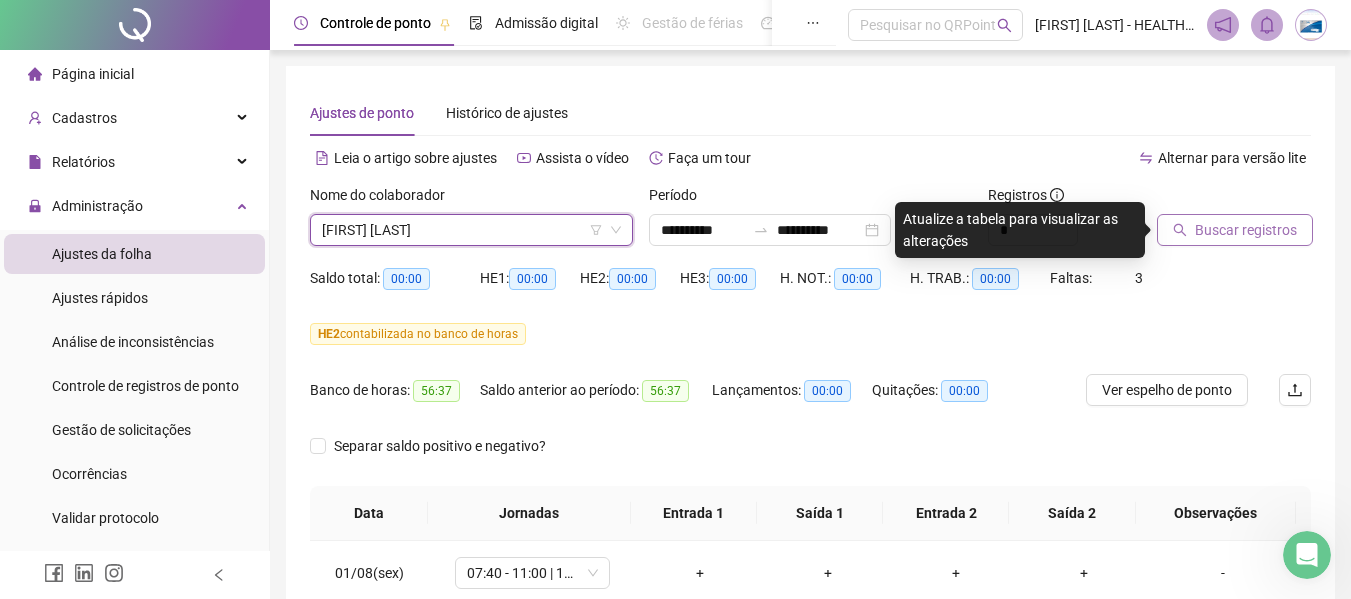 click on "Buscar registros" at bounding box center [1246, 230] 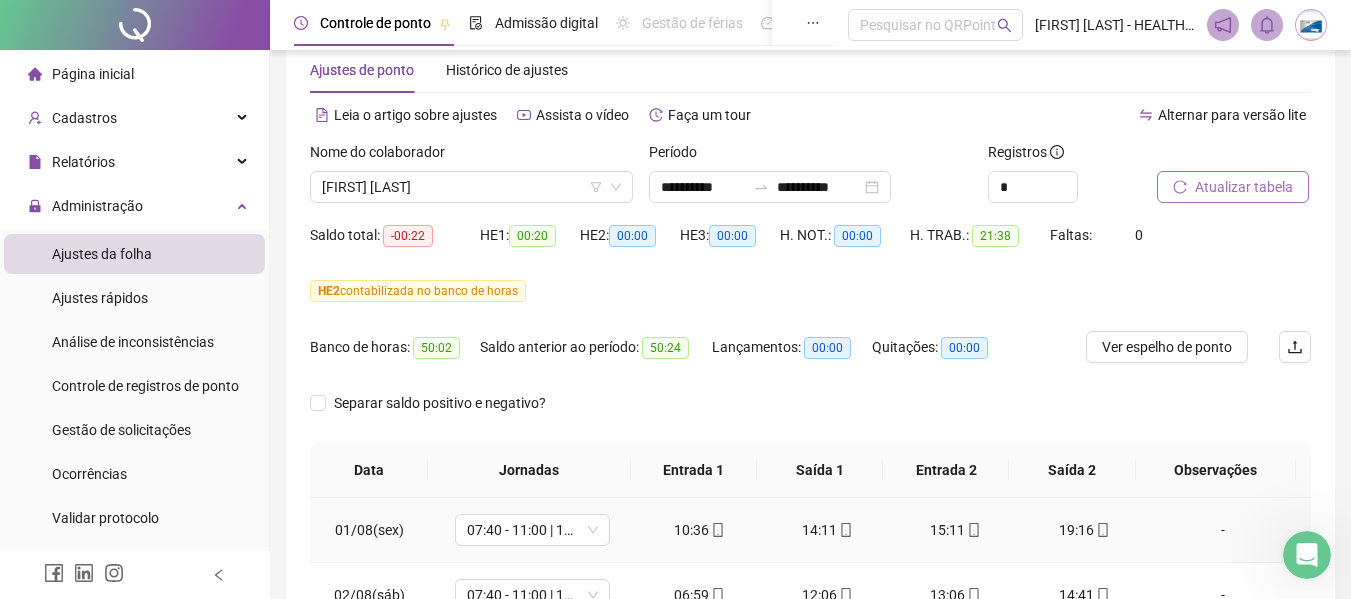 scroll, scrollTop: 0, scrollLeft: 0, axis: both 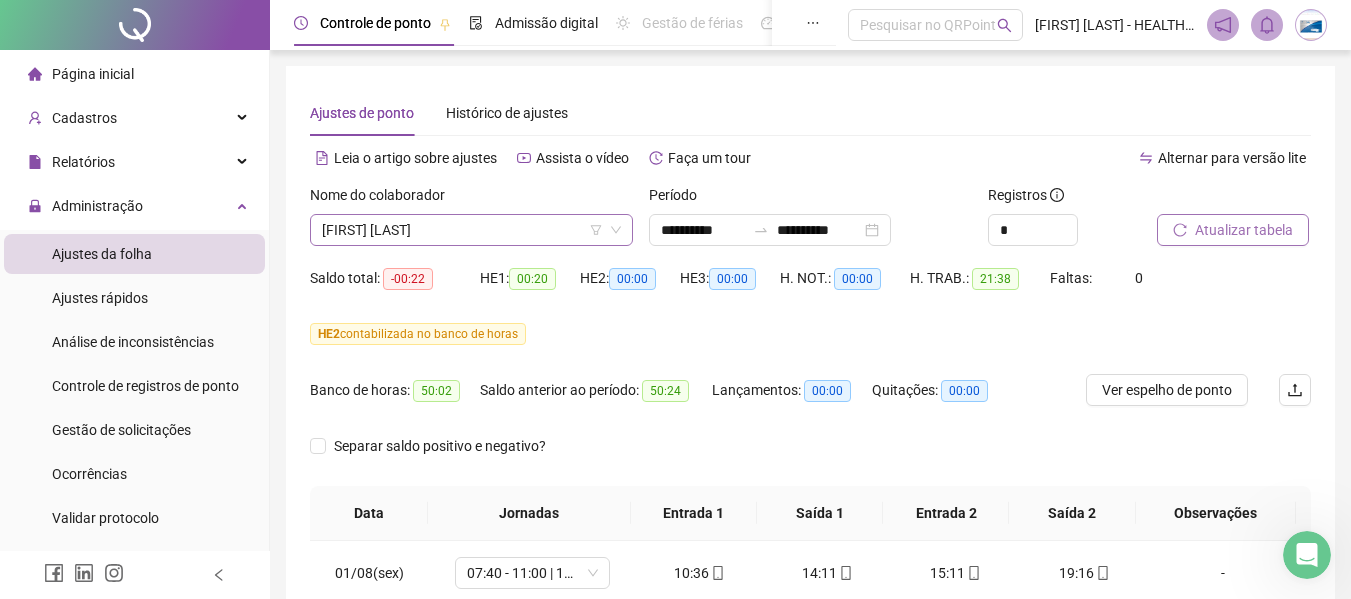 click on "[FIRST] [LAST]" at bounding box center [471, 230] 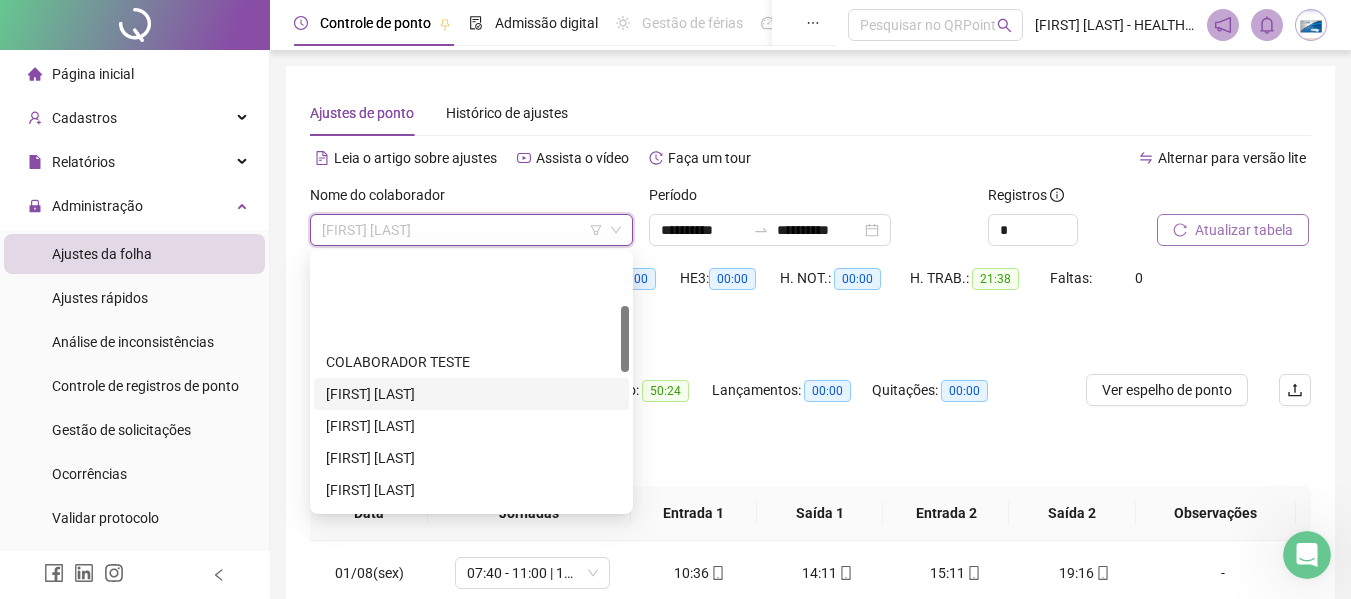 scroll, scrollTop: 200, scrollLeft: 0, axis: vertical 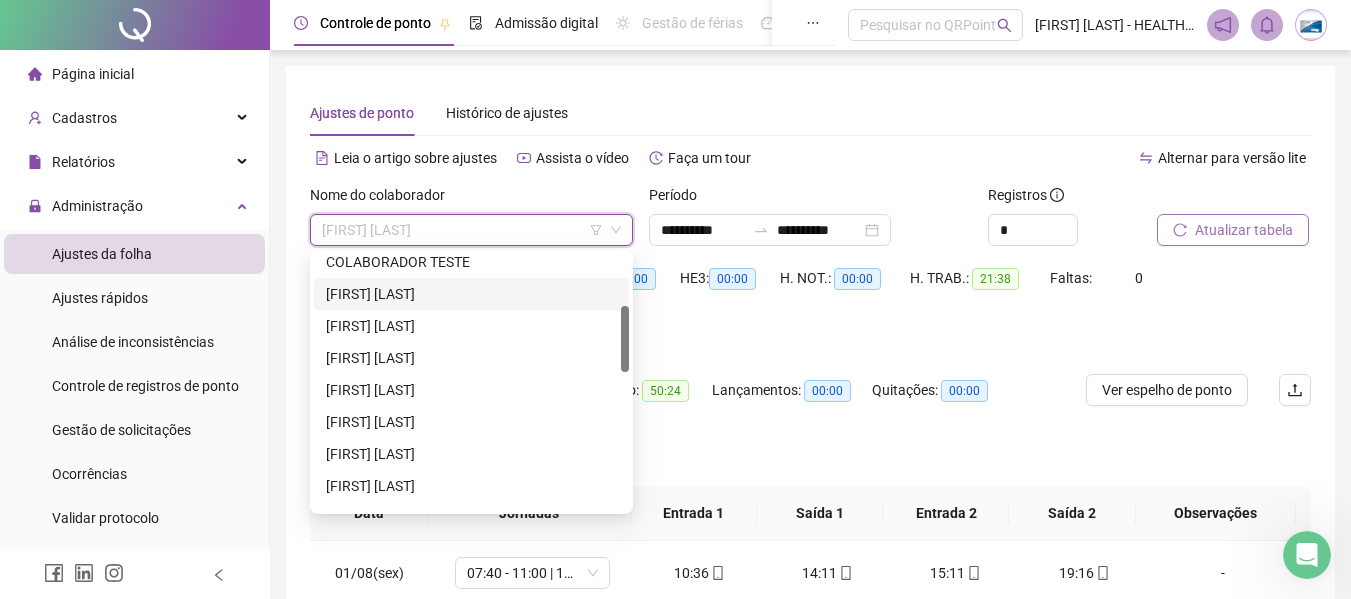 click on "[FIRST] [LAST]" at bounding box center (471, 294) 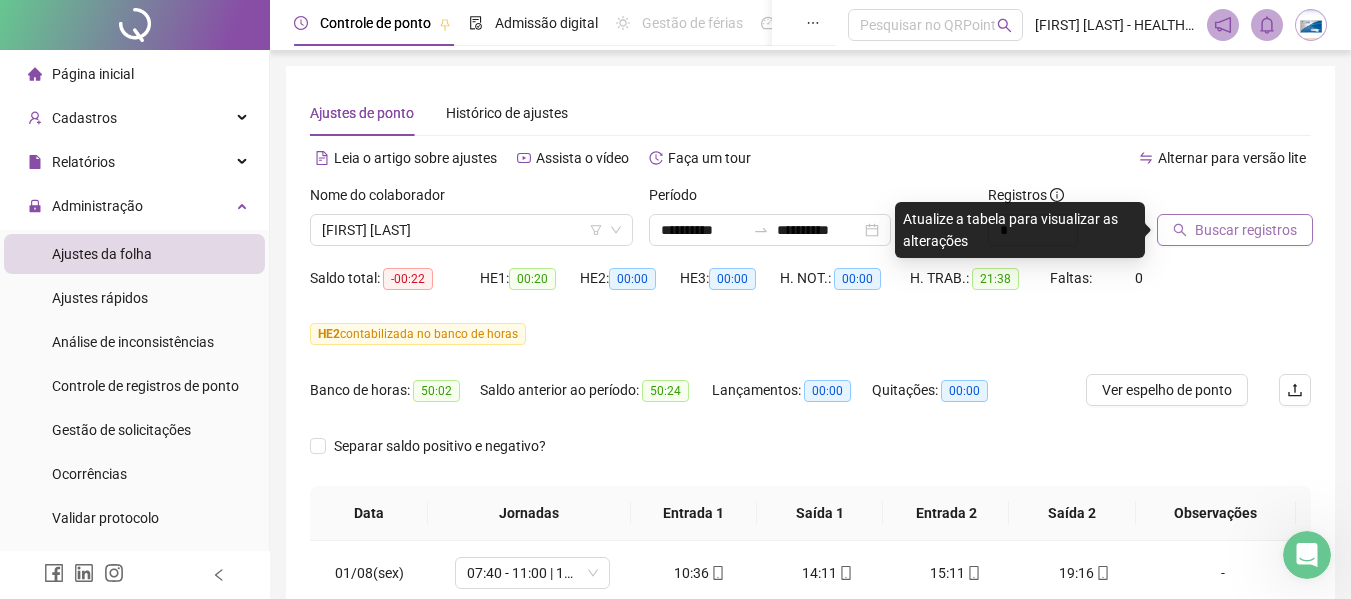 click on "Buscar registros" at bounding box center [1246, 230] 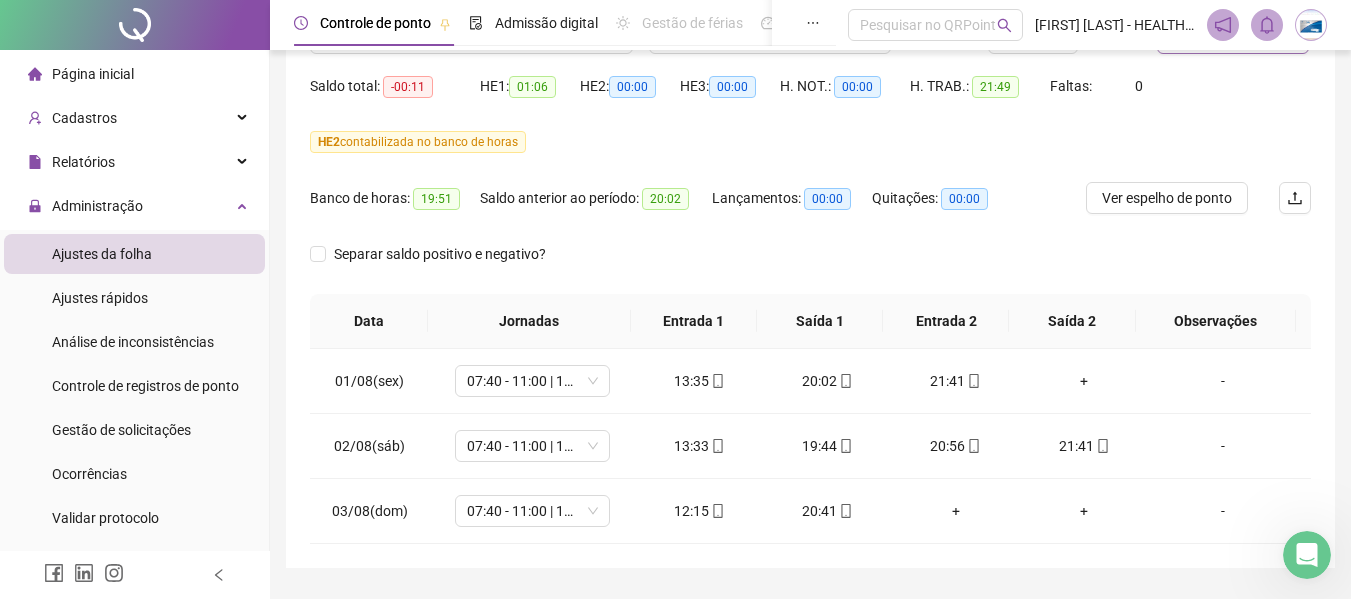 scroll, scrollTop: 147, scrollLeft: 0, axis: vertical 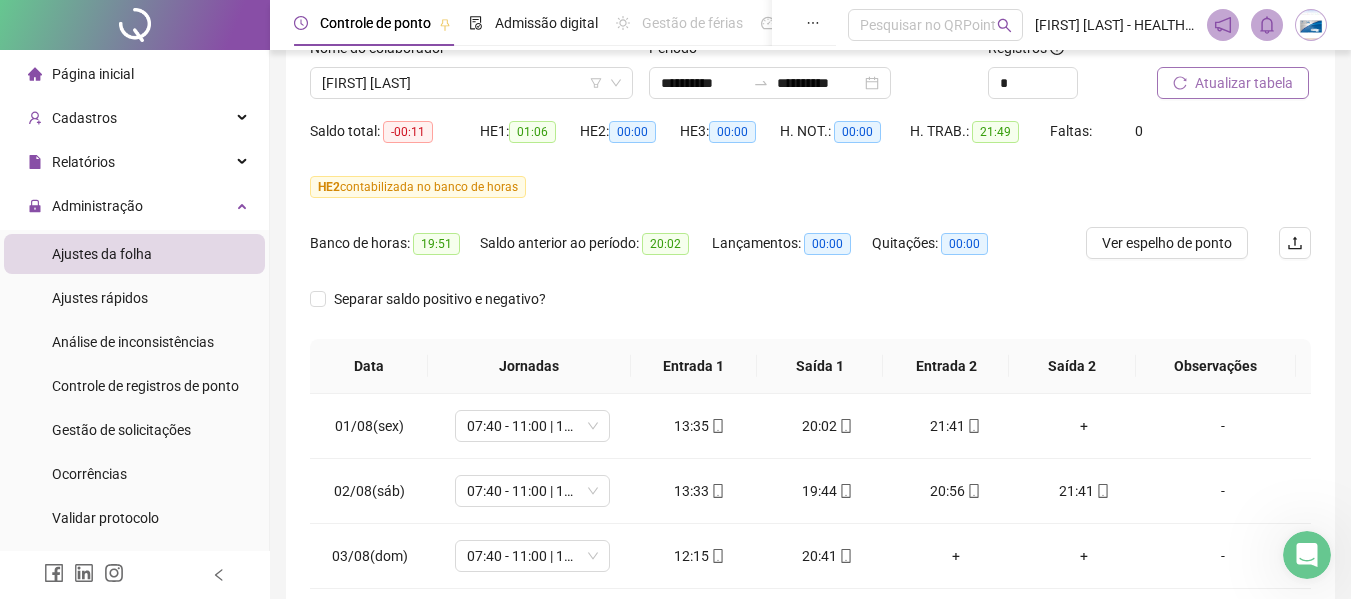 type 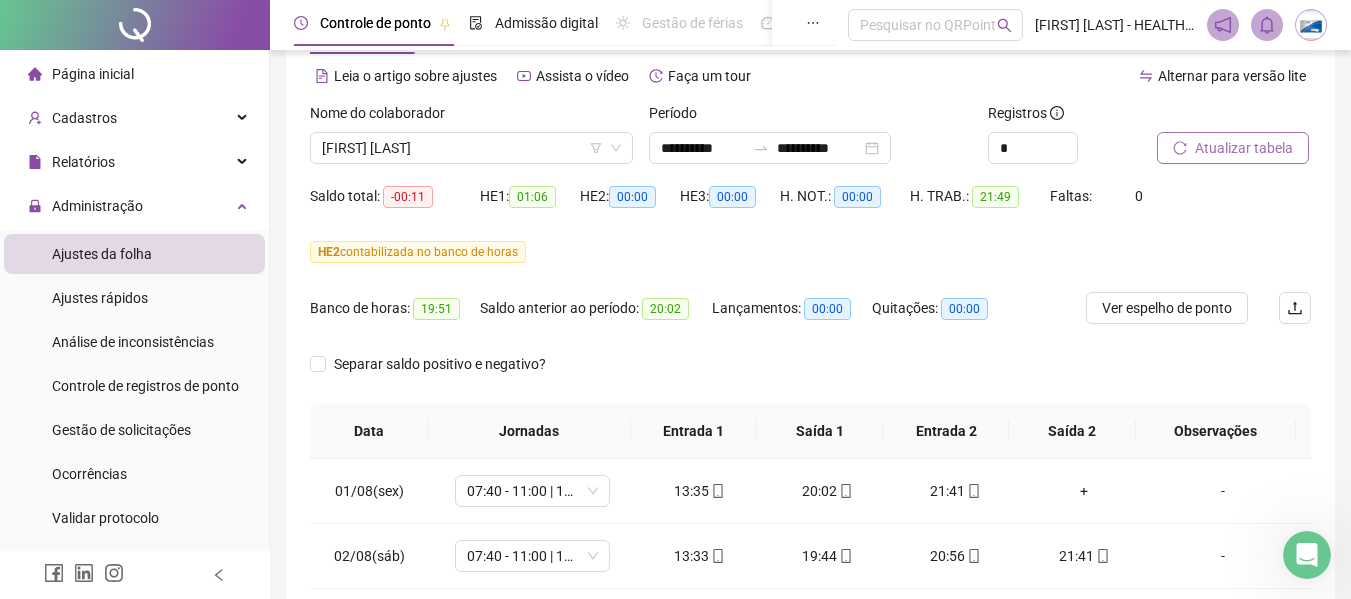 scroll, scrollTop: 47, scrollLeft: 0, axis: vertical 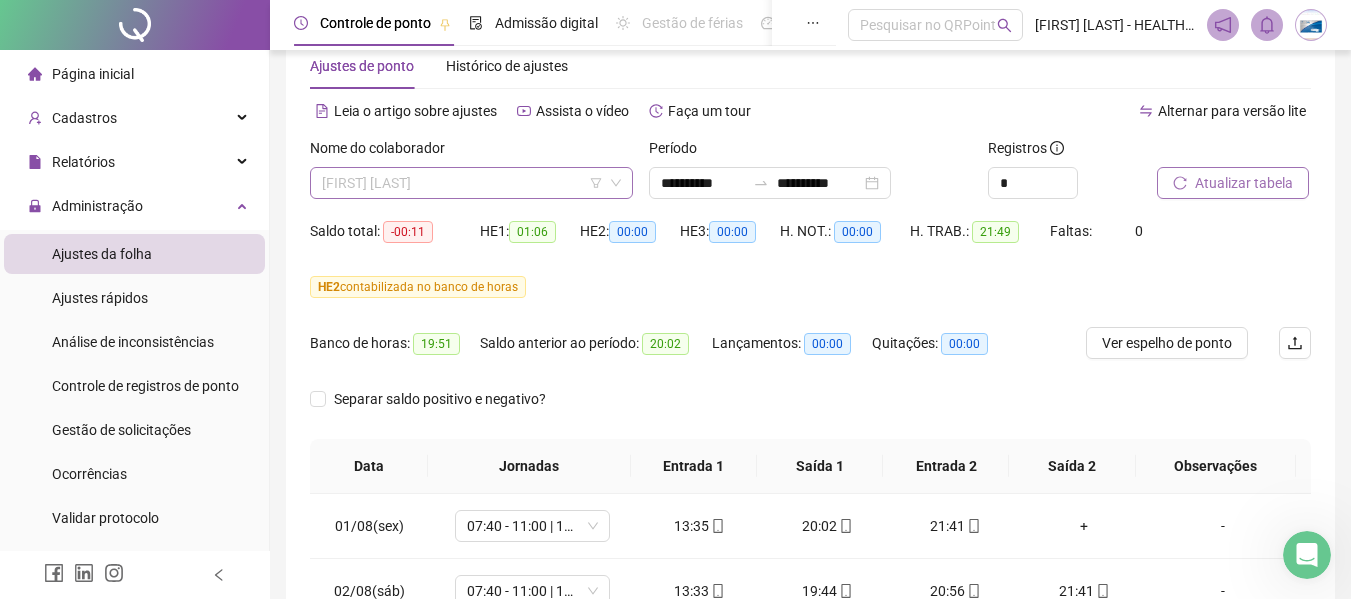 click on "[FIRST] [LAST]" at bounding box center [471, 183] 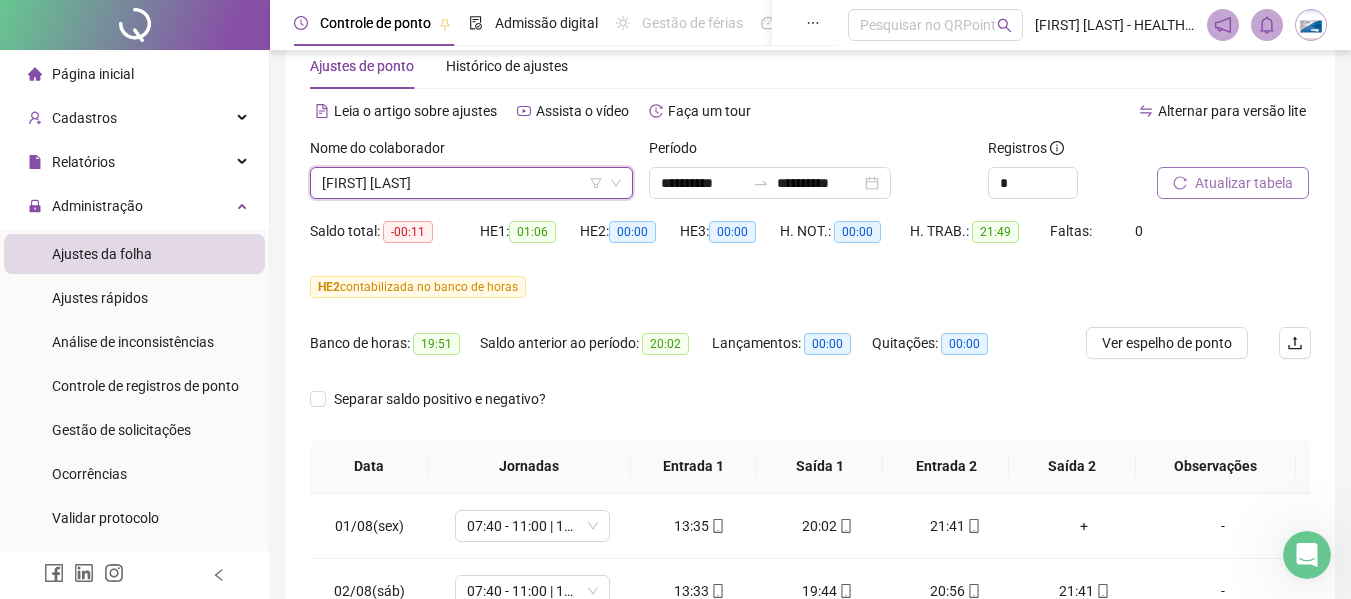 click on "[FIRST] [LAST]" at bounding box center [471, 183] 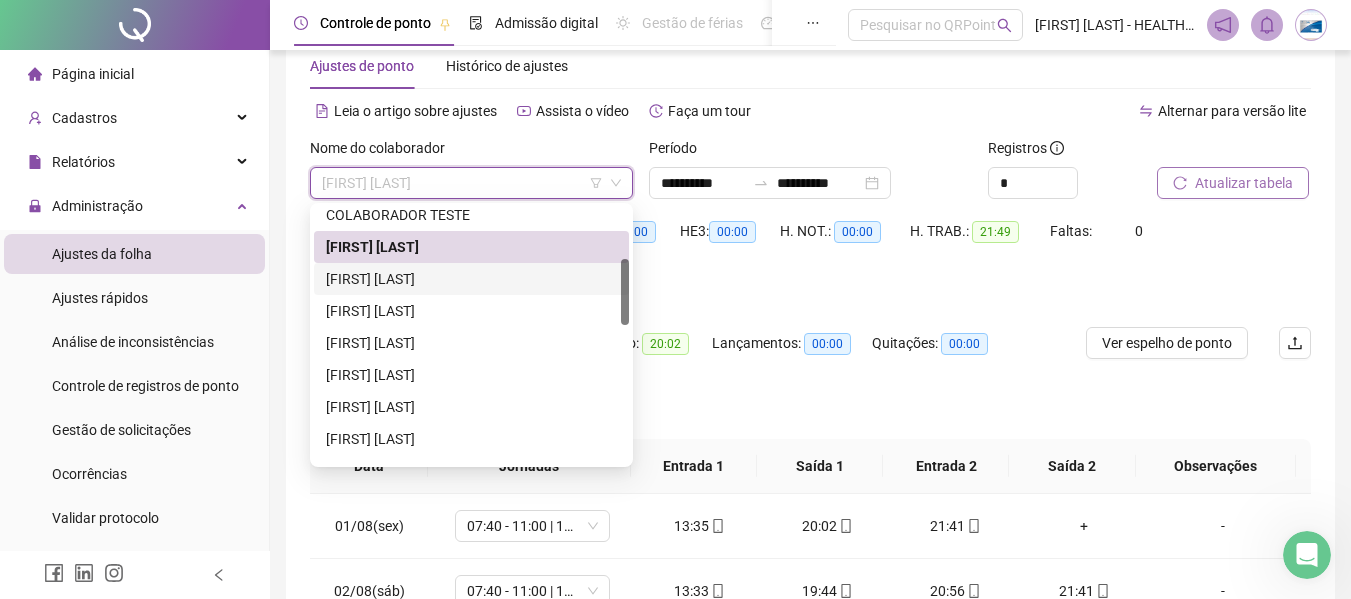 click on "[FIRST] [LAST]" at bounding box center (471, 279) 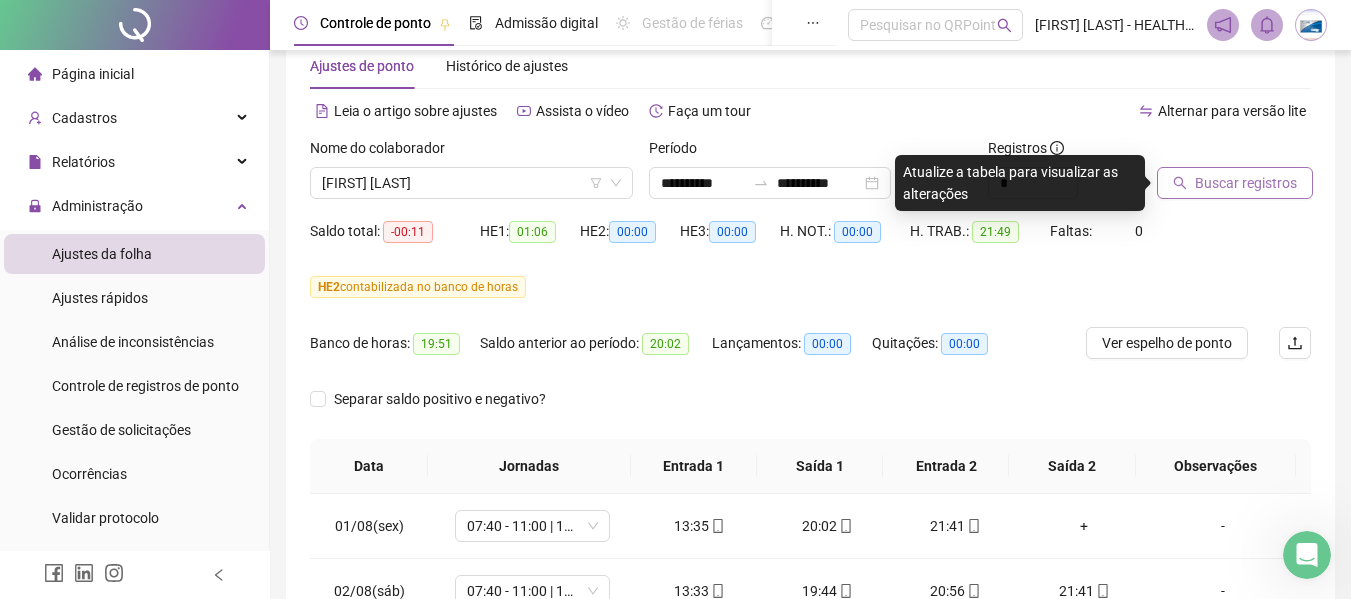 click on "Buscar registros" at bounding box center [1246, 183] 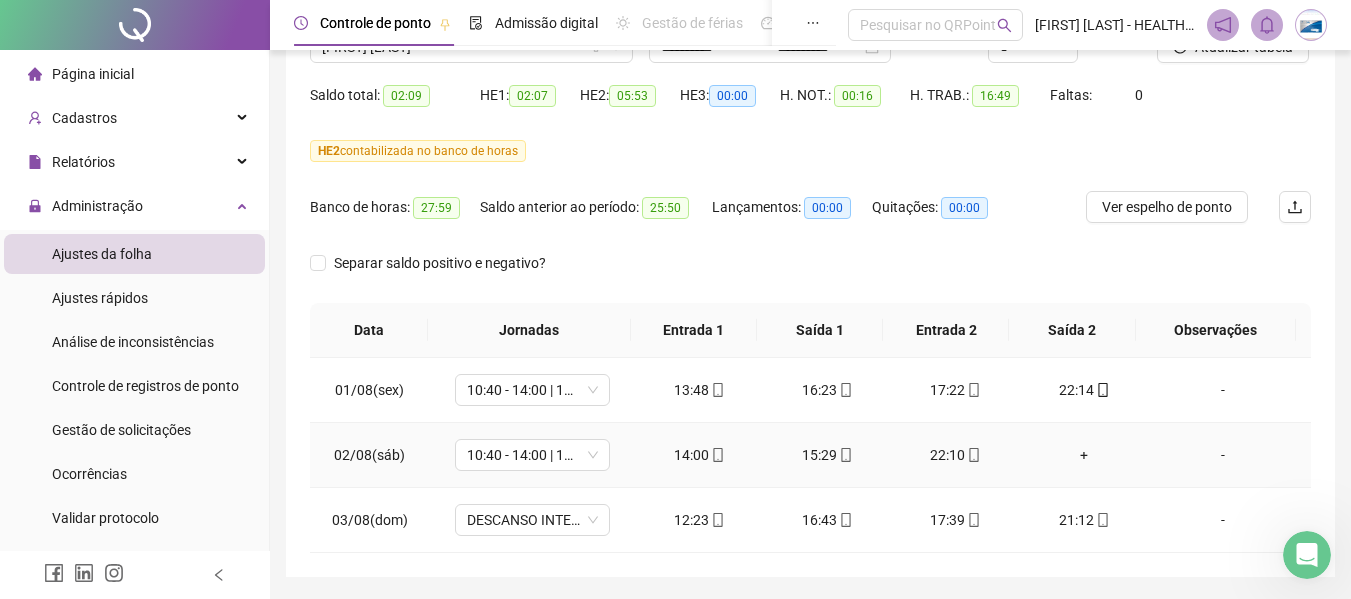 scroll, scrollTop: 147, scrollLeft: 0, axis: vertical 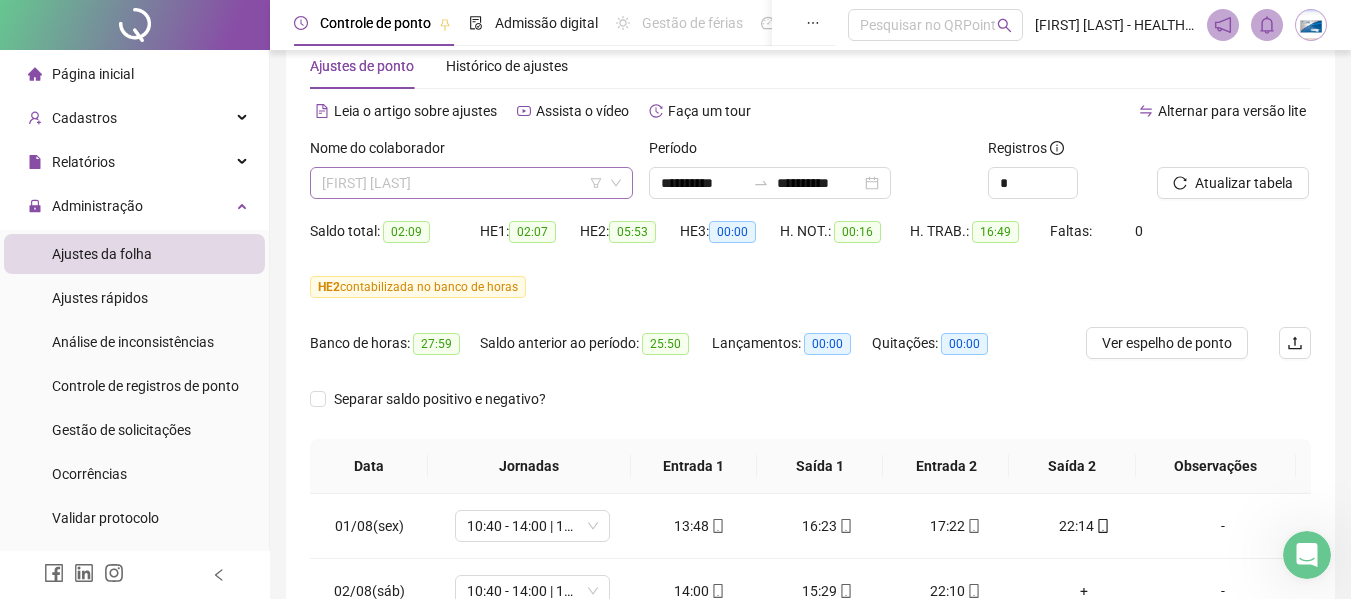 click on "[FIRST] [LAST]" at bounding box center (471, 183) 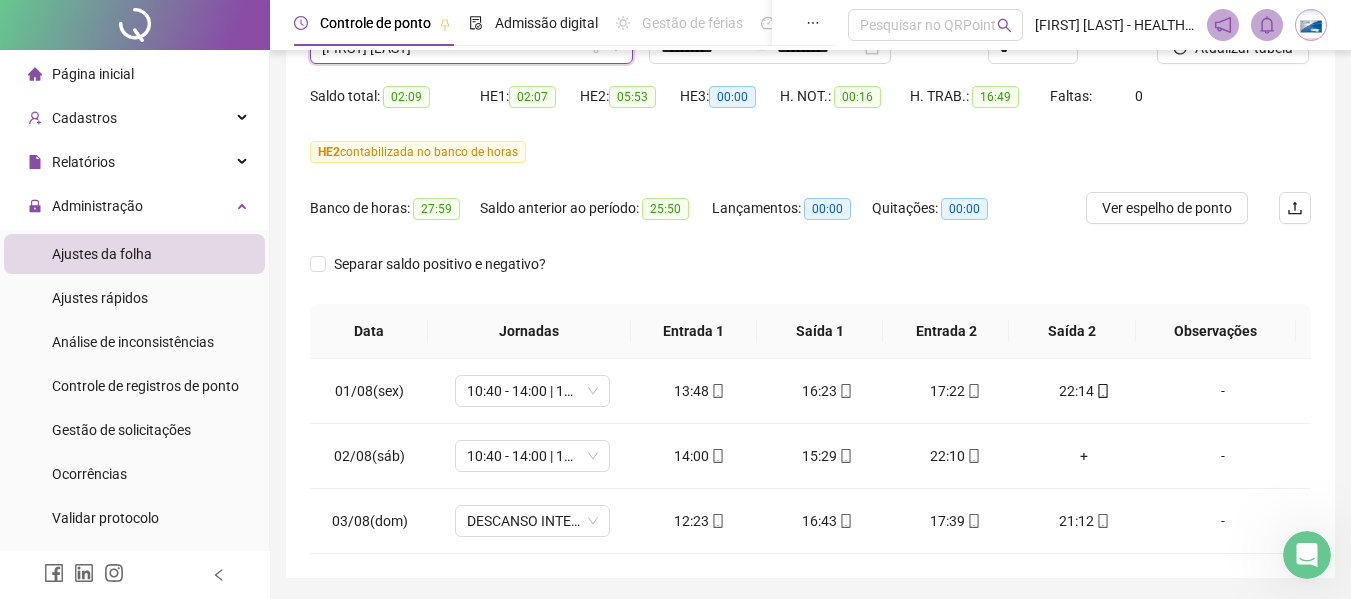 scroll, scrollTop: 147, scrollLeft: 0, axis: vertical 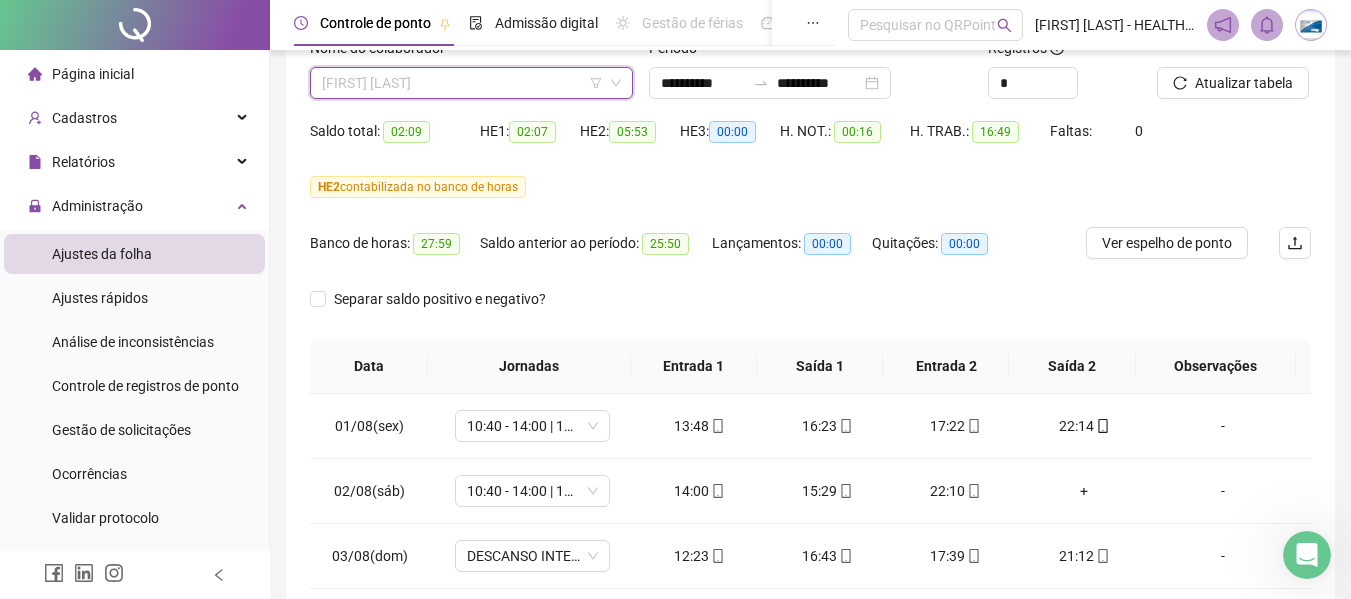 click on "[FIRST] [LAST]" at bounding box center [471, 83] 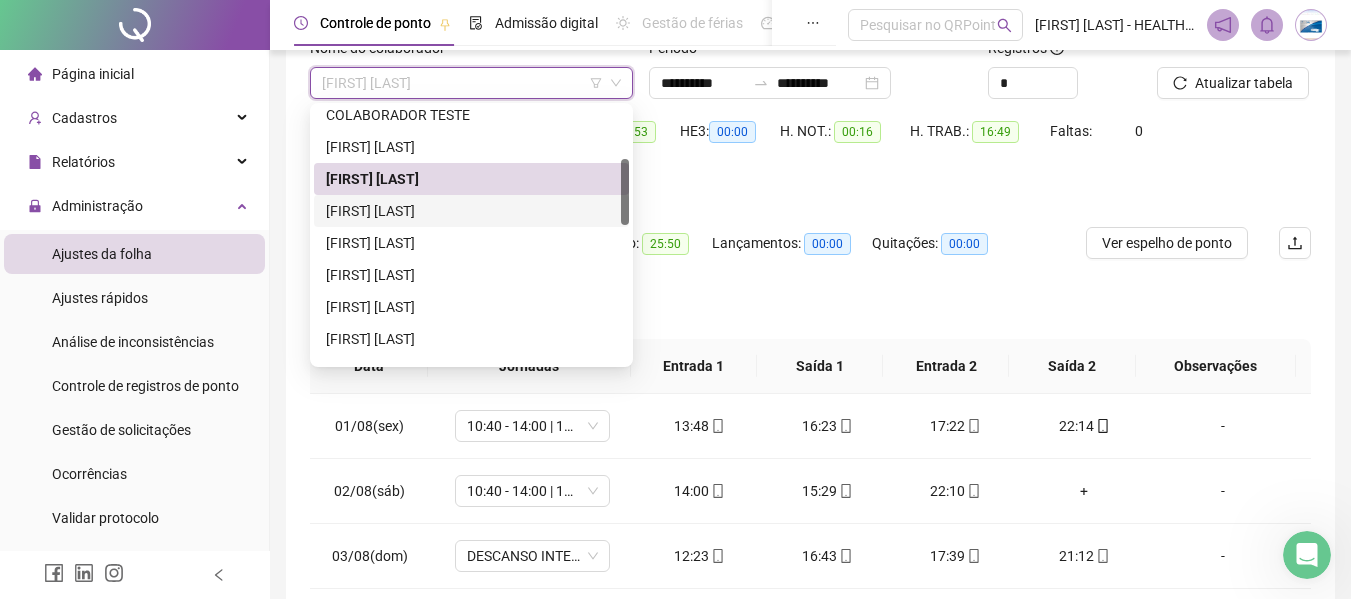 click on "[FIRST] [LAST]" at bounding box center [471, 211] 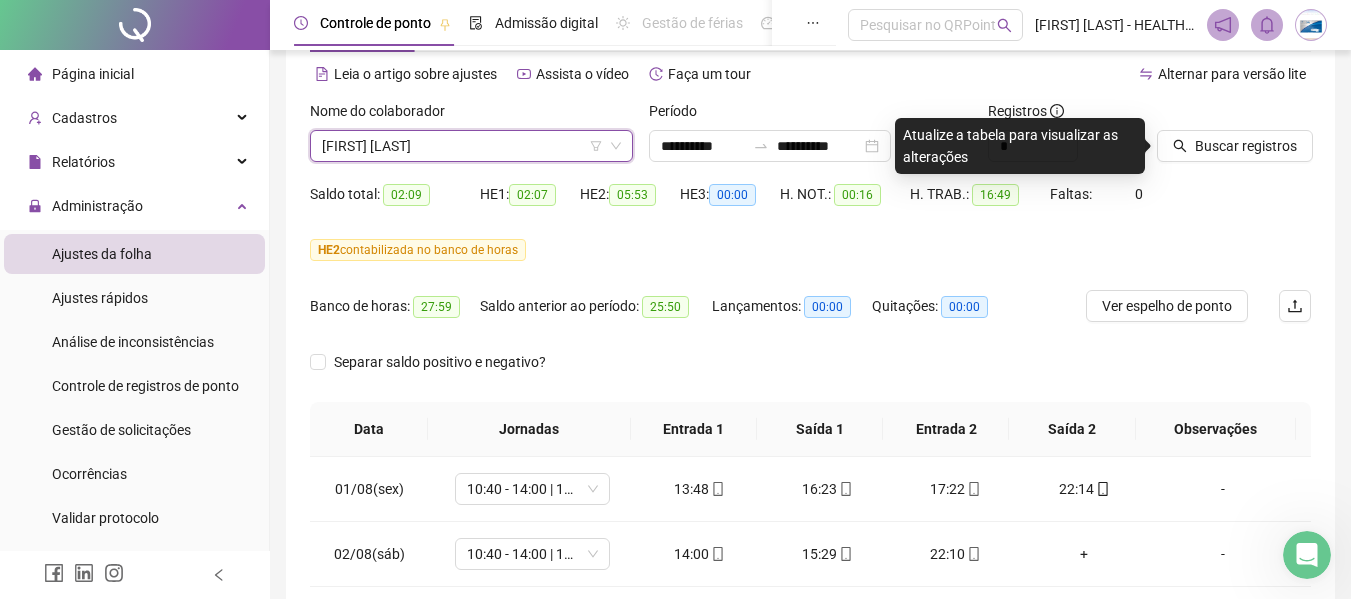 scroll, scrollTop: 0, scrollLeft: 0, axis: both 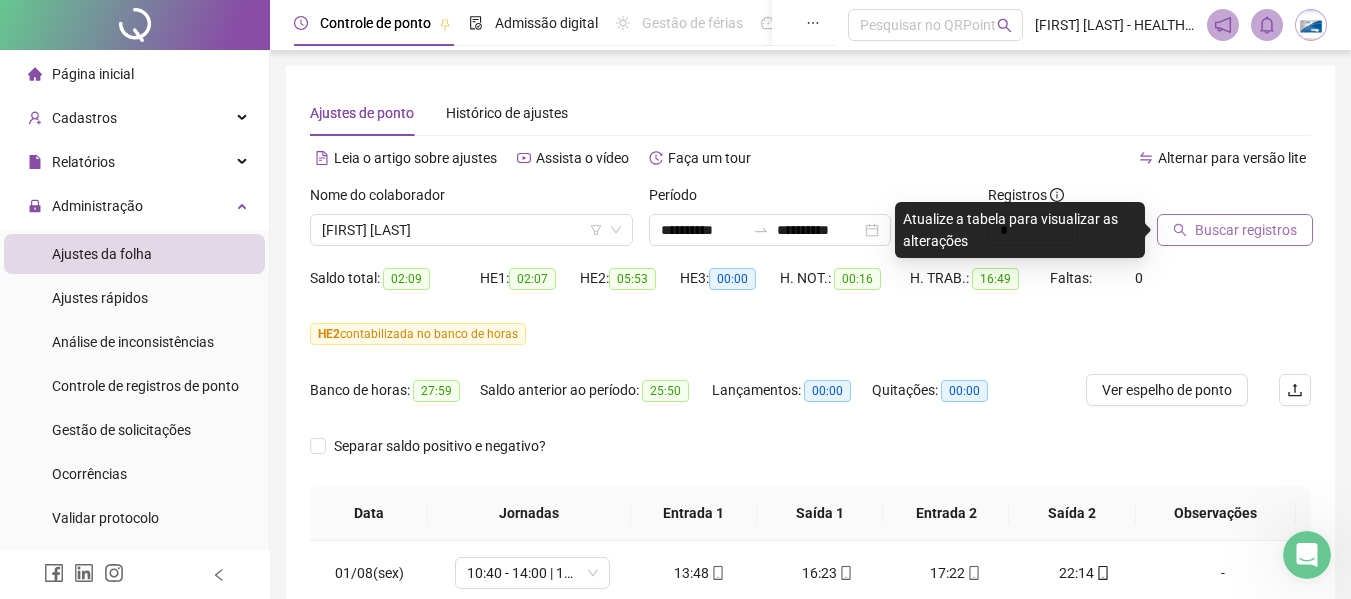 click on "Buscar registros" at bounding box center [1246, 230] 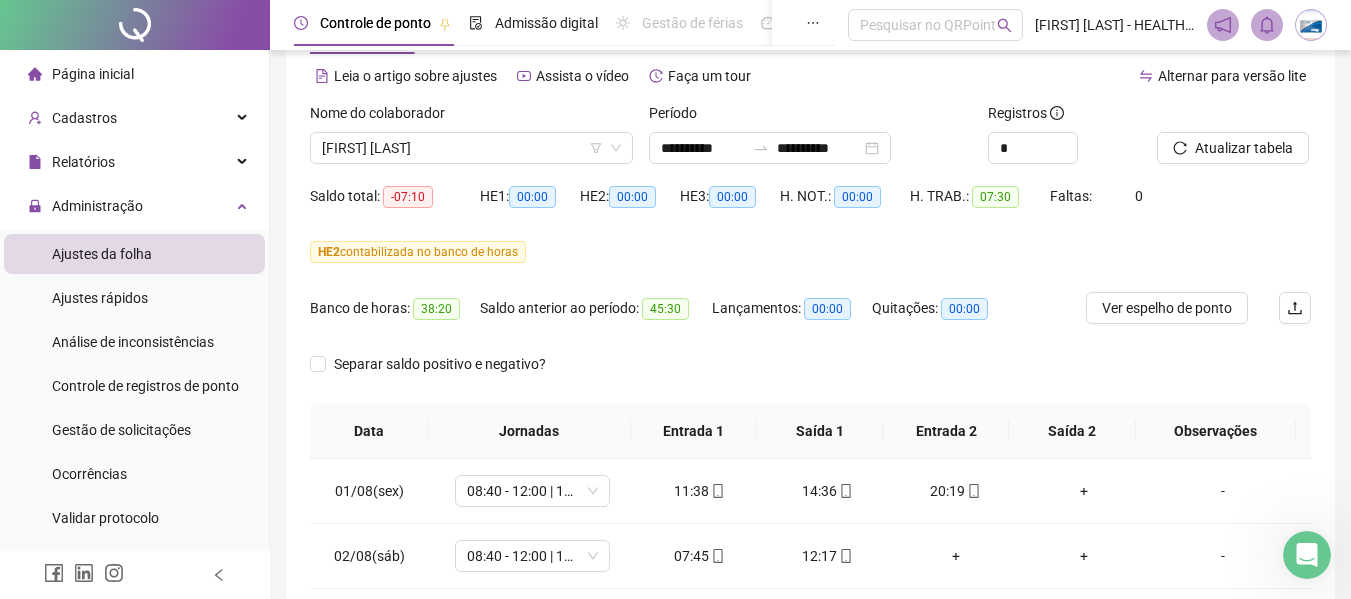 scroll, scrollTop: 47, scrollLeft: 0, axis: vertical 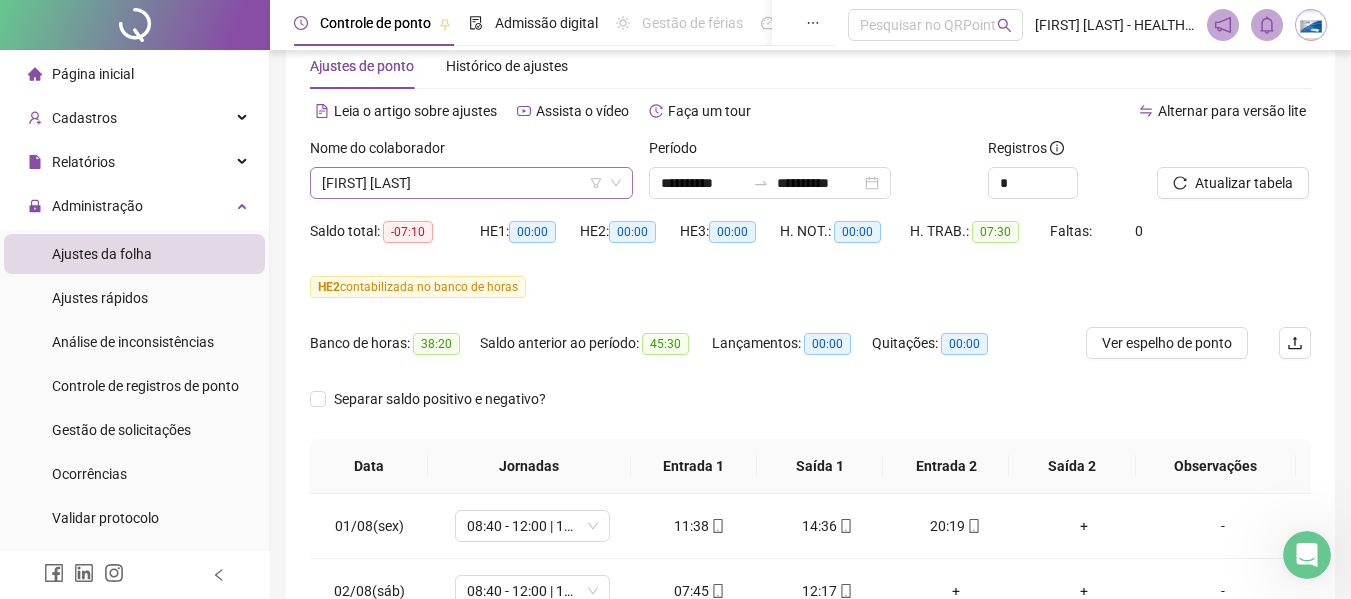 click on "[FIRST] [LAST]" at bounding box center [471, 183] 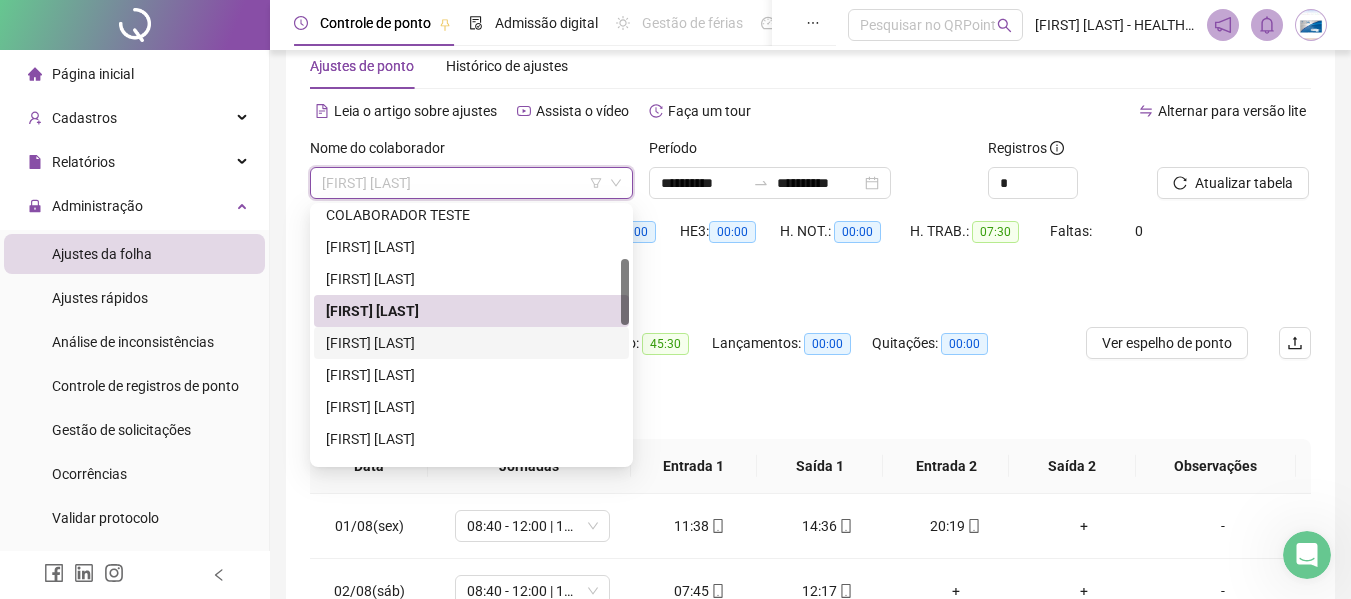 click on "[FIRST] [LAST]" at bounding box center [471, 343] 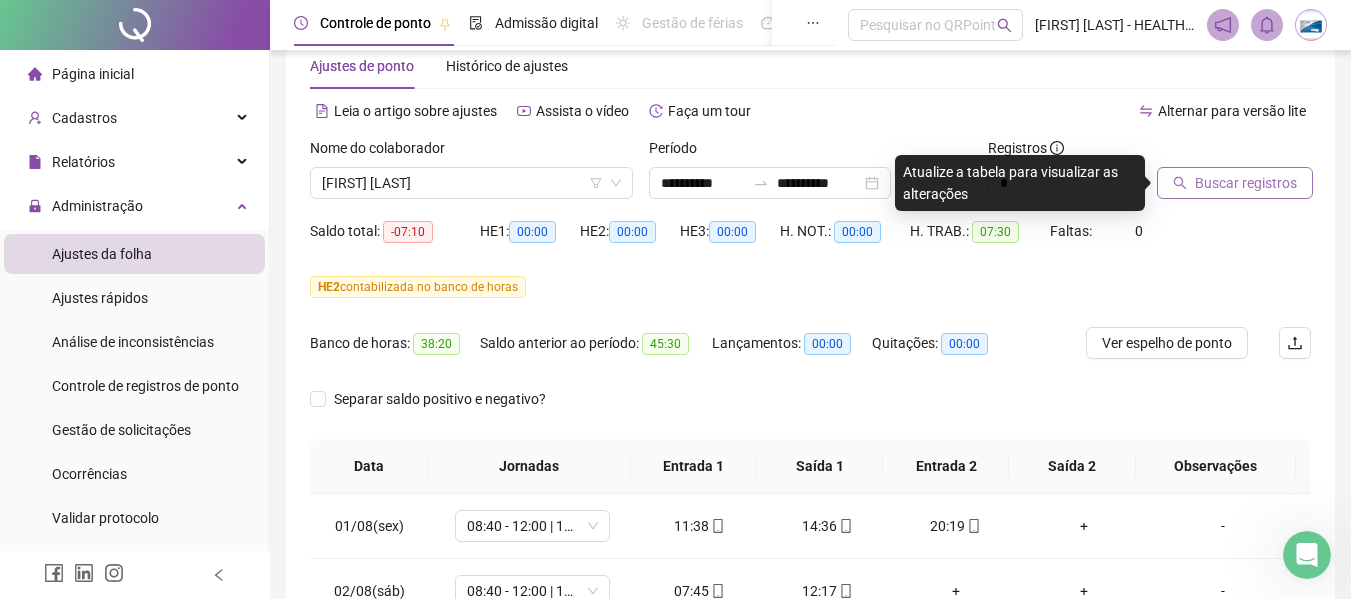 click on "Buscar registros" at bounding box center [1246, 183] 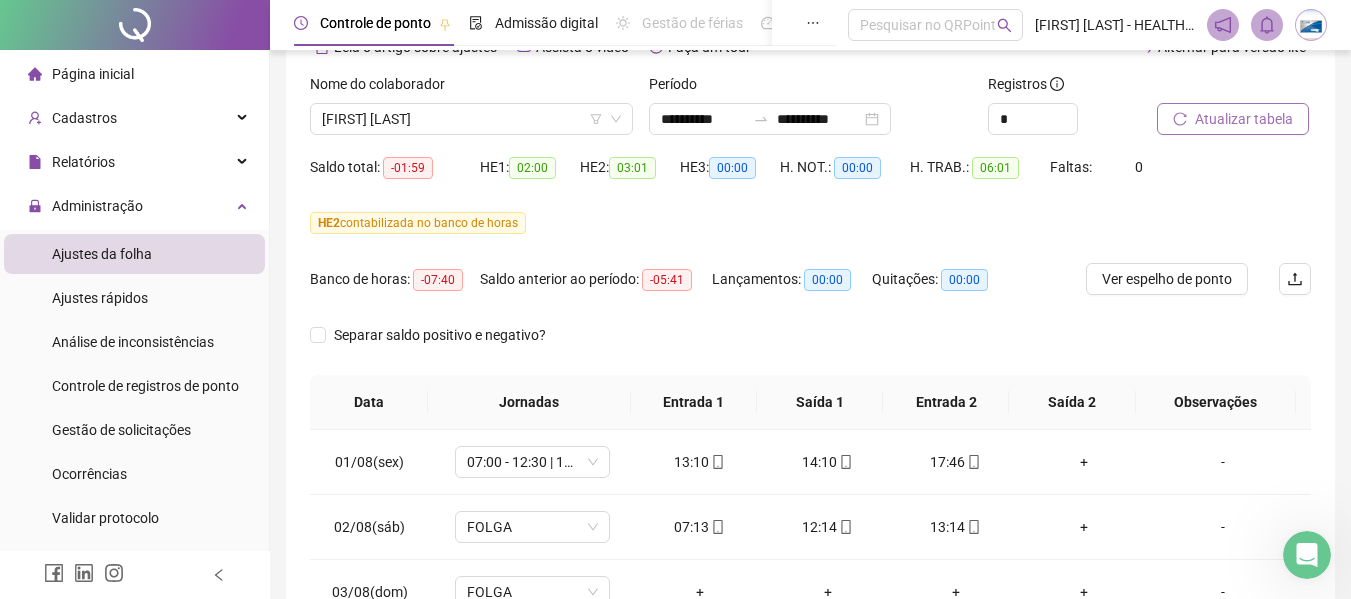 scroll, scrollTop: 147, scrollLeft: 0, axis: vertical 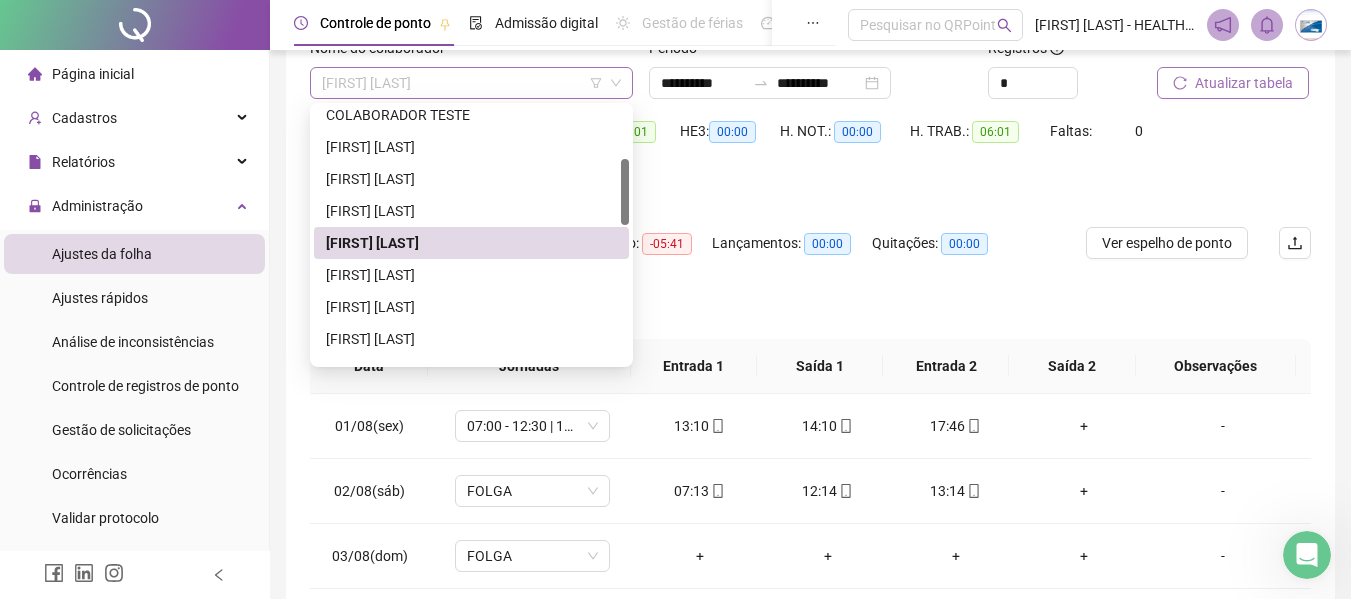 click on "[FIRST] [LAST]" at bounding box center [471, 83] 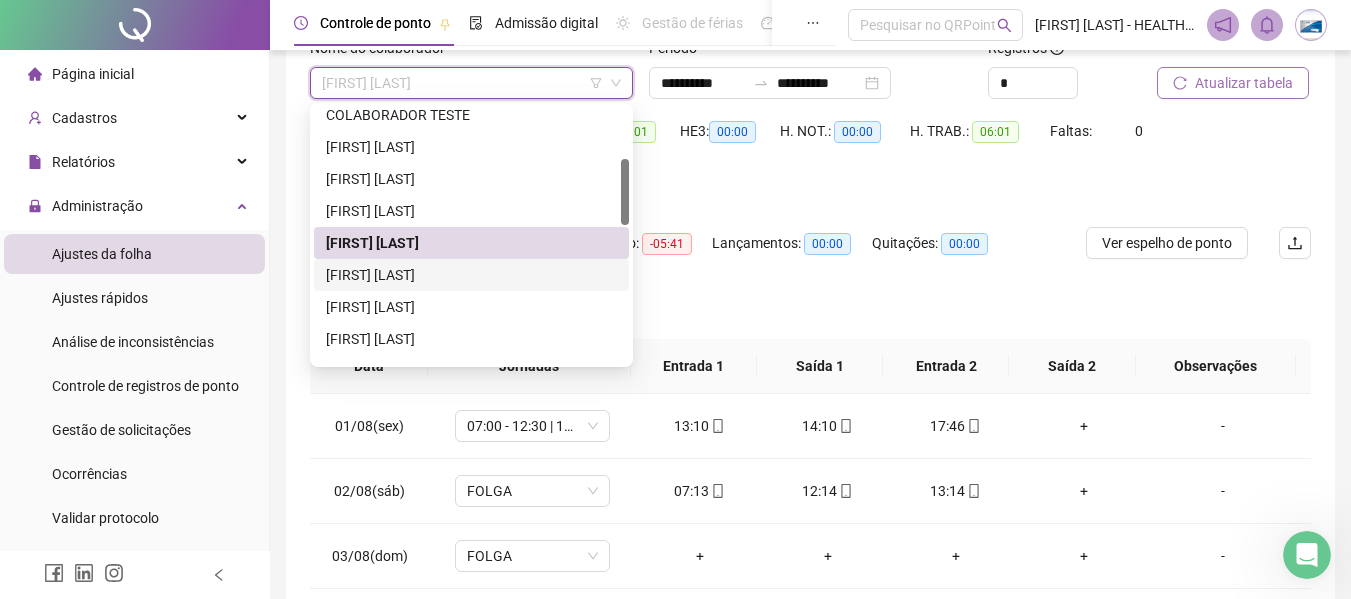 click on "[FIRST] [LAST]" at bounding box center (471, 275) 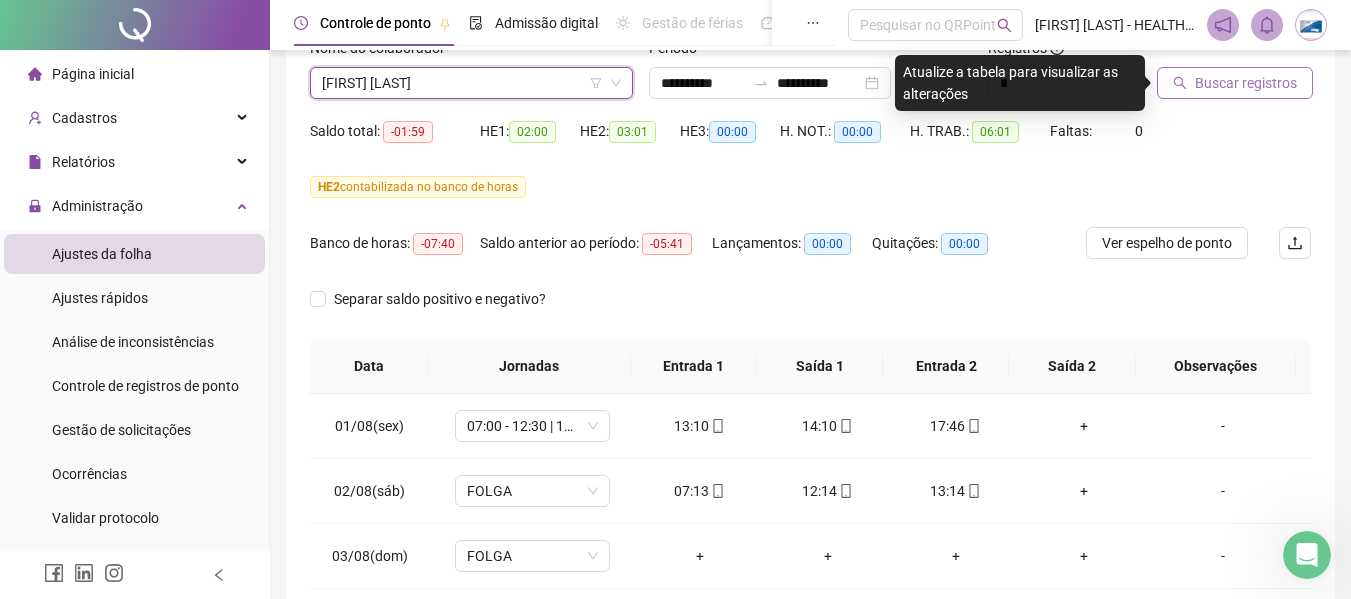 click 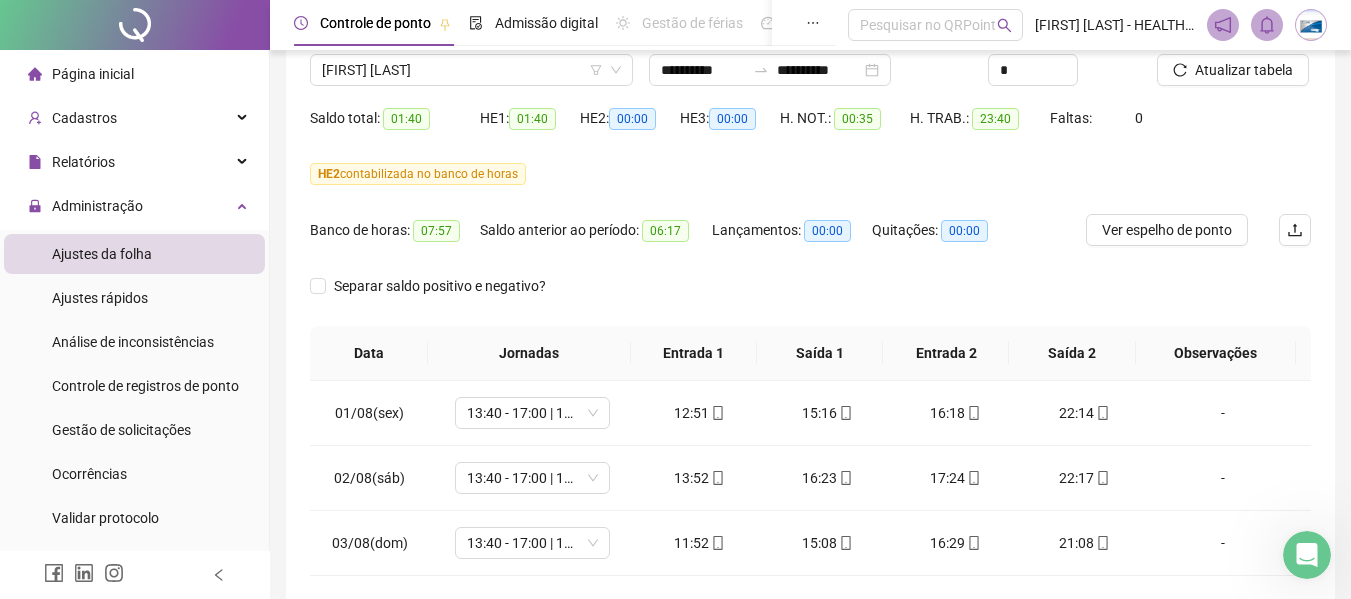 scroll, scrollTop: 47, scrollLeft: 0, axis: vertical 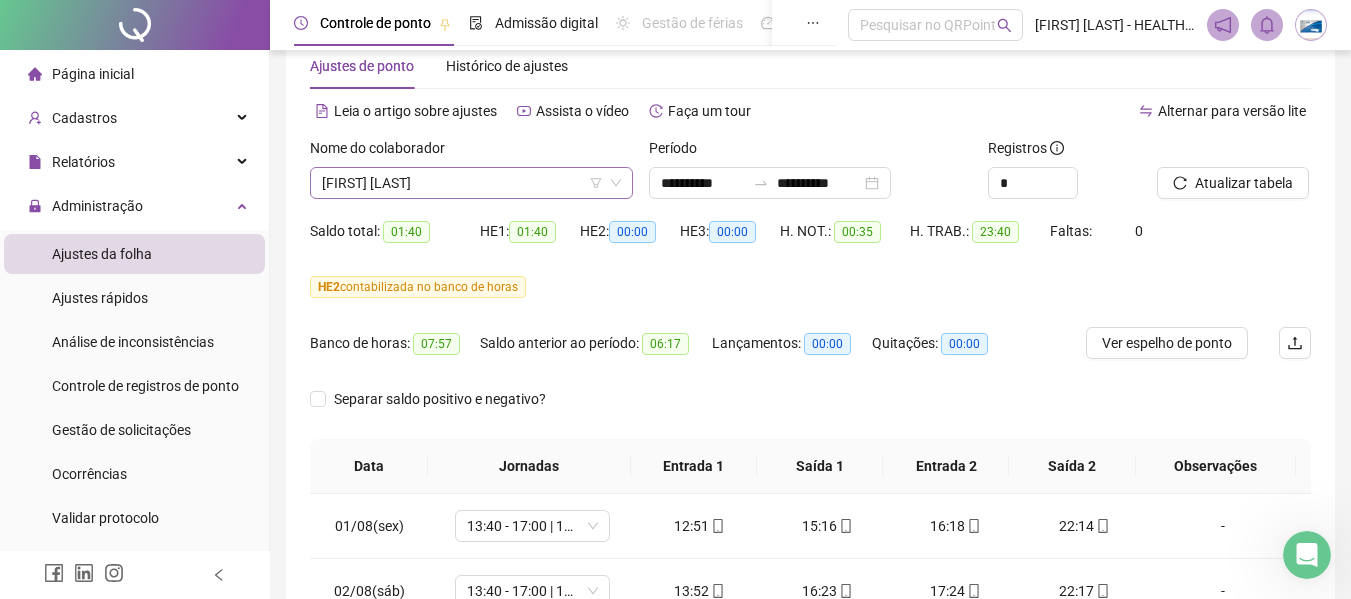 click on "[FIRST] [LAST]" at bounding box center [471, 183] 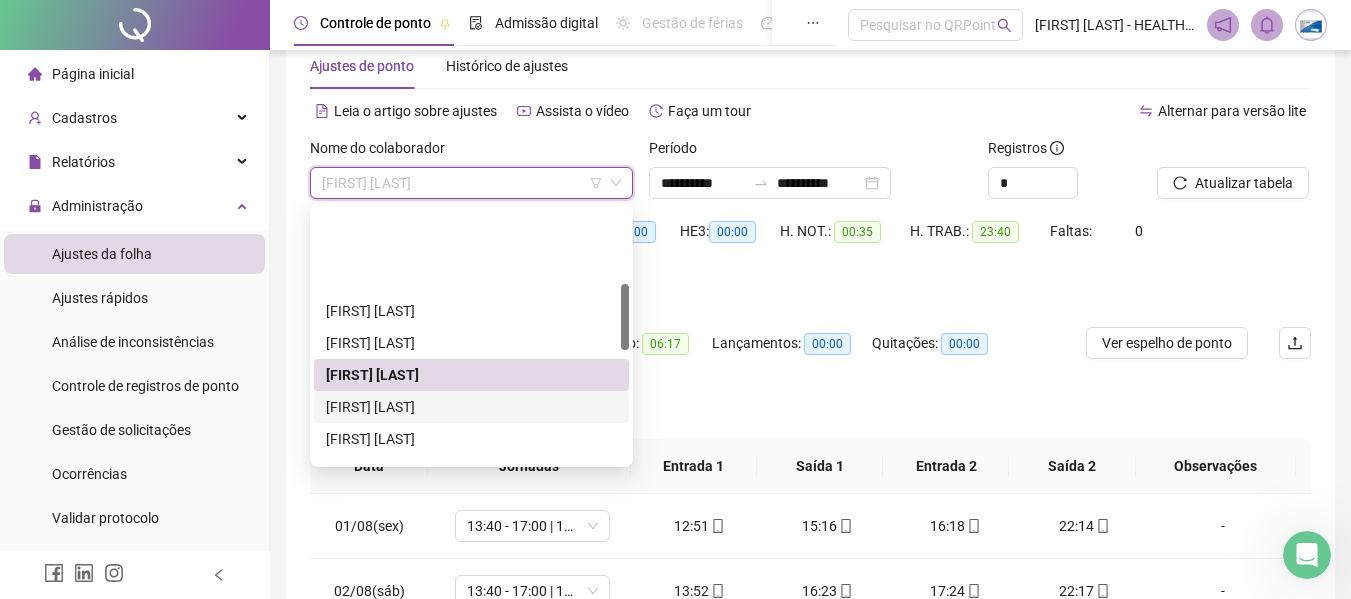scroll, scrollTop: 300, scrollLeft: 0, axis: vertical 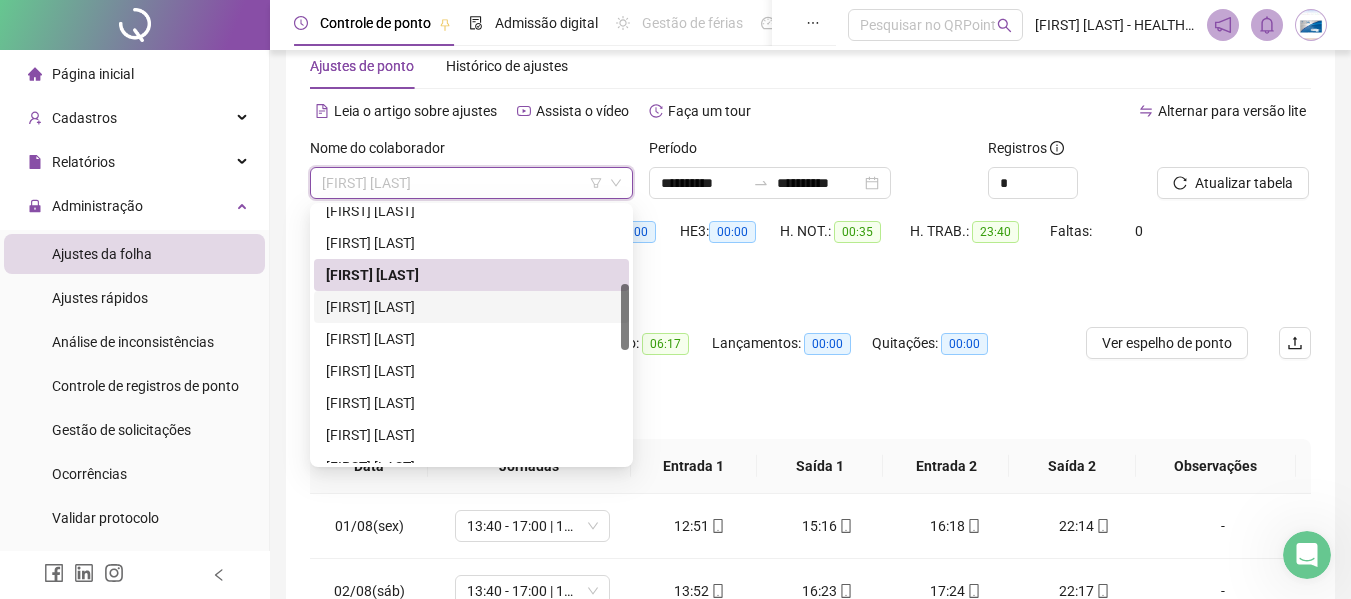 click on "[FIRST] [LAST]" at bounding box center (471, 307) 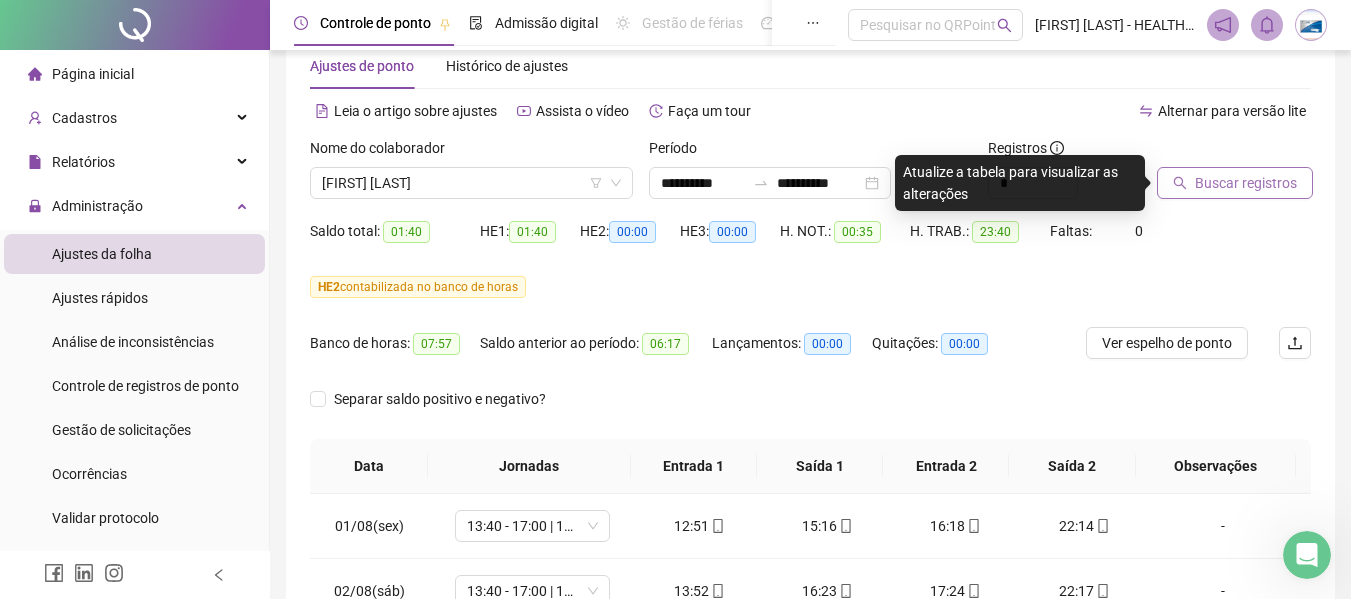 click on "Buscar registros" at bounding box center [1246, 183] 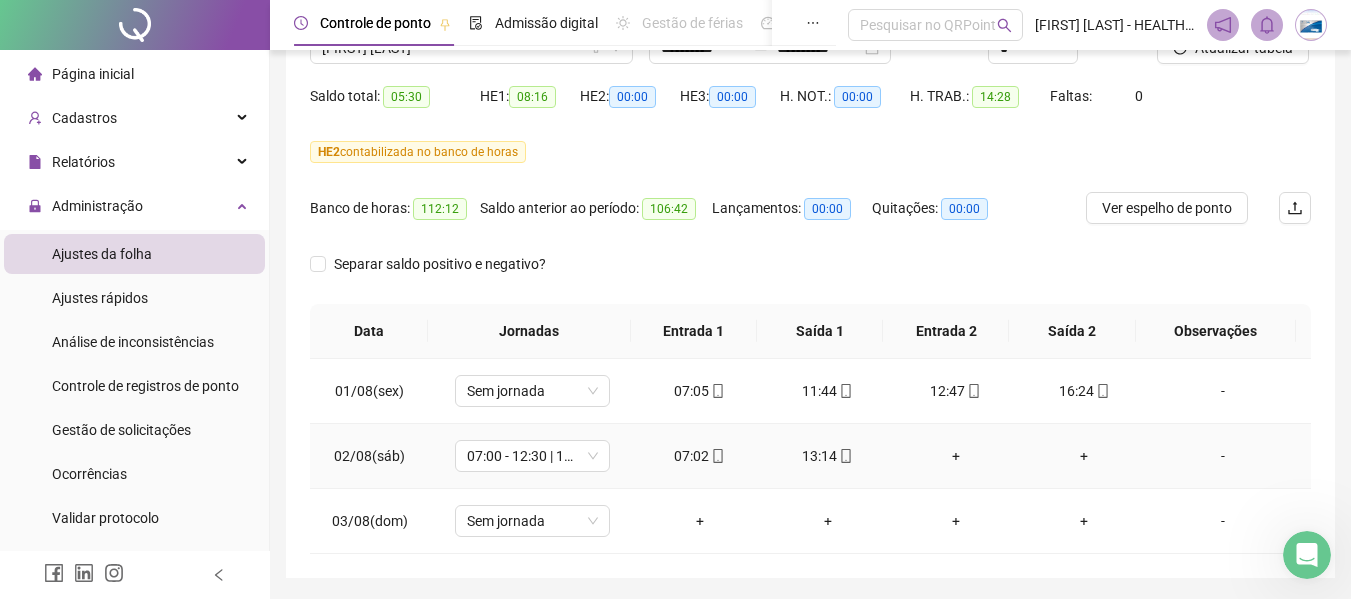 scroll, scrollTop: 147, scrollLeft: 0, axis: vertical 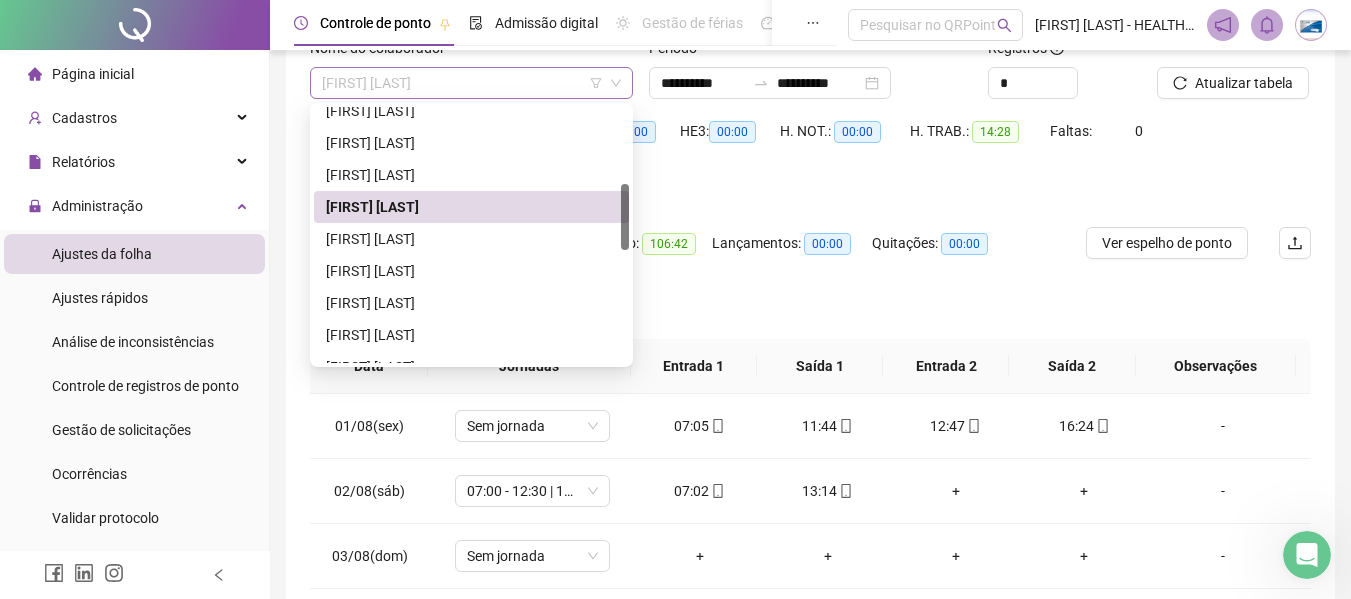 click on "[FIRST] [LAST]" at bounding box center (471, 83) 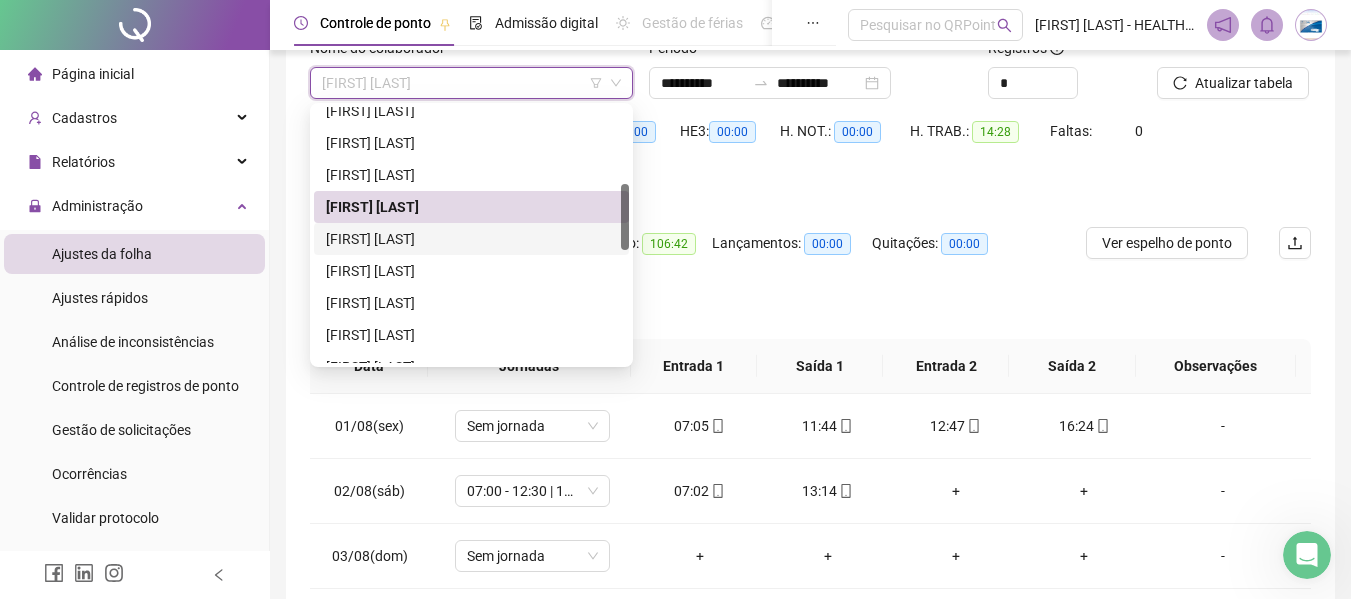 click on "[FIRST] [LAST]" at bounding box center (471, 239) 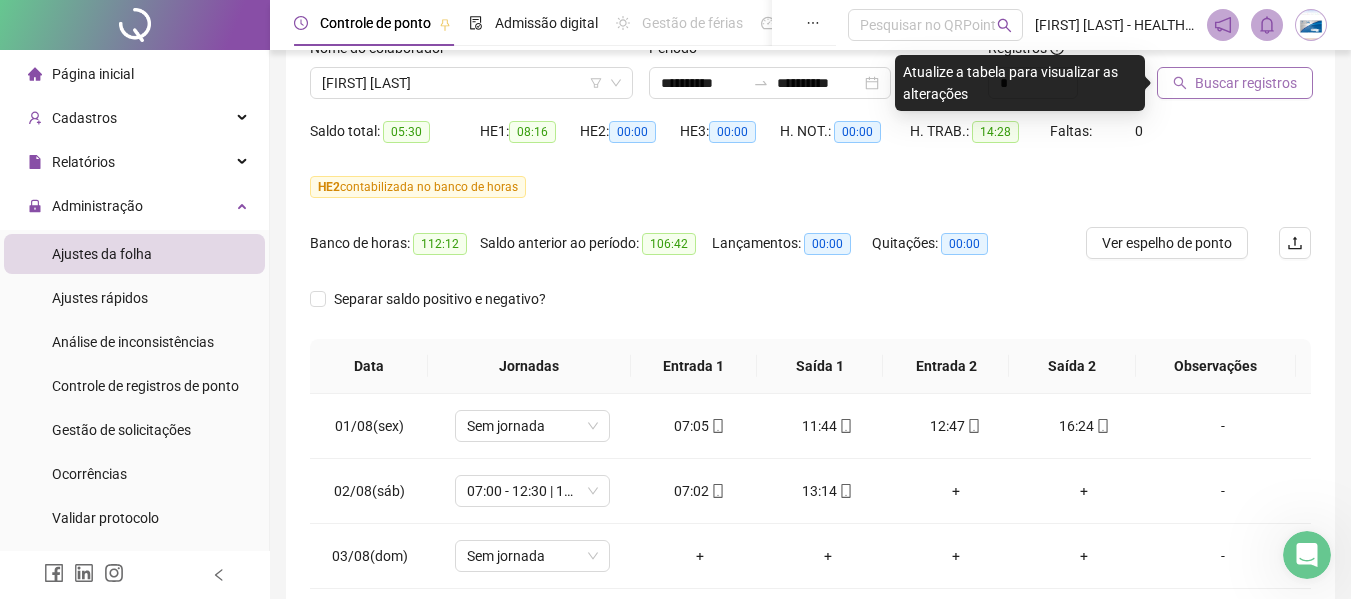 click 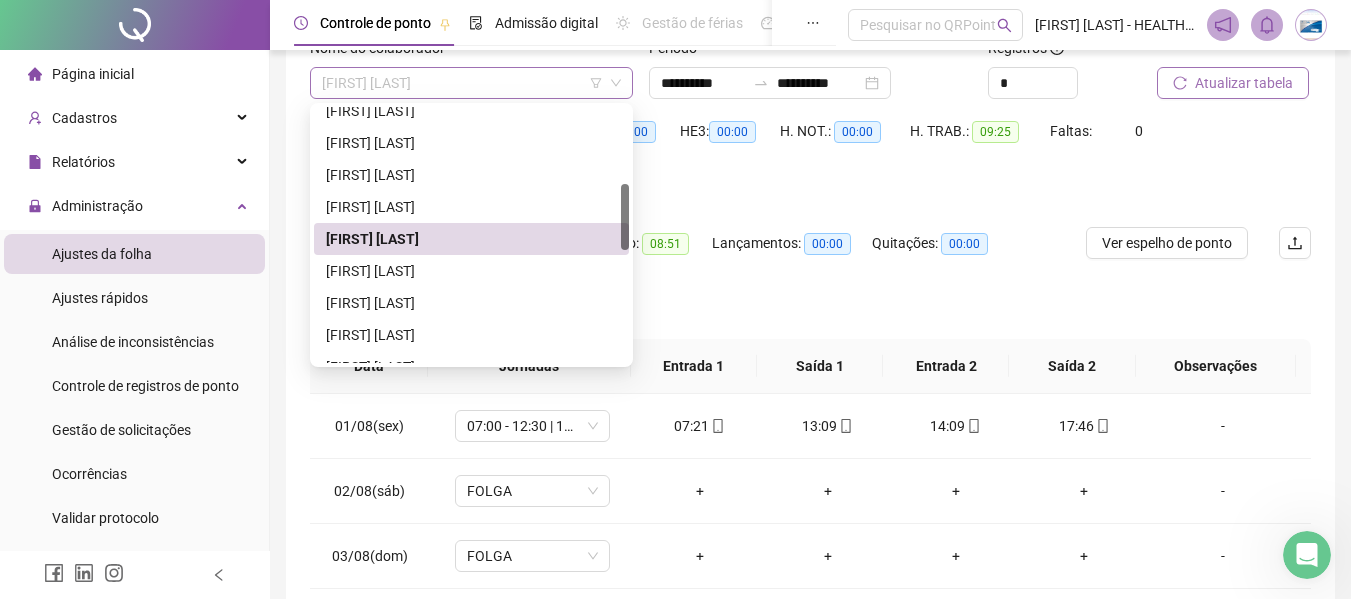 click on "[FIRST] [LAST]" at bounding box center (471, 83) 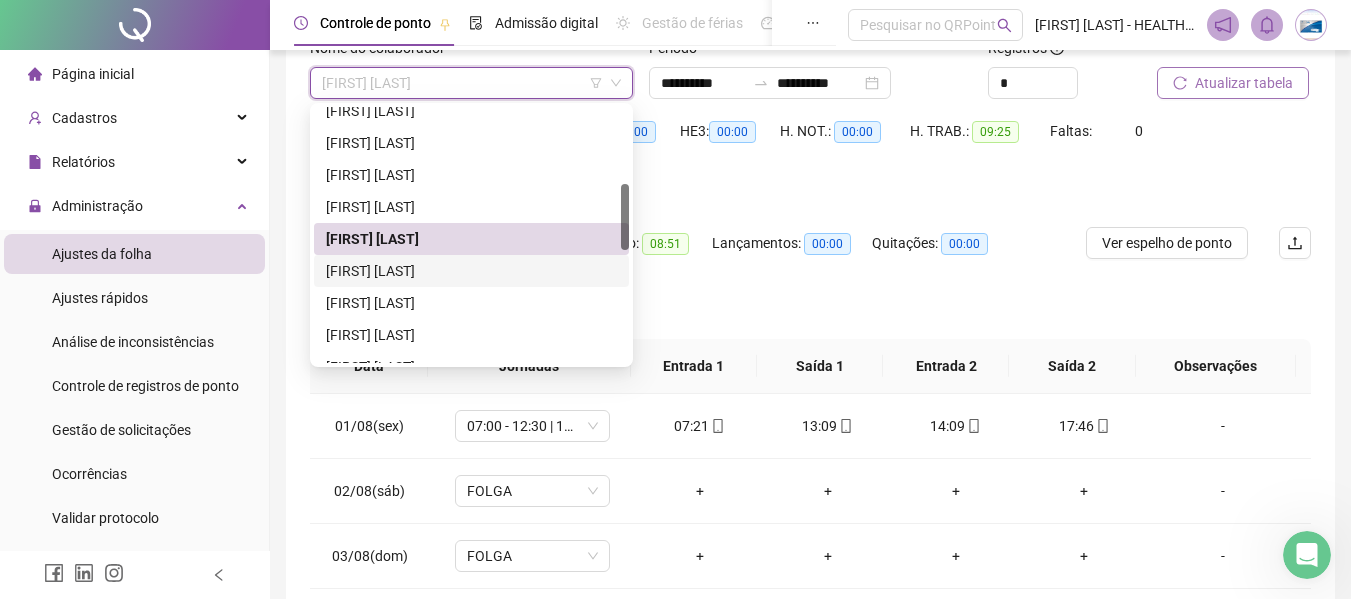 click on "[FIRST] [LAST]" at bounding box center [471, 271] 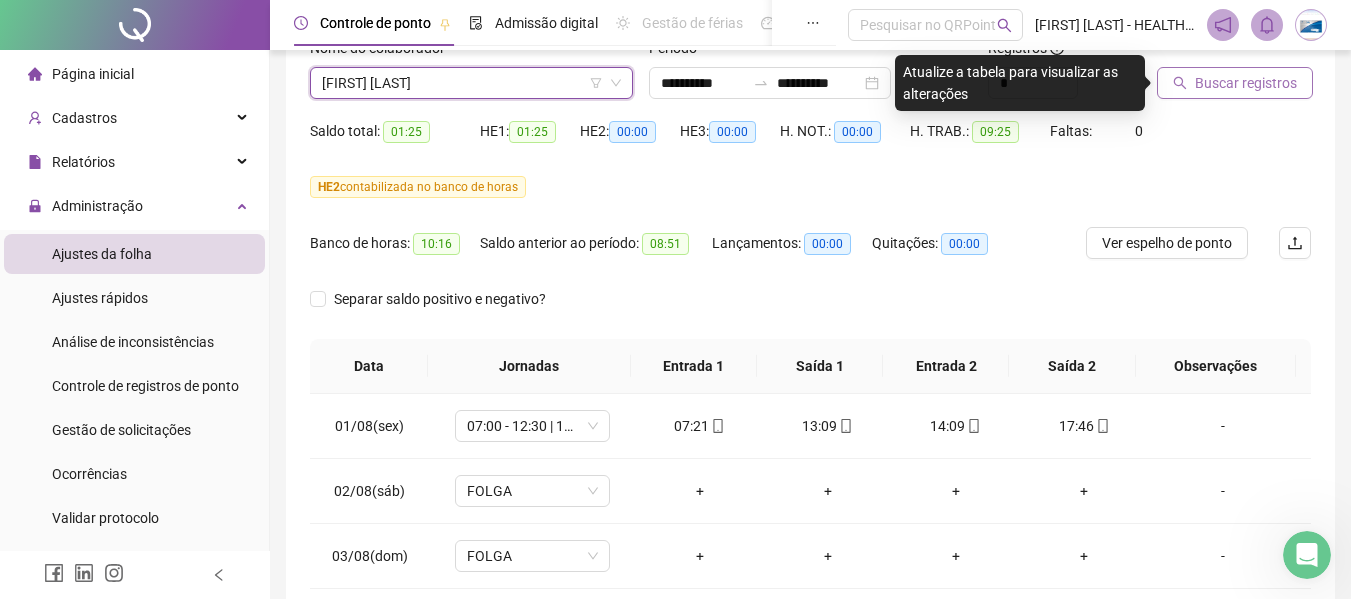 click on "Buscar registros" at bounding box center (1235, 83) 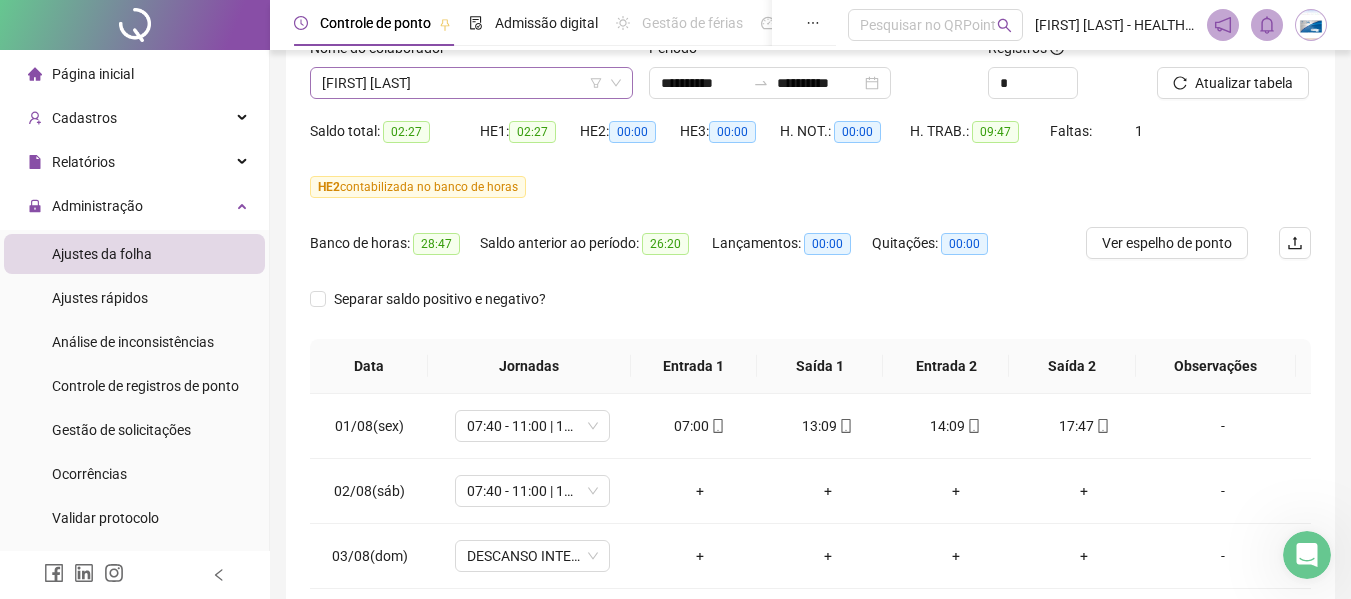 click on "[FIRST] [LAST]" at bounding box center (471, 83) 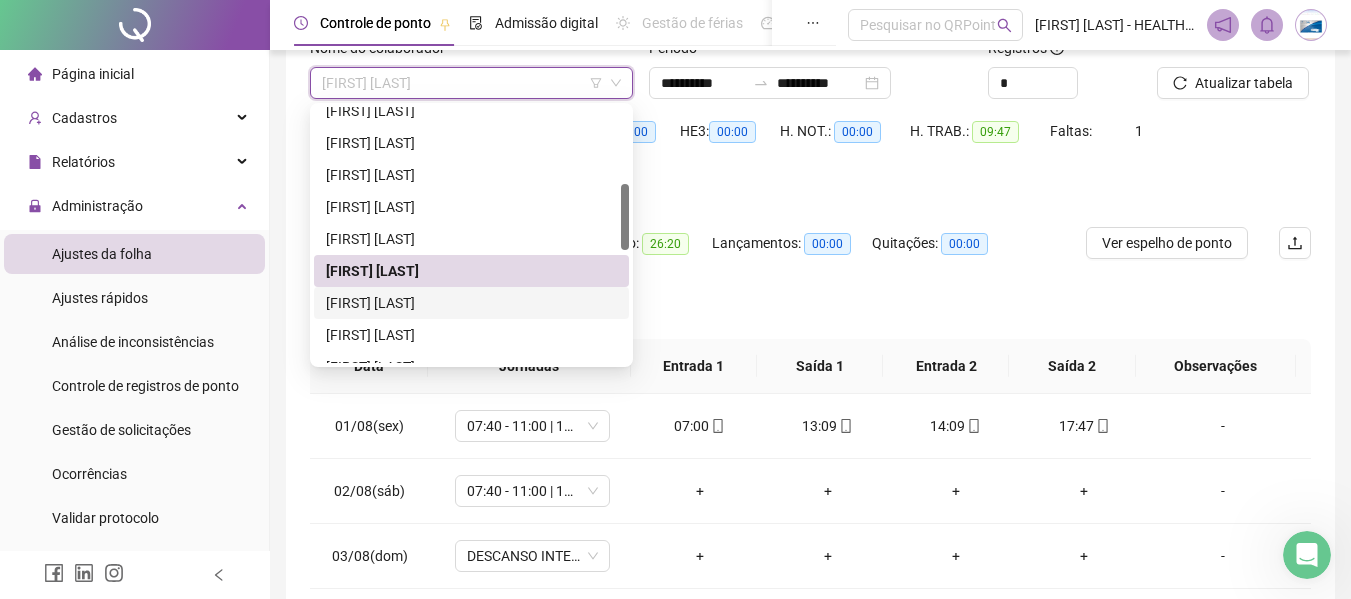 click on "[FIRST] [LAST]" at bounding box center (471, 303) 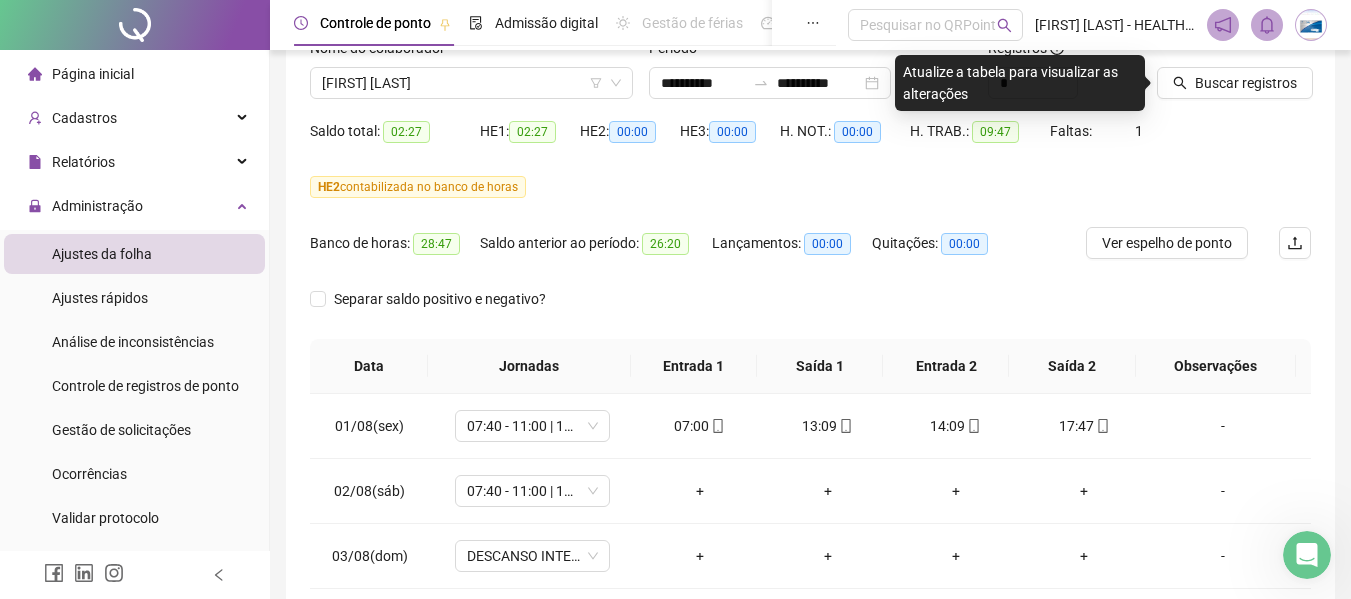 click at bounding box center [1209, 52] 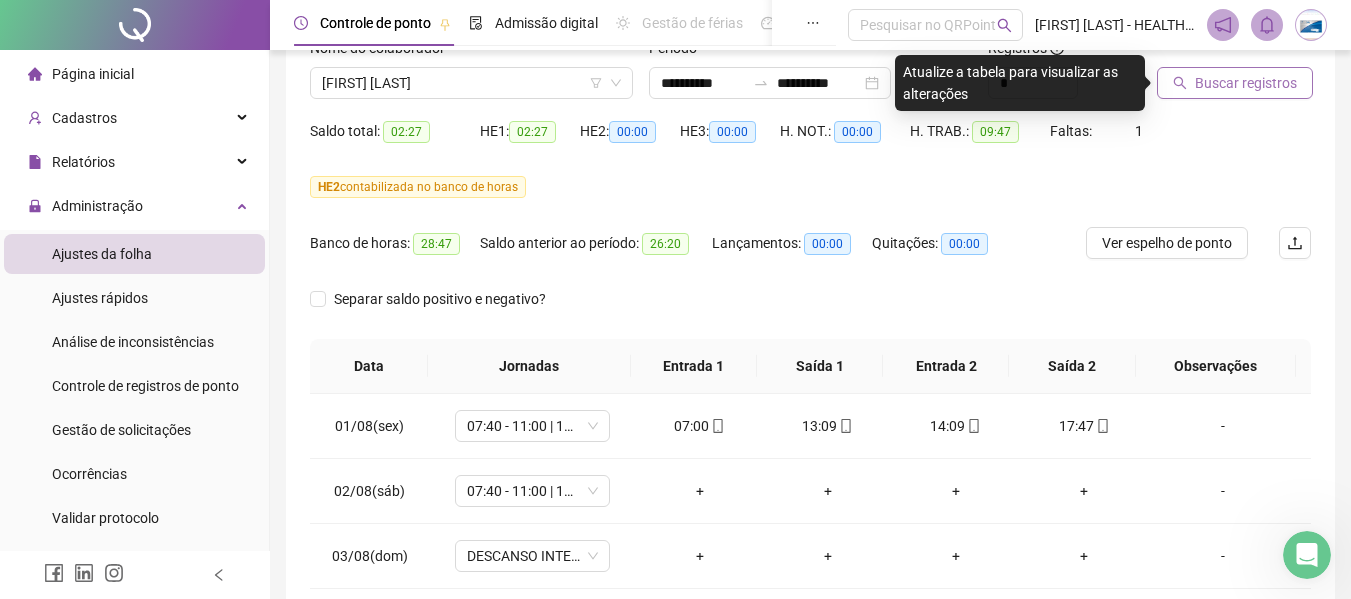click on "Buscar registros" at bounding box center (1246, 83) 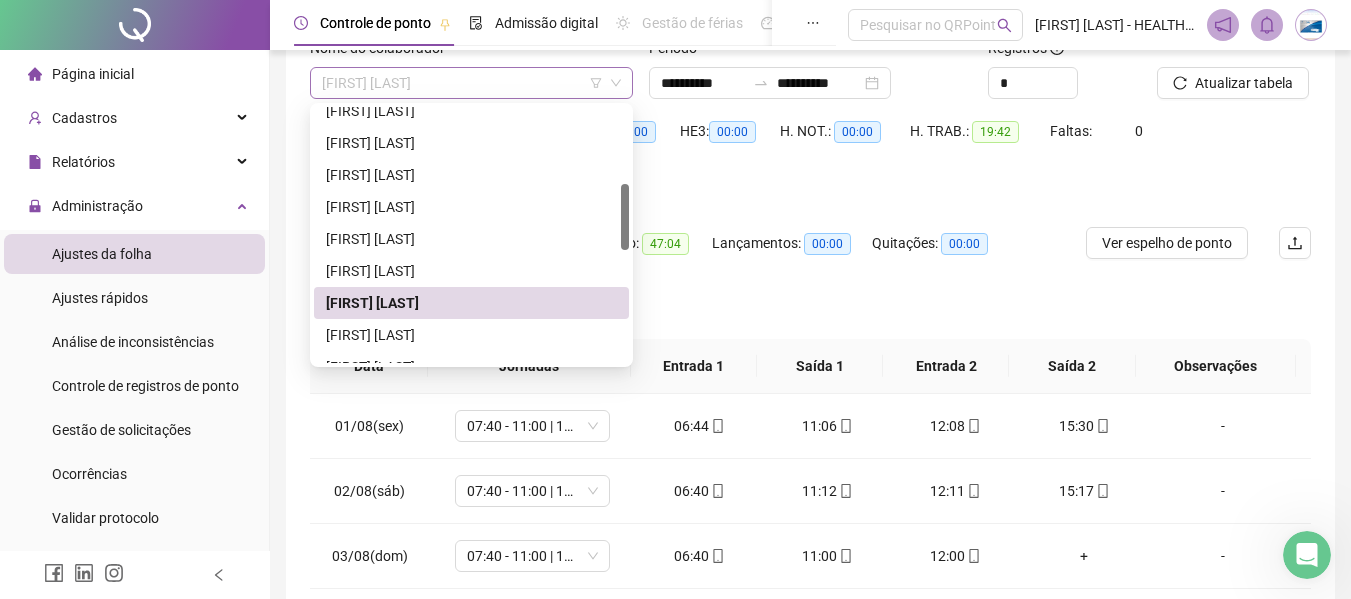 click on "[FIRST] [LAST]" at bounding box center (471, 83) 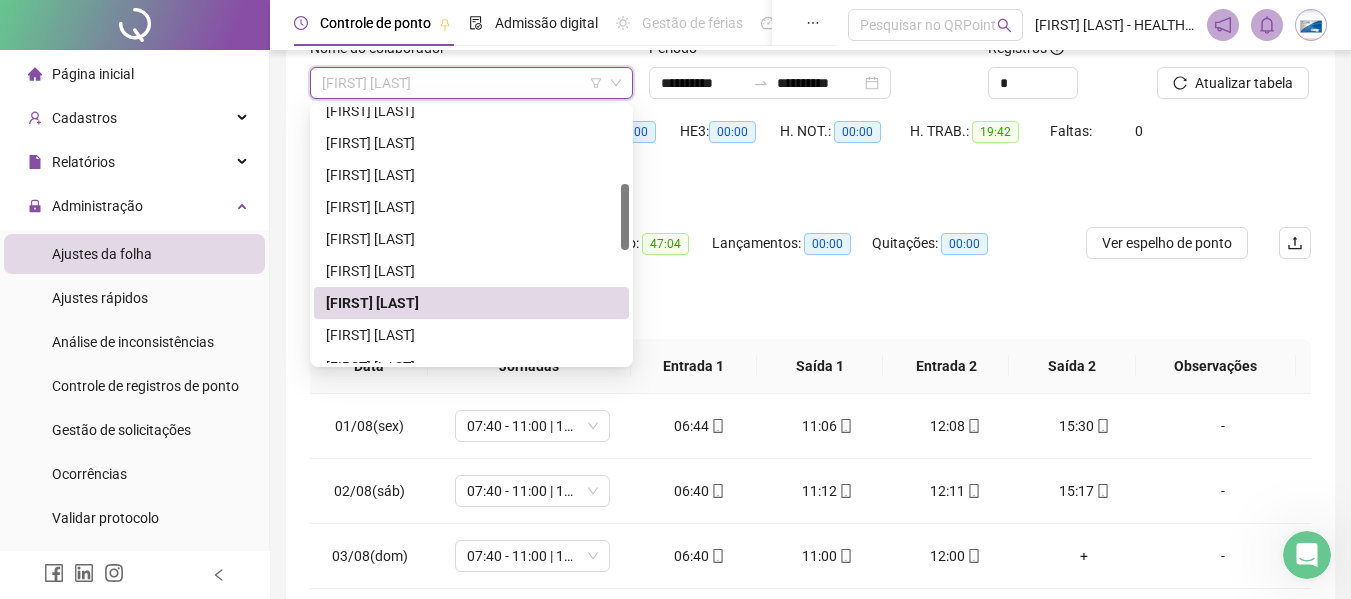 scroll, scrollTop: 400, scrollLeft: 0, axis: vertical 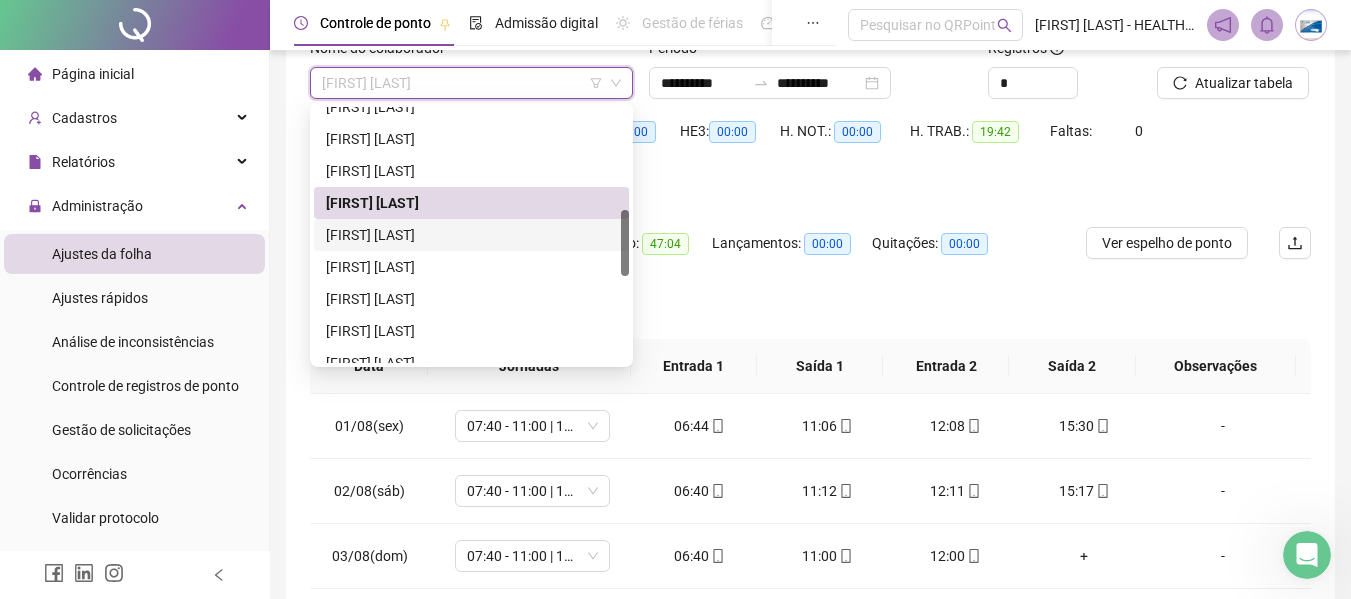 click on "[FIRST] [LAST]" at bounding box center (471, 235) 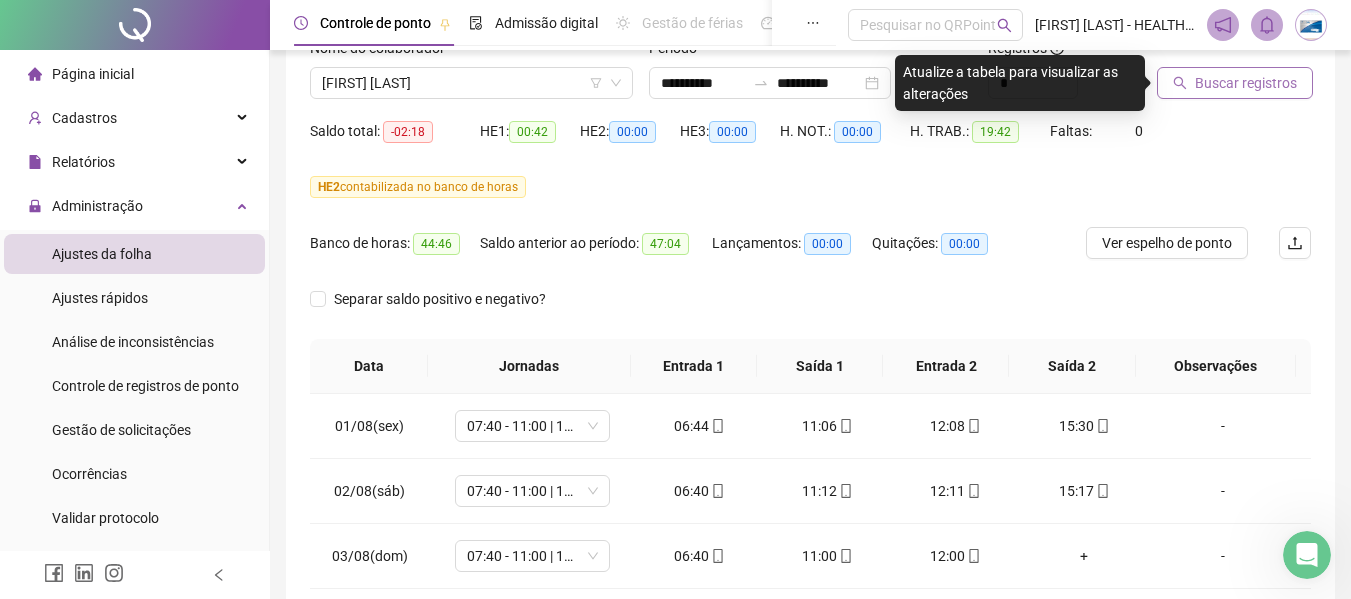 click on "Buscar registros" at bounding box center [1246, 83] 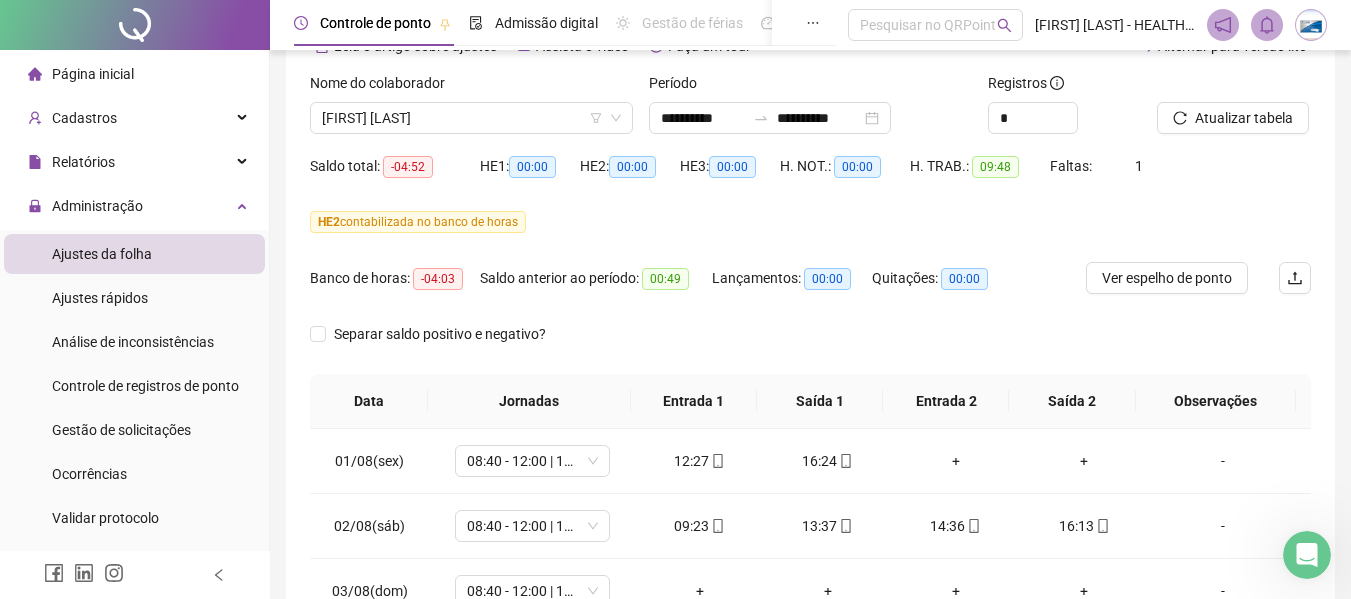 scroll, scrollTop: 147, scrollLeft: 0, axis: vertical 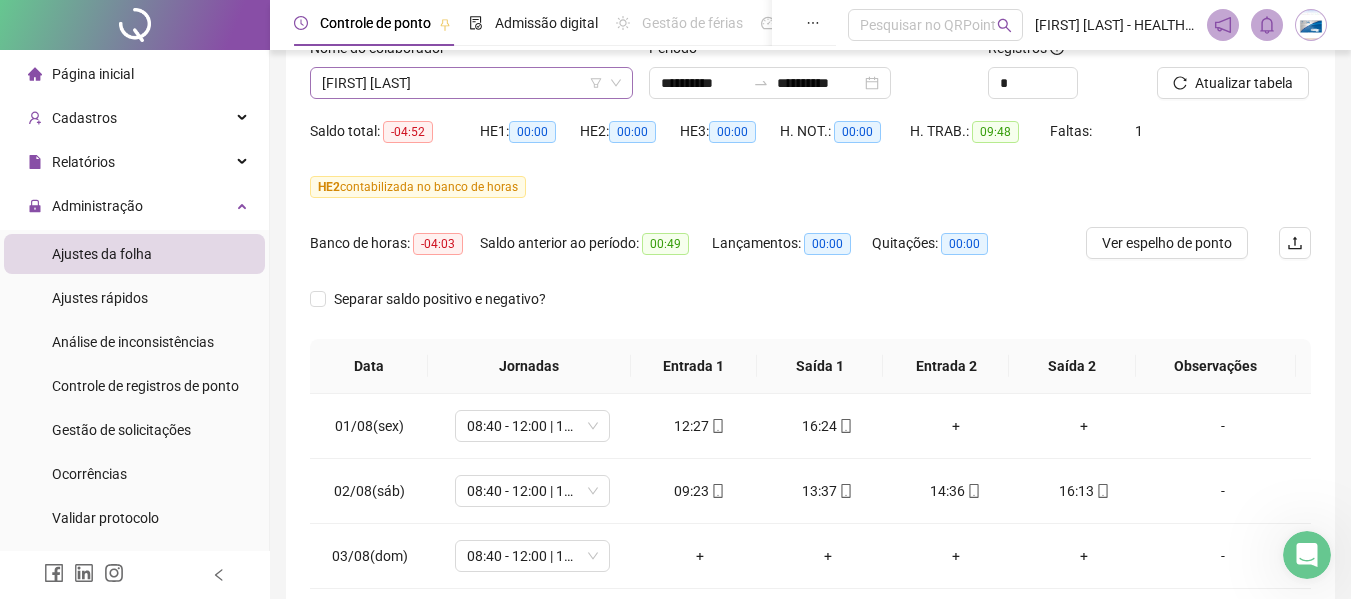 click on "[FIRST] [LAST]" at bounding box center [471, 83] 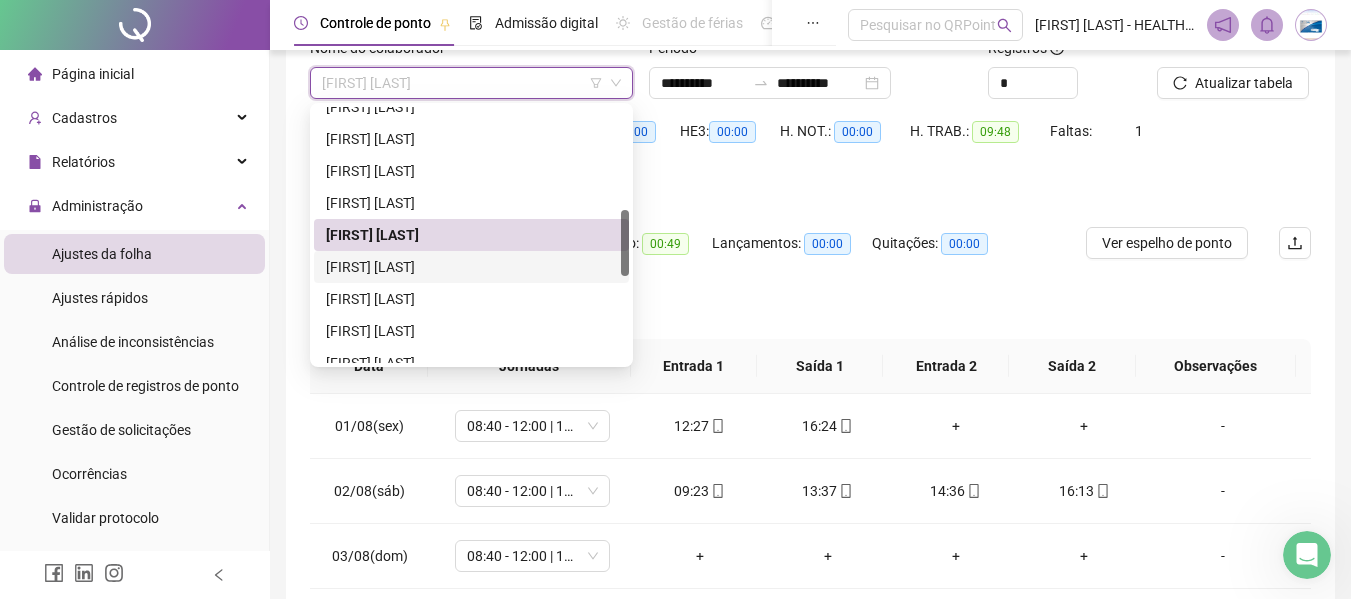 click on "[FIRST] [LAST]" at bounding box center [471, 267] 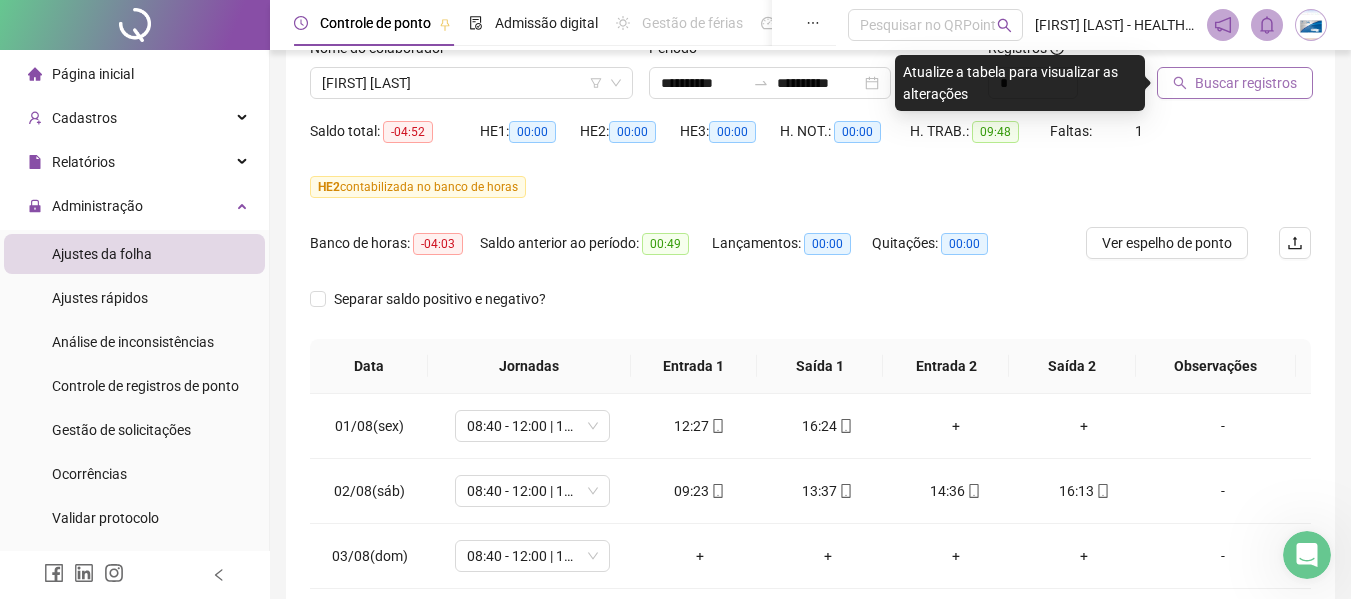 click on "Buscar registros" at bounding box center (1246, 83) 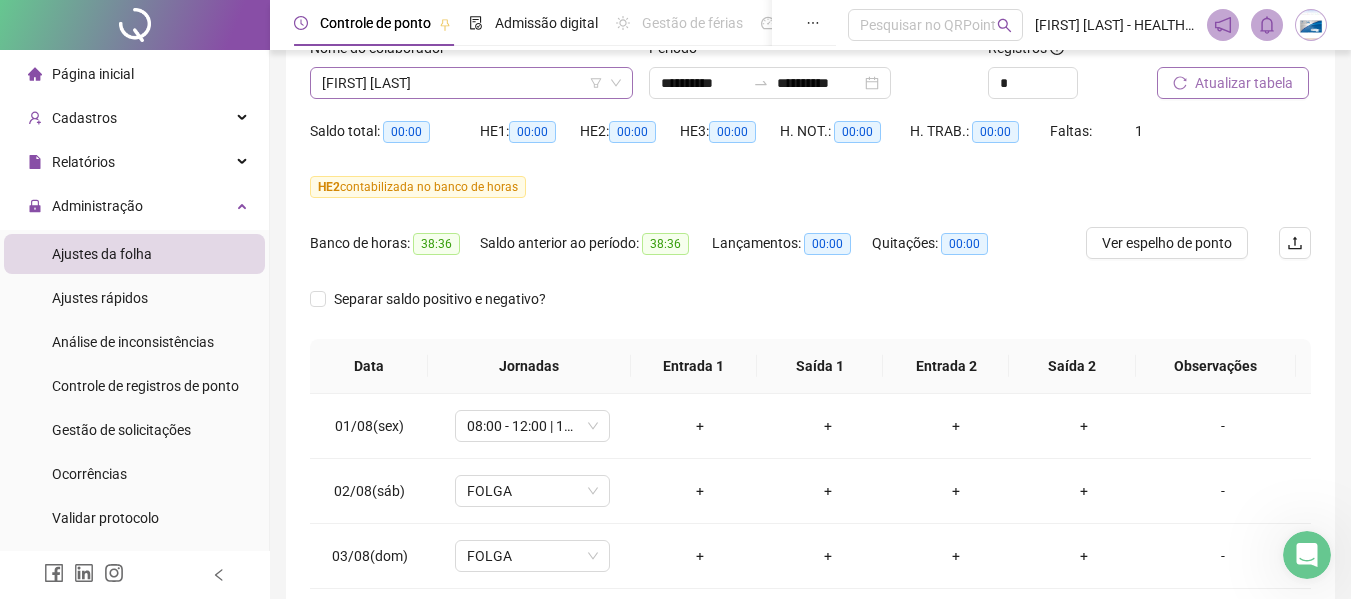 click on "[FIRST] [LAST]" at bounding box center (471, 83) 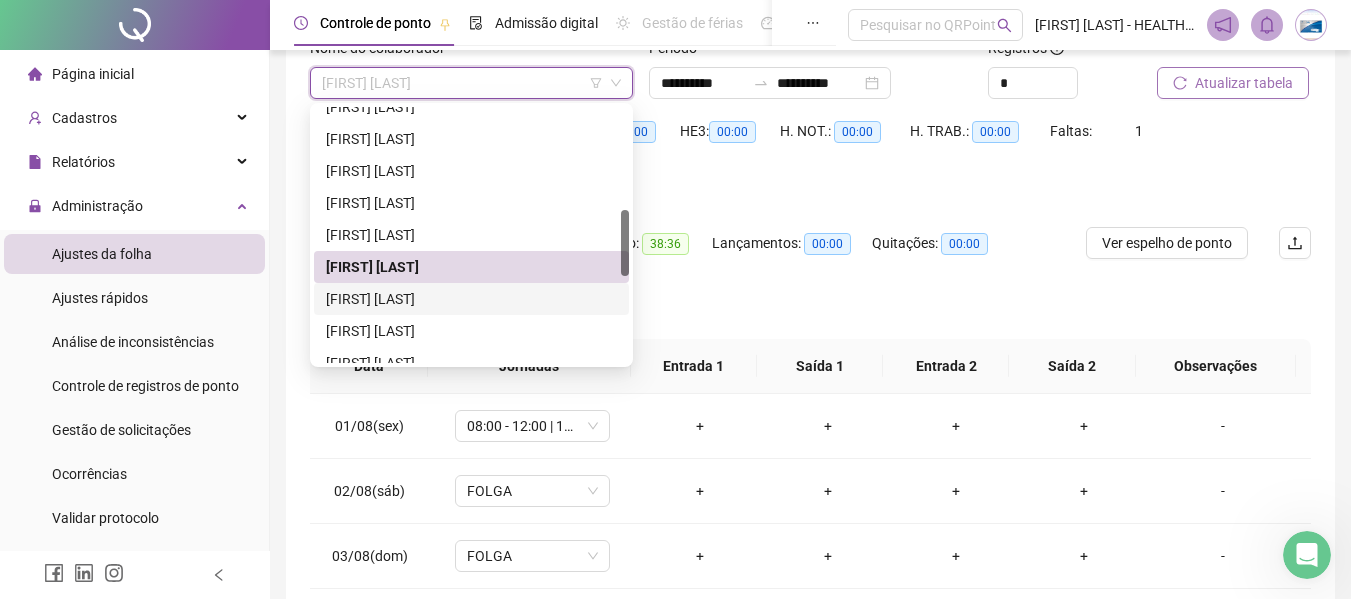 click on "[FIRST] [LAST]" at bounding box center (471, 299) 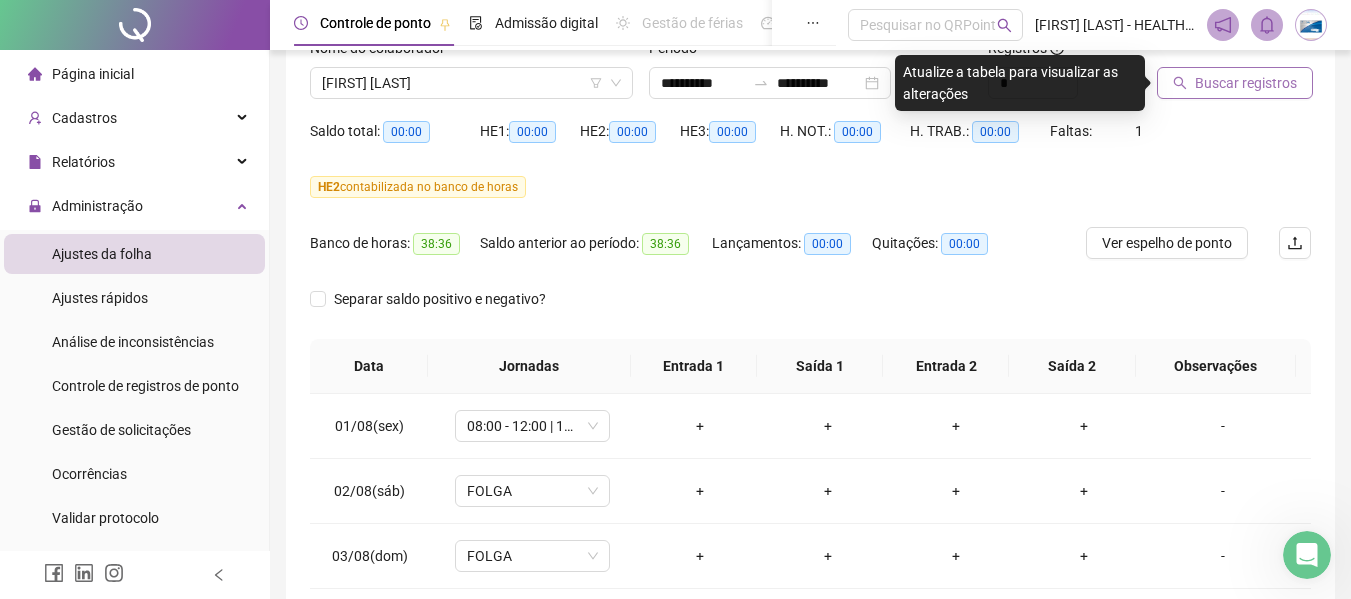 click on "Buscar registros" at bounding box center [1246, 83] 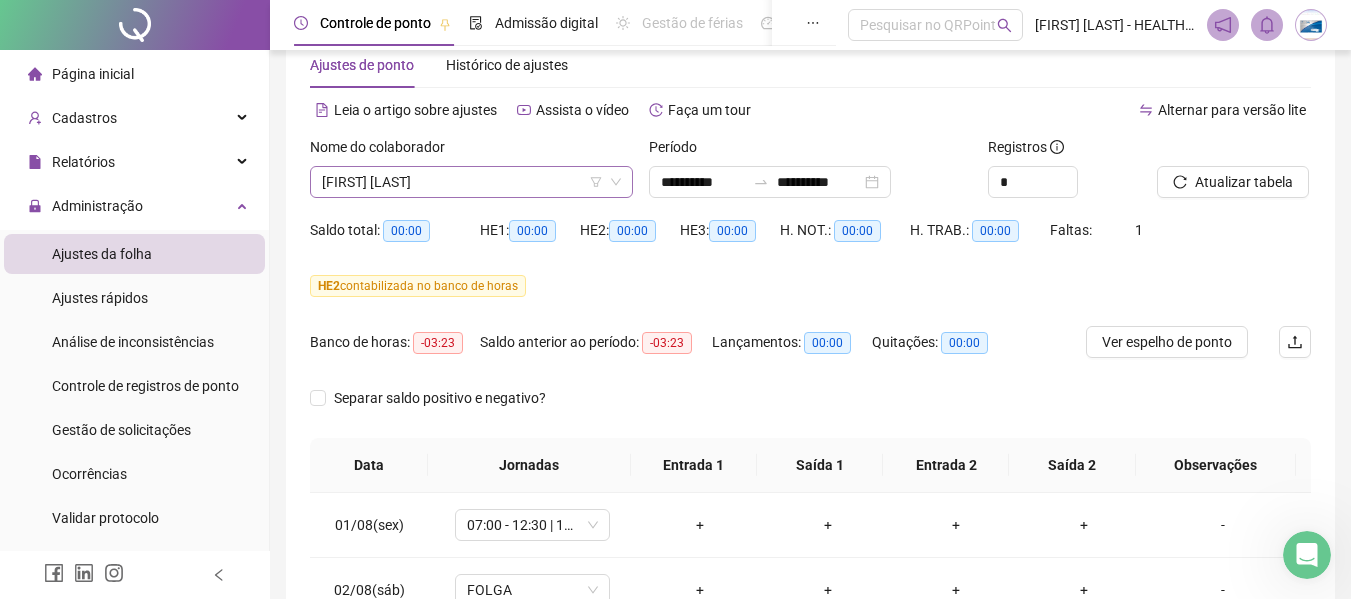 scroll, scrollTop: 47, scrollLeft: 0, axis: vertical 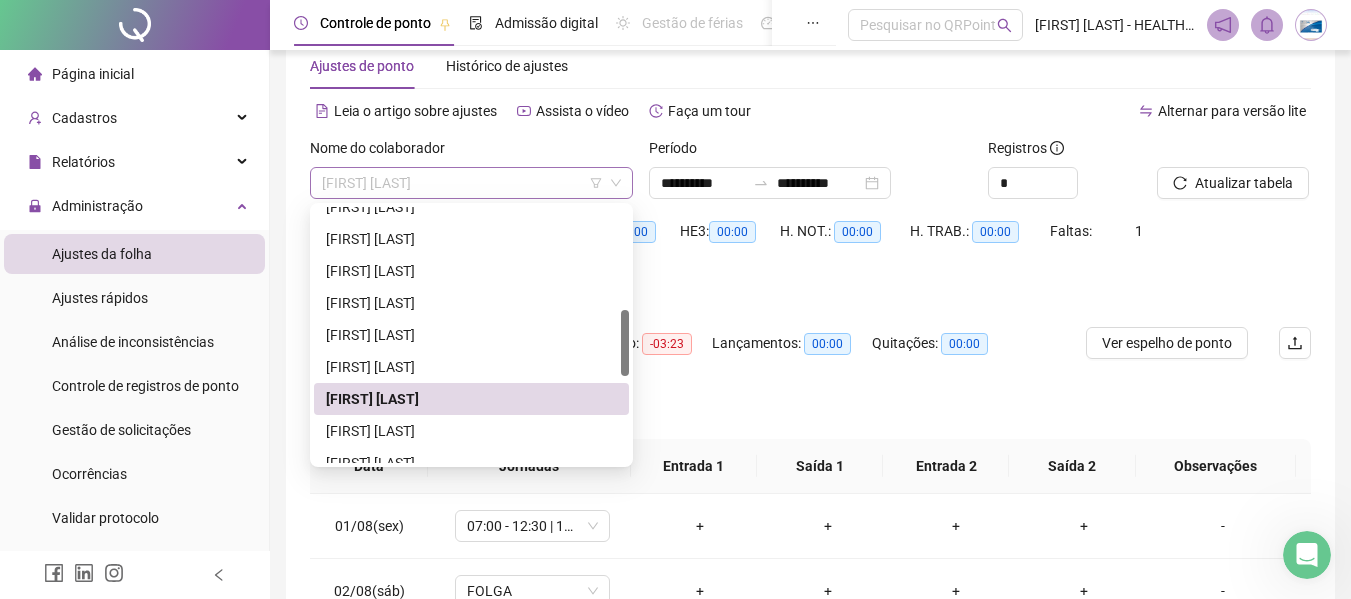 click on "[FIRST] [LAST]" at bounding box center (471, 183) 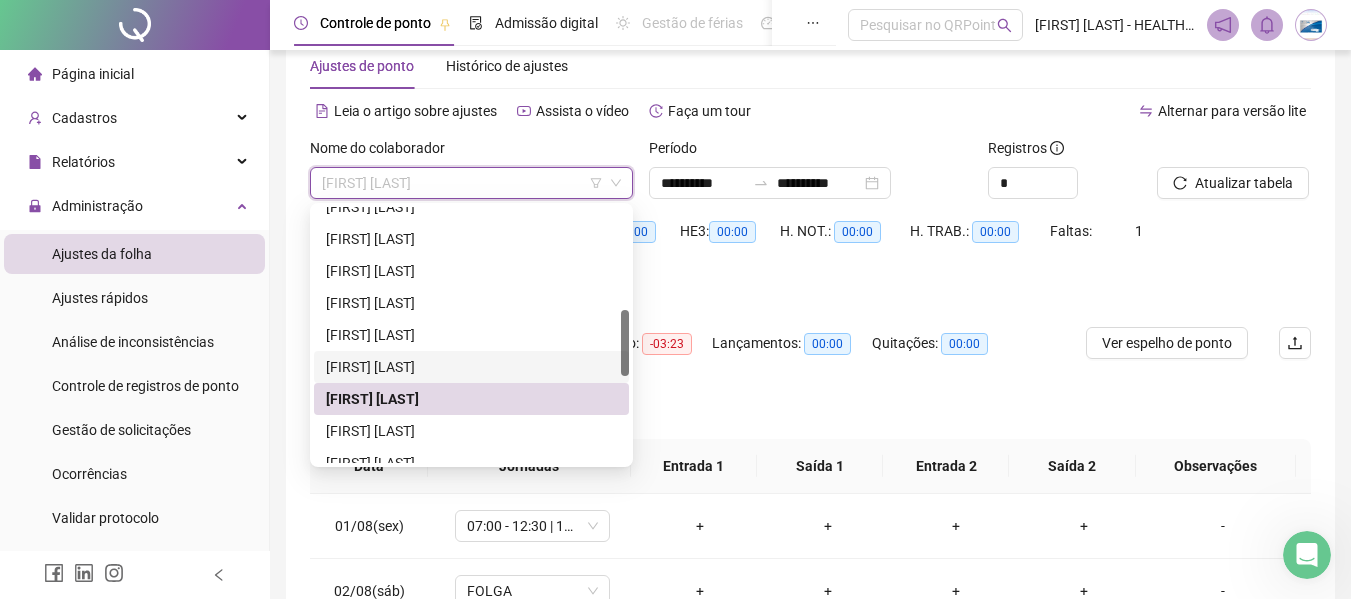 scroll, scrollTop: 500, scrollLeft: 0, axis: vertical 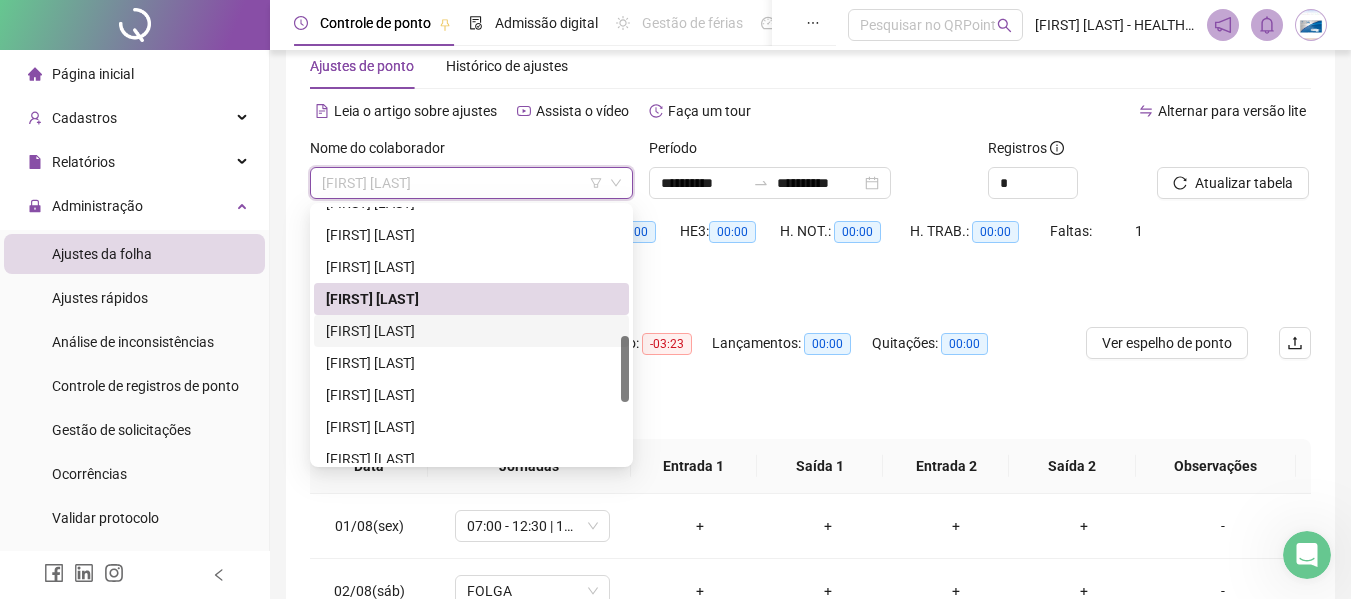 click on "[FIRST] [LAST]" at bounding box center (471, 331) 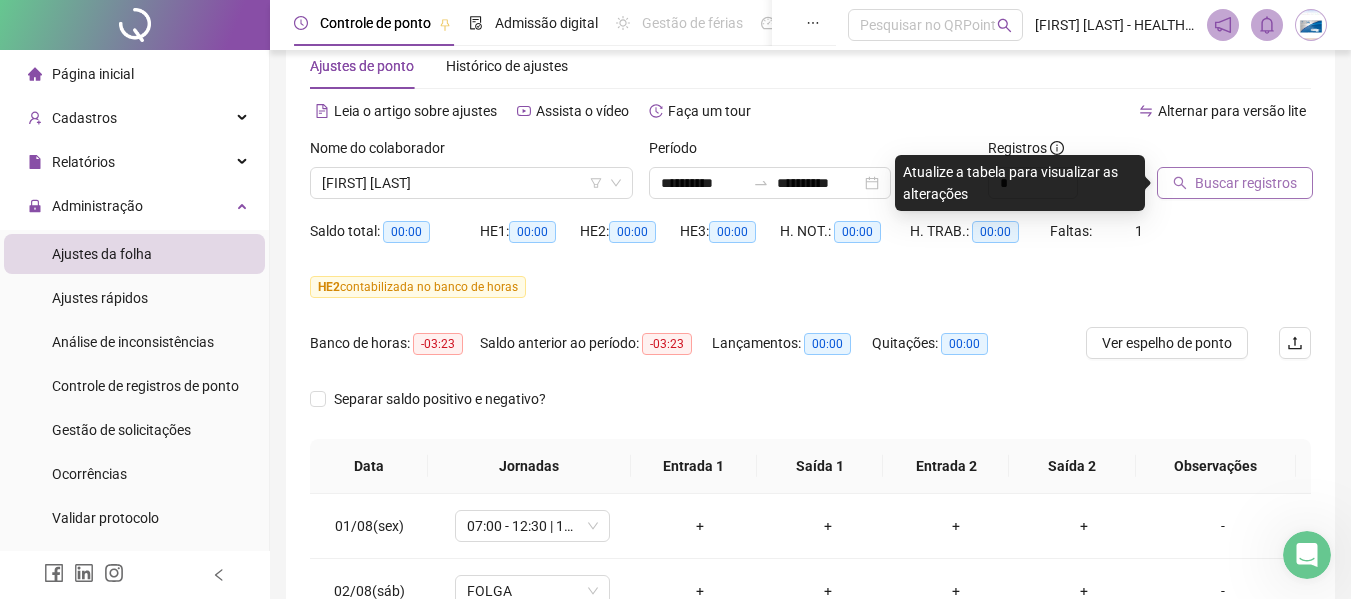 click on "Buscar registros" at bounding box center (1235, 183) 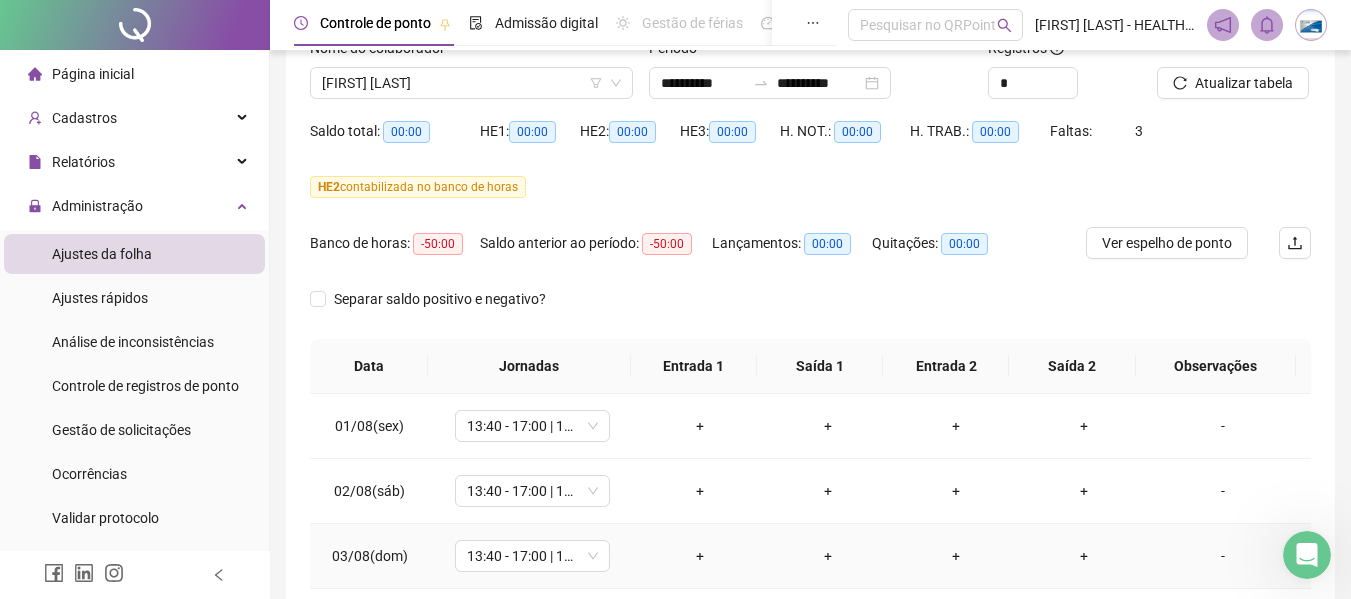 scroll, scrollTop: 0, scrollLeft: 0, axis: both 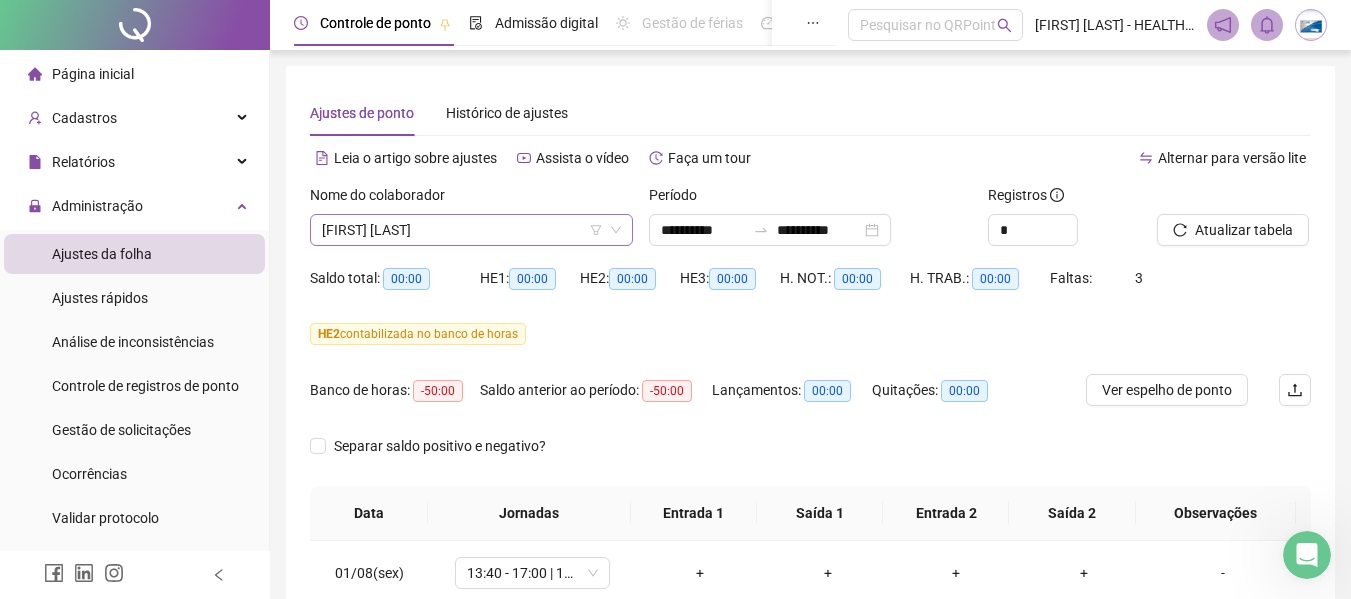 click on "[FIRST] [LAST]" at bounding box center (471, 230) 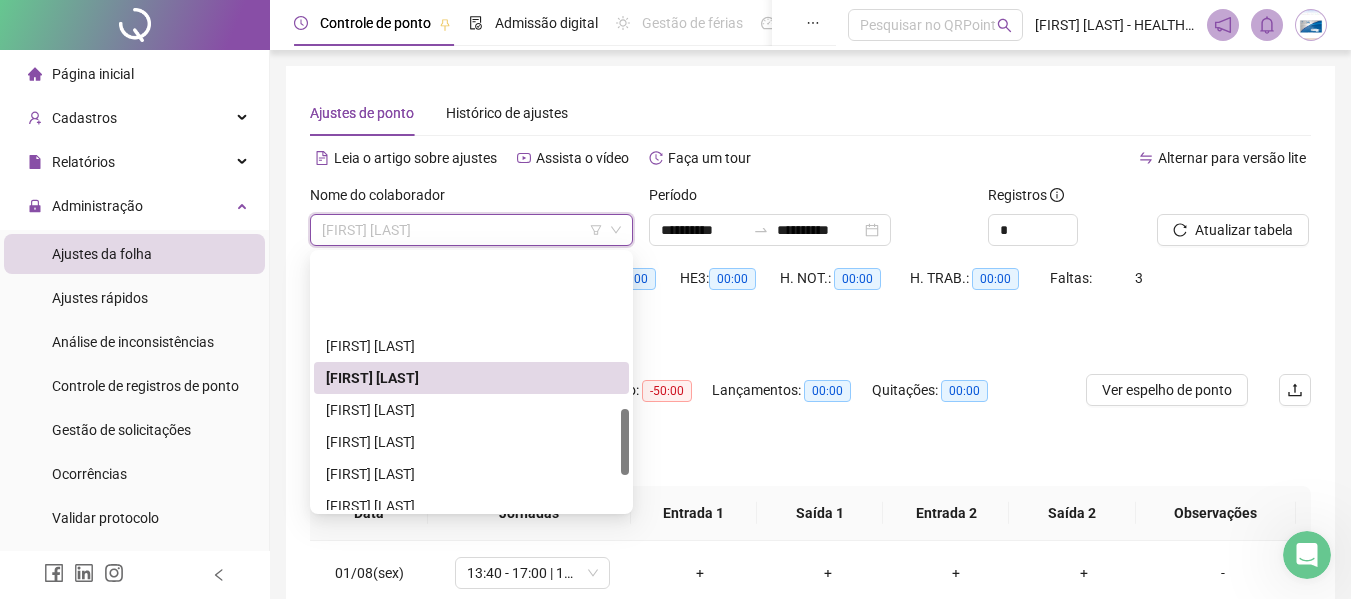 scroll, scrollTop: 600, scrollLeft: 0, axis: vertical 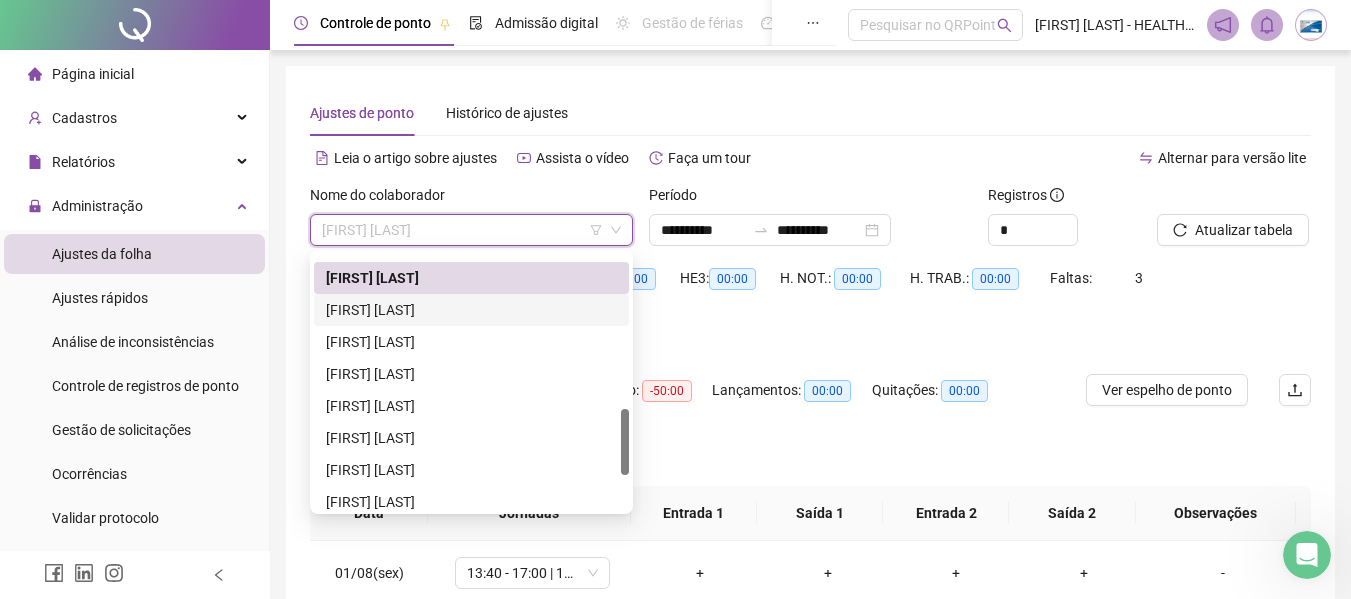 click on "[FIRST] [LAST]" at bounding box center (471, 310) 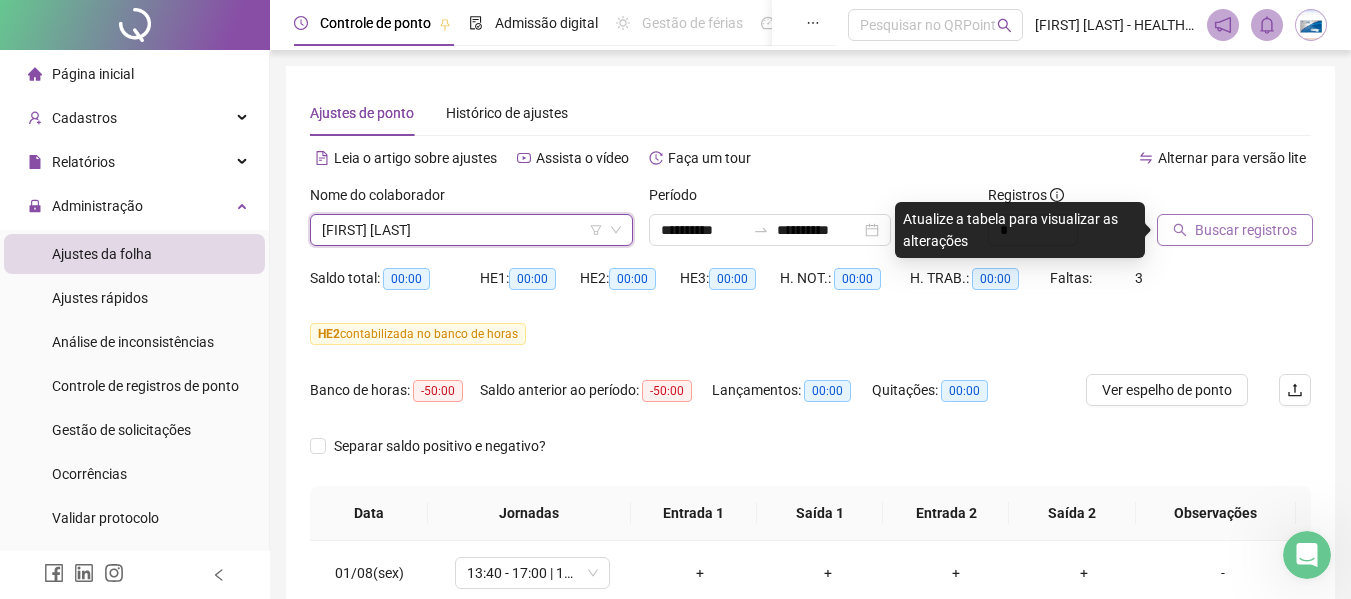 click on "Buscar registros" at bounding box center (1235, 230) 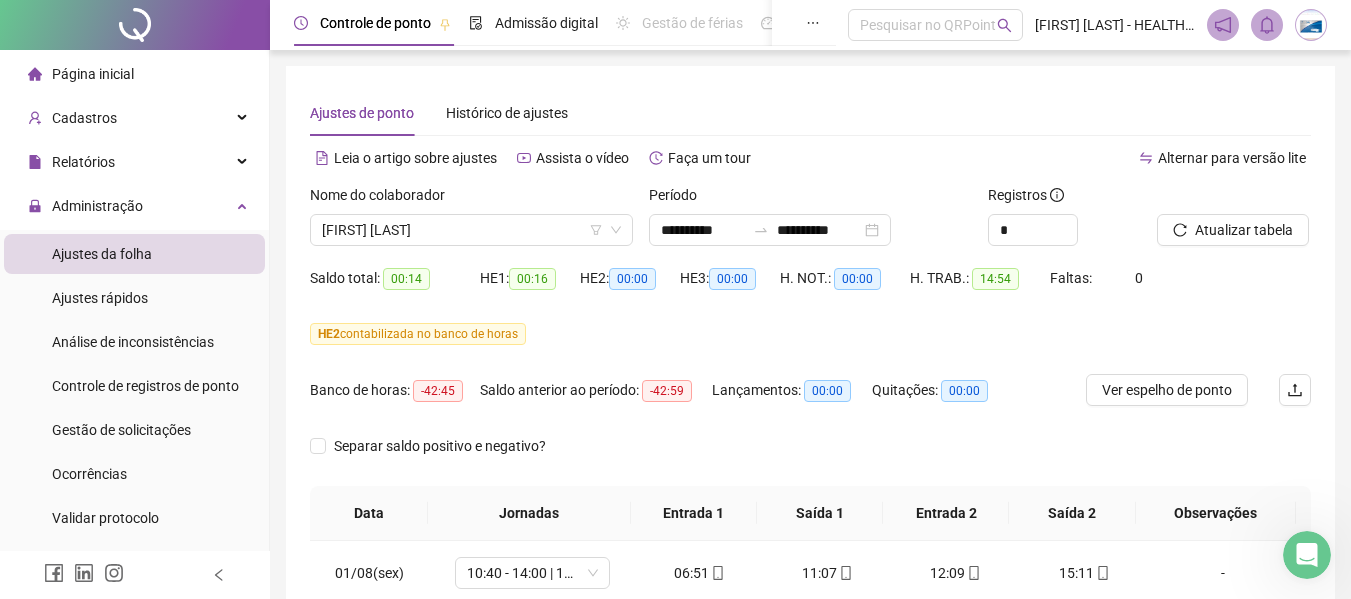 scroll, scrollTop: 100, scrollLeft: 0, axis: vertical 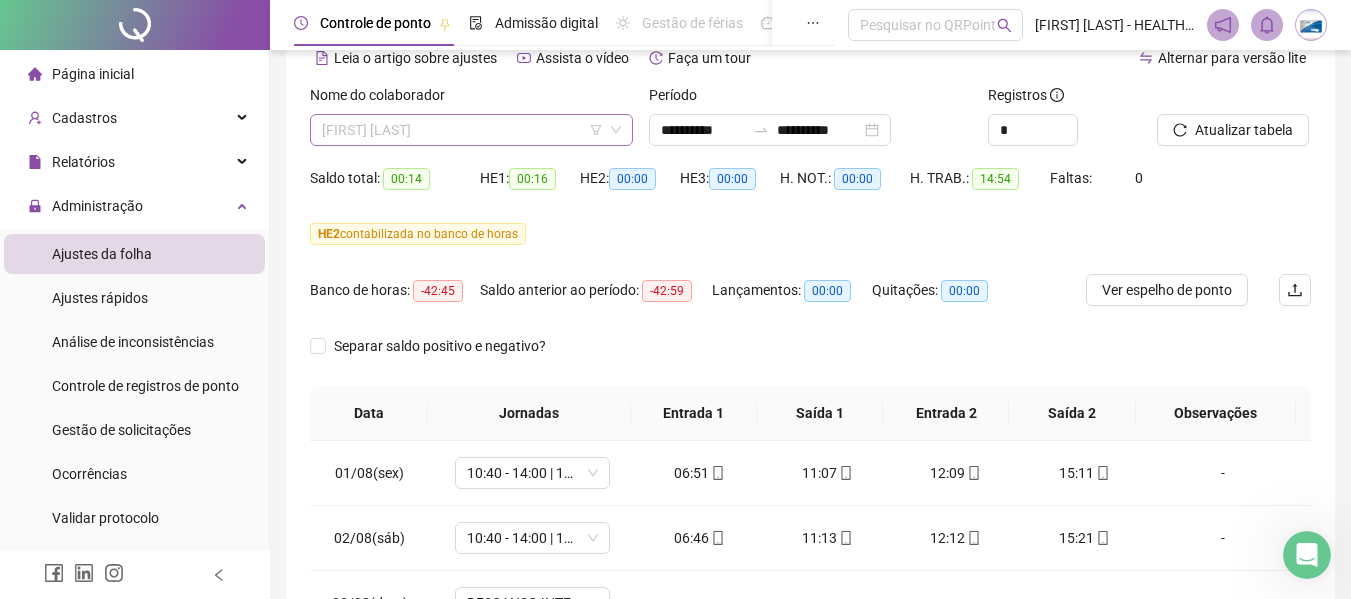 click on "[FIRST] [LAST]" at bounding box center [471, 130] 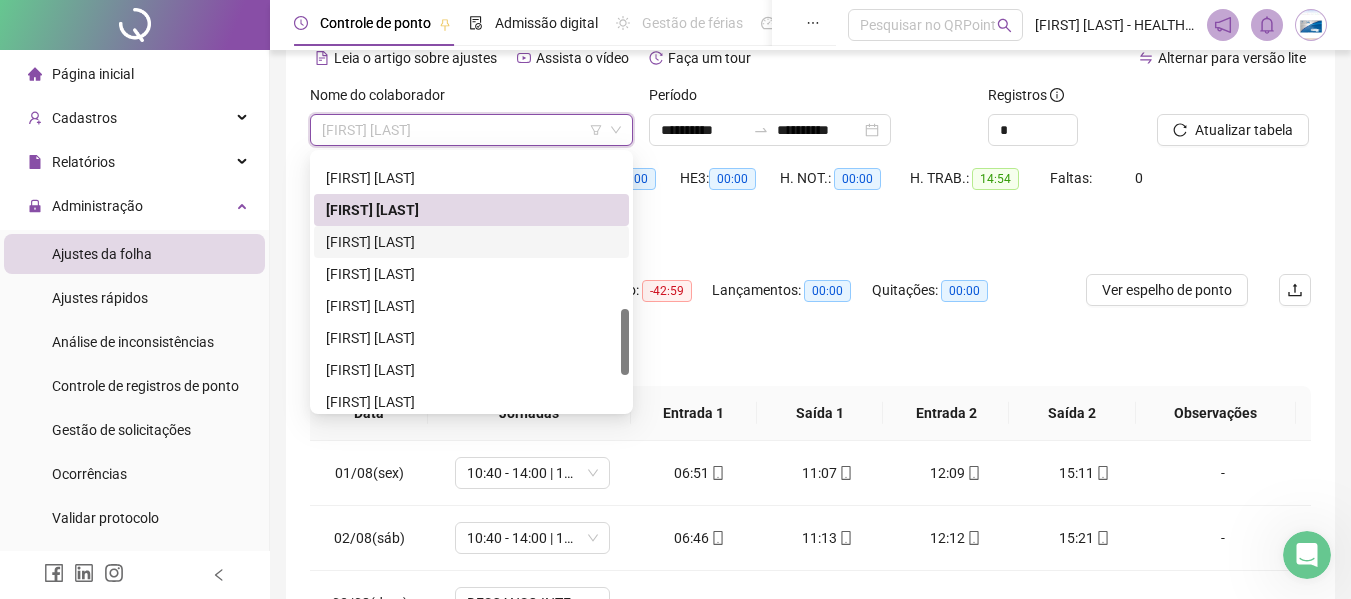click on "[FIRST] [LAST]" at bounding box center [471, 242] 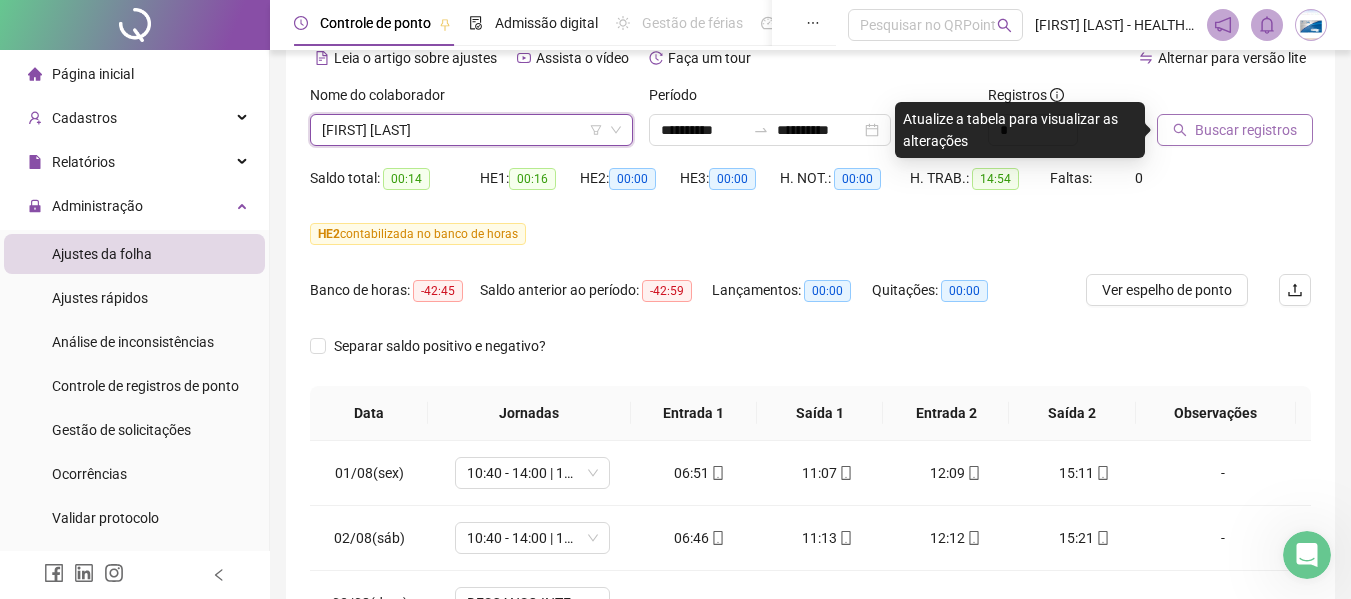 click on "Buscar registros" at bounding box center [1235, 130] 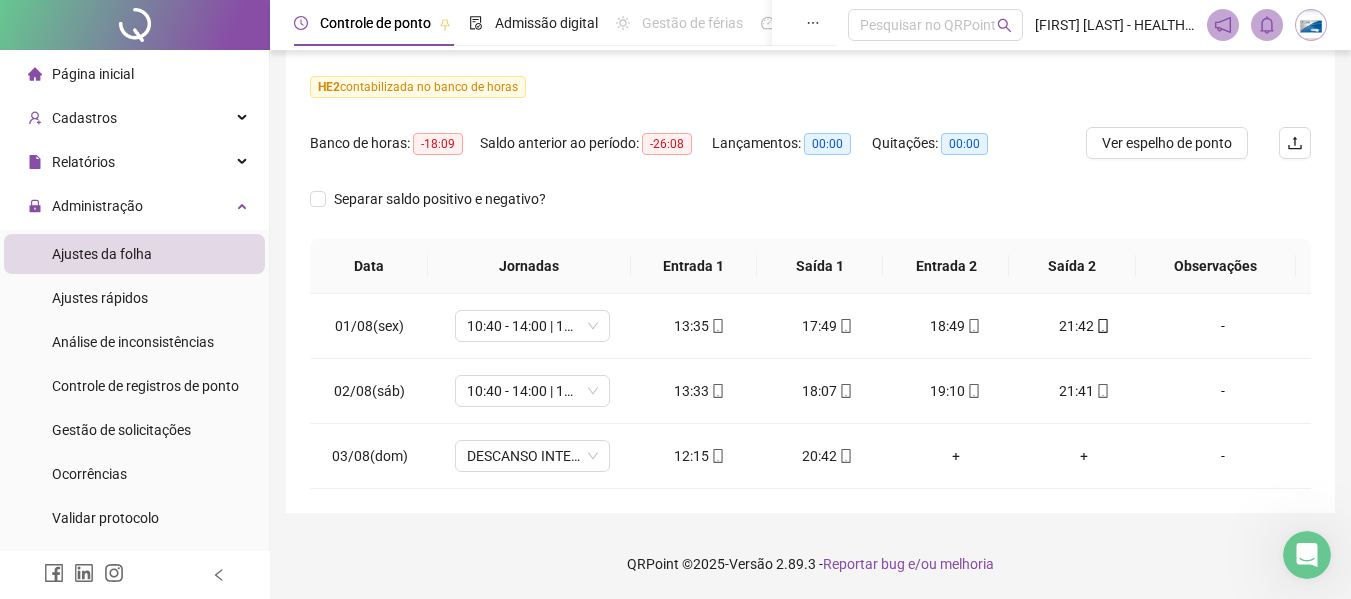 scroll, scrollTop: 147, scrollLeft: 0, axis: vertical 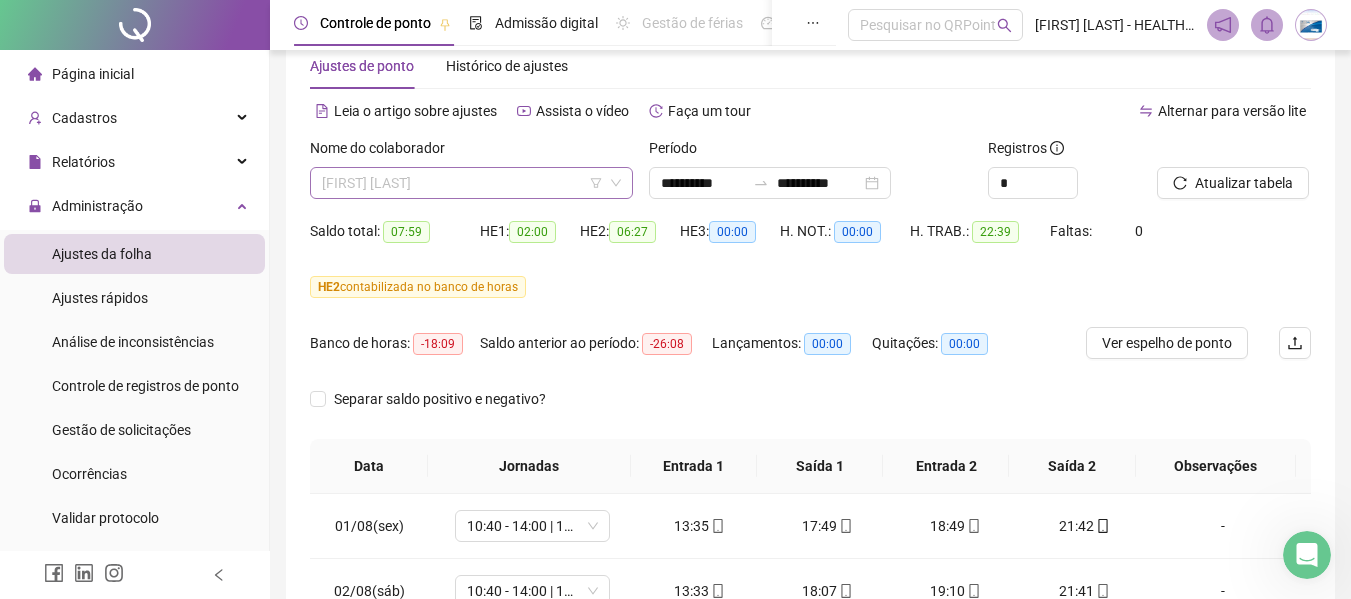 click on "[FIRST] [LAST]" at bounding box center [471, 183] 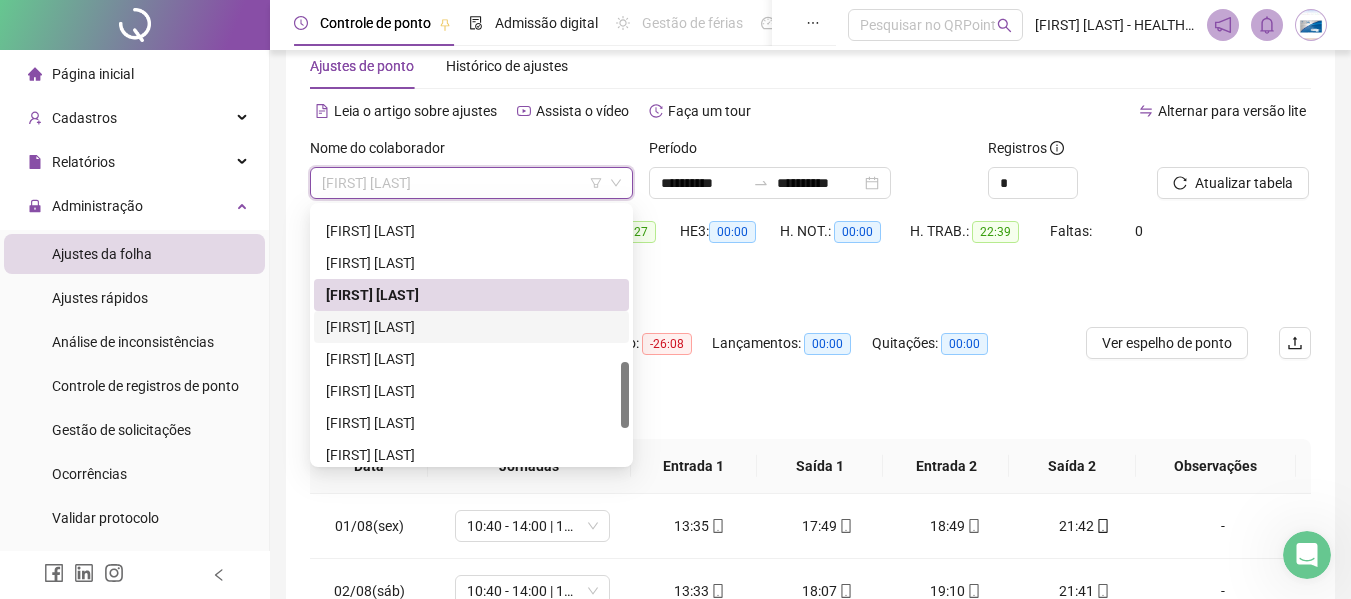 click on "[FIRST] [LAST]" at bounding box center [471, 327] 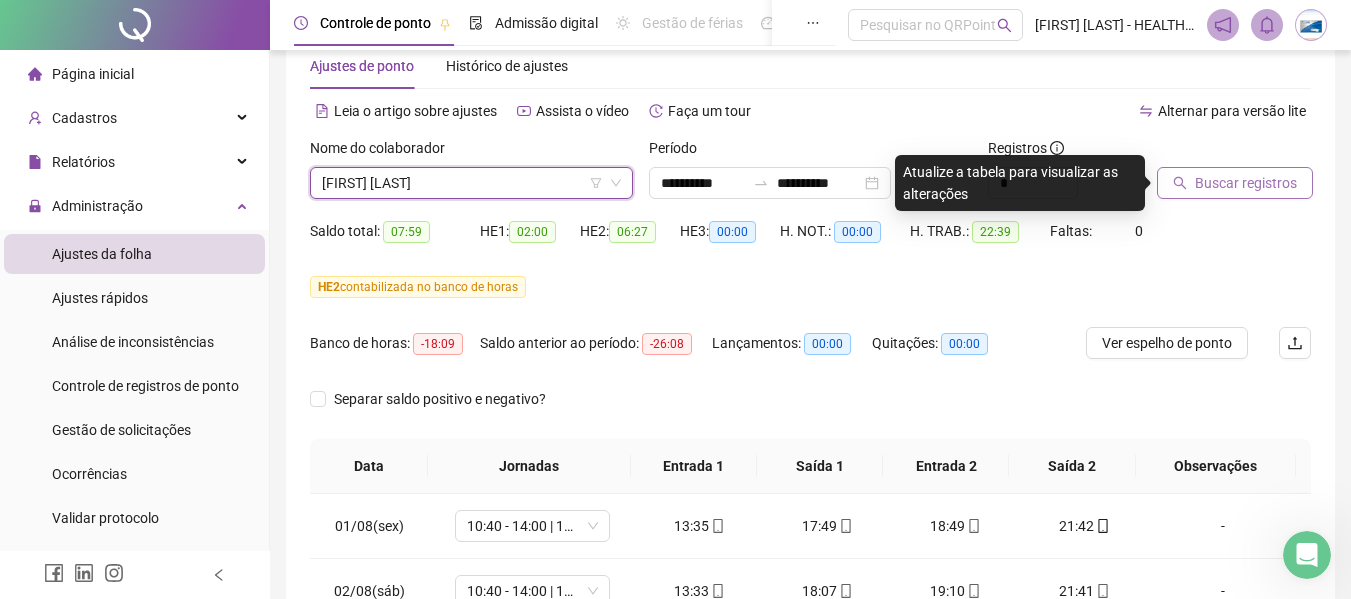 click on "Buscar registros" at bounding box center (1246, 183) 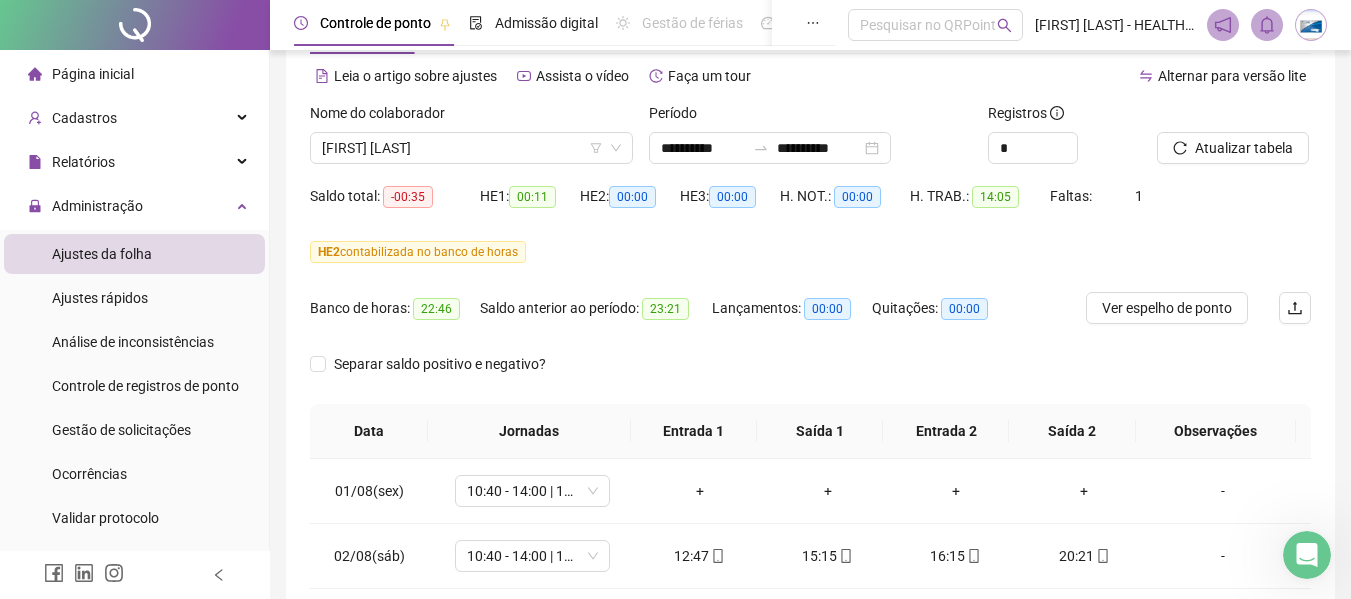 scroll, scrollTop: 47, scrollLeft: 0, axis: vertical 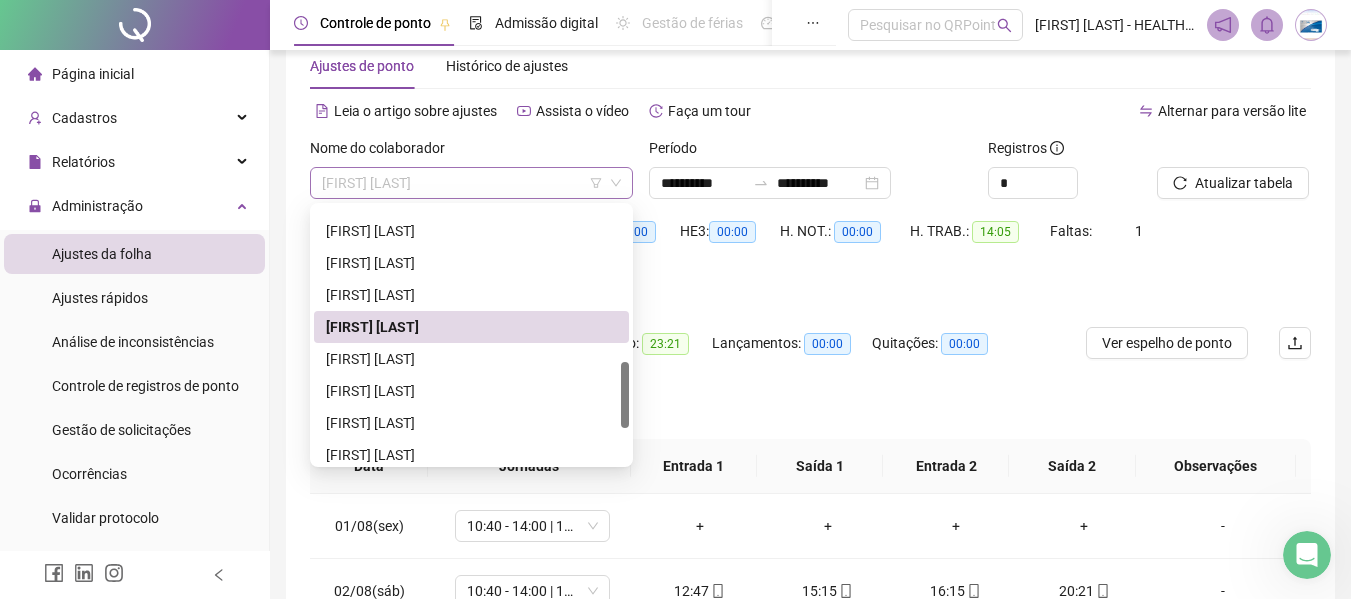 click on "[FIRST] [LAST]" at bounding box center [471, 183] 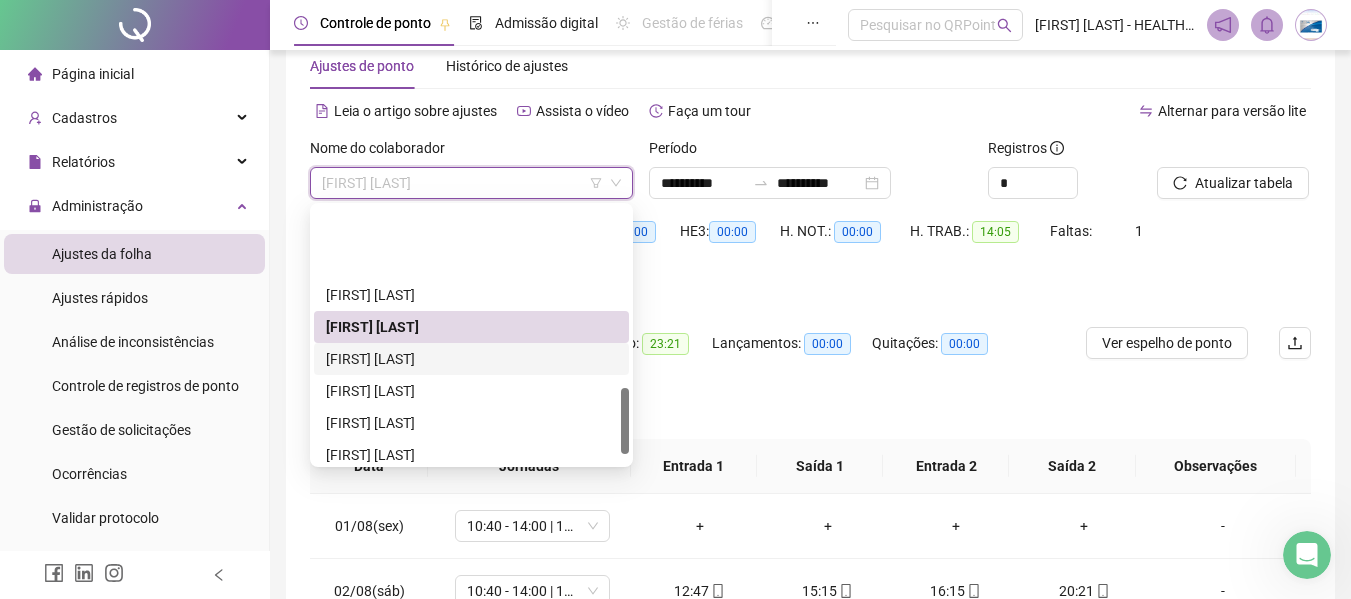 scroll, scrollTop: 700, scrollLeft: 0, axis: vertical 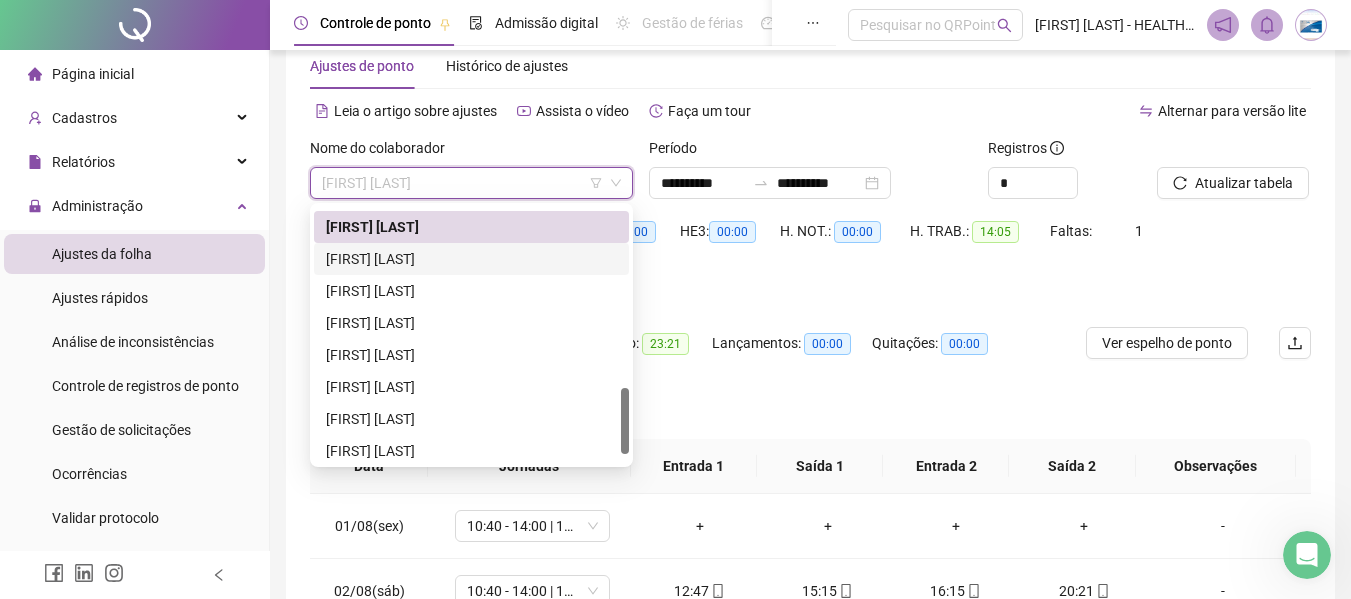 click on "[FIRST] [LAST]" at bounding box center (471, 259) 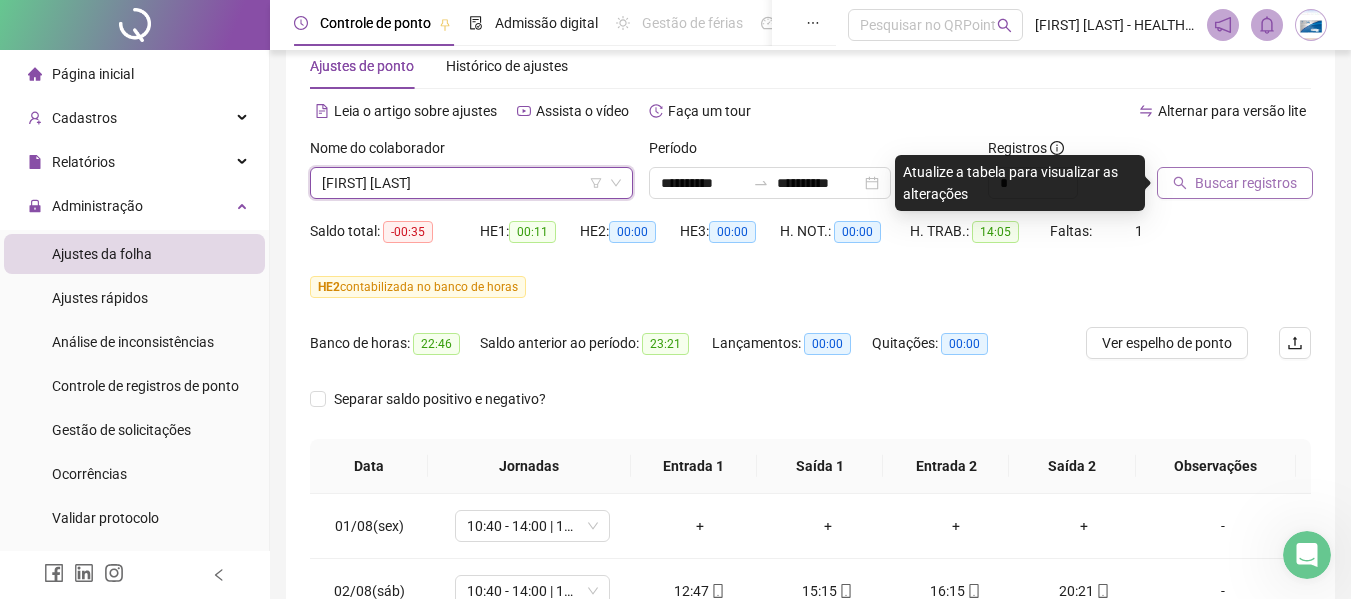 click on "Buscar registros" at bounding box center [1235, 183] 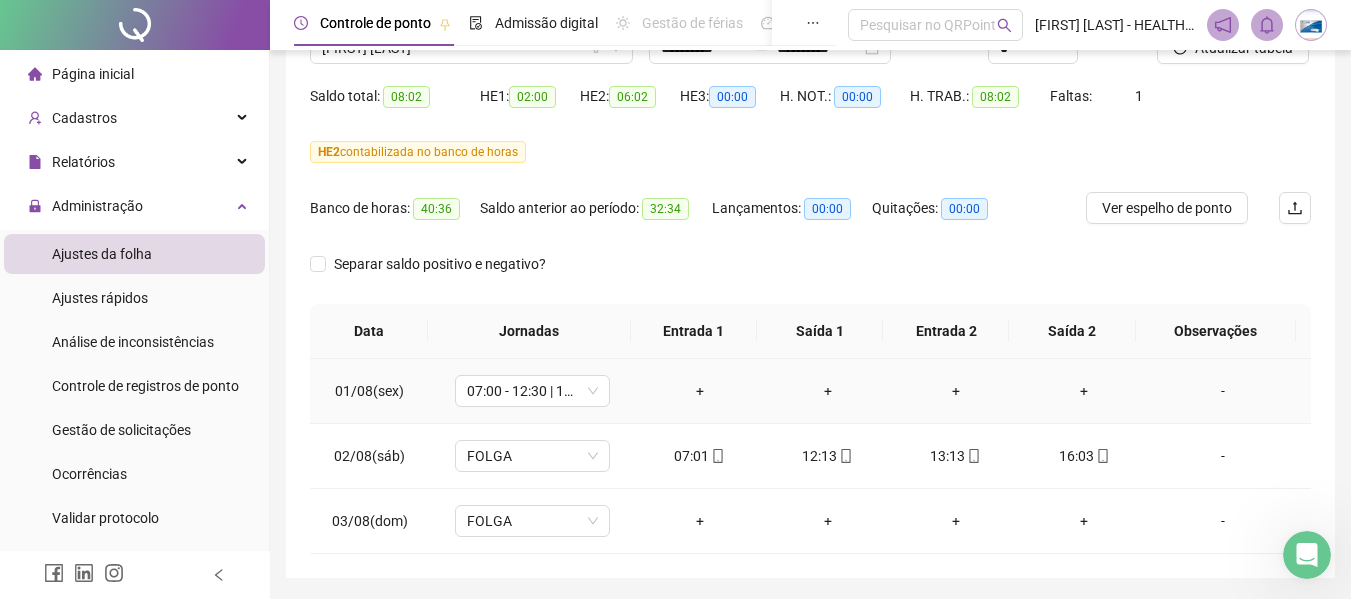 scroll, scrollTop: 147, scrollLeft: 0, axis: vertical 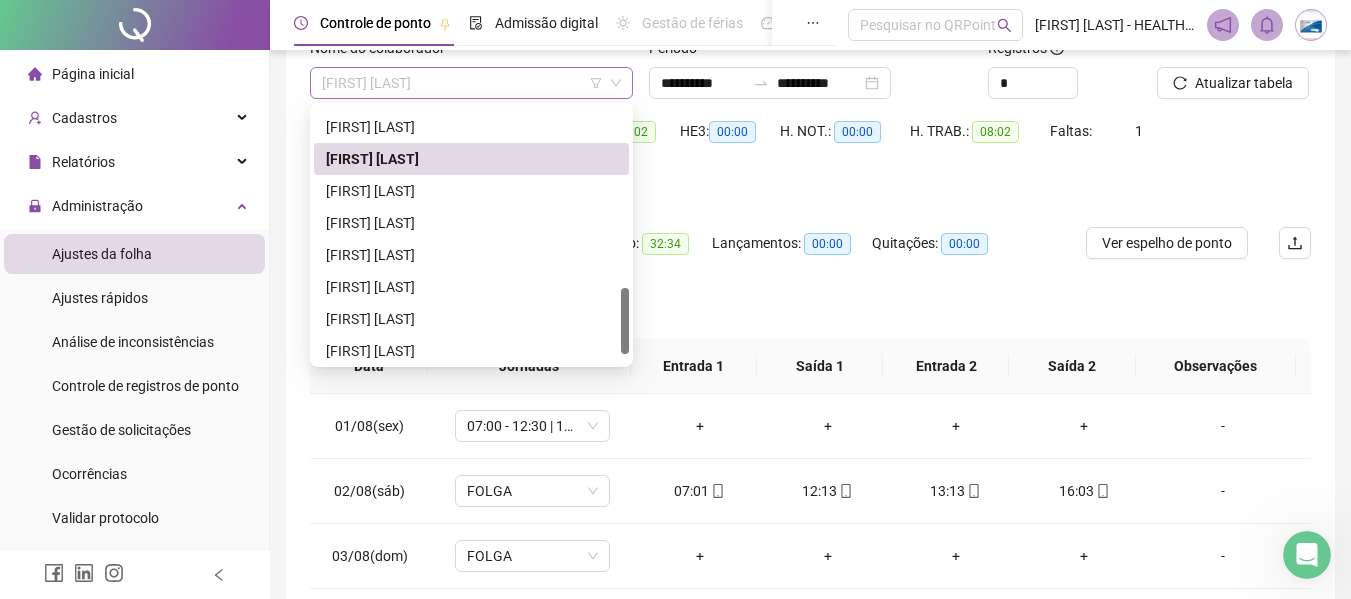 click on "[FIRST] [LAST]" at bounding box center (471, 83) 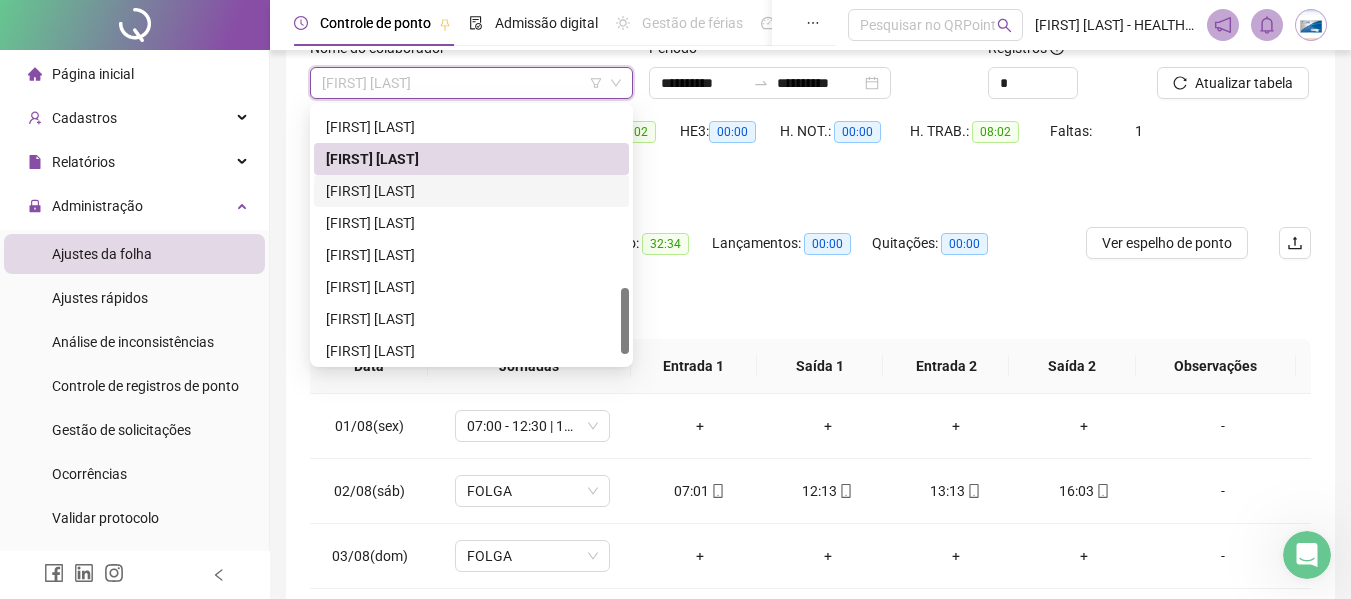 click on "[FIRST] [LAST]" at bounding box center [471, 191] 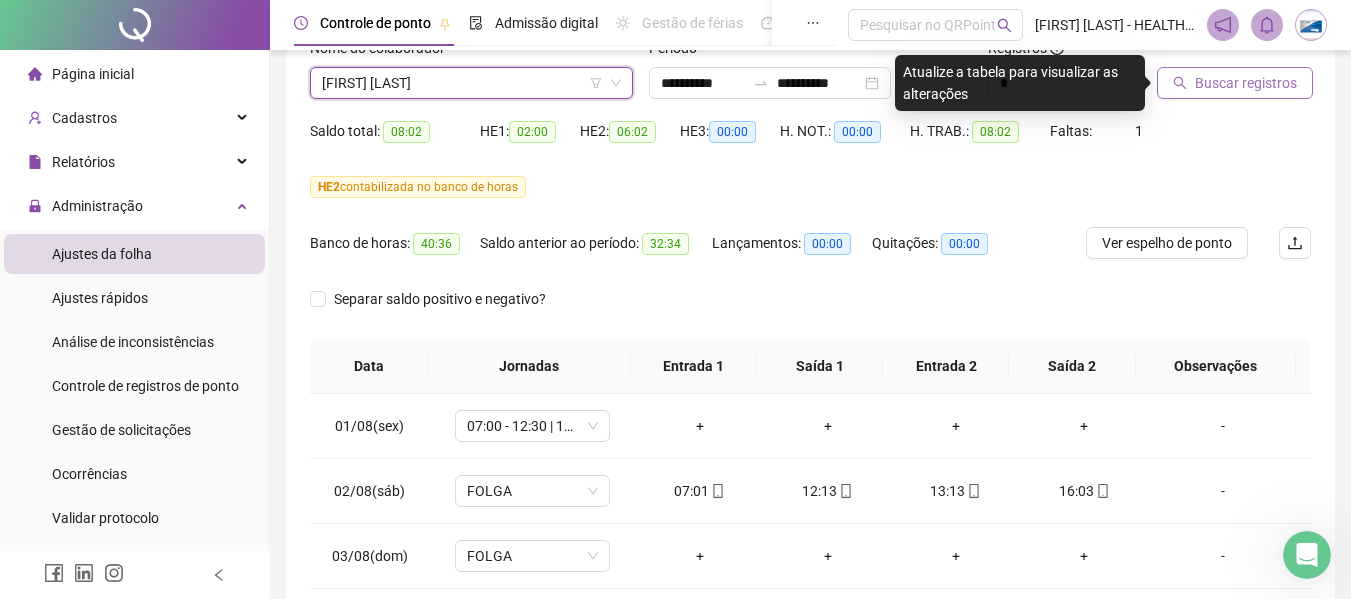 click on "Buscar registros" at bounding box center [1235, 83] 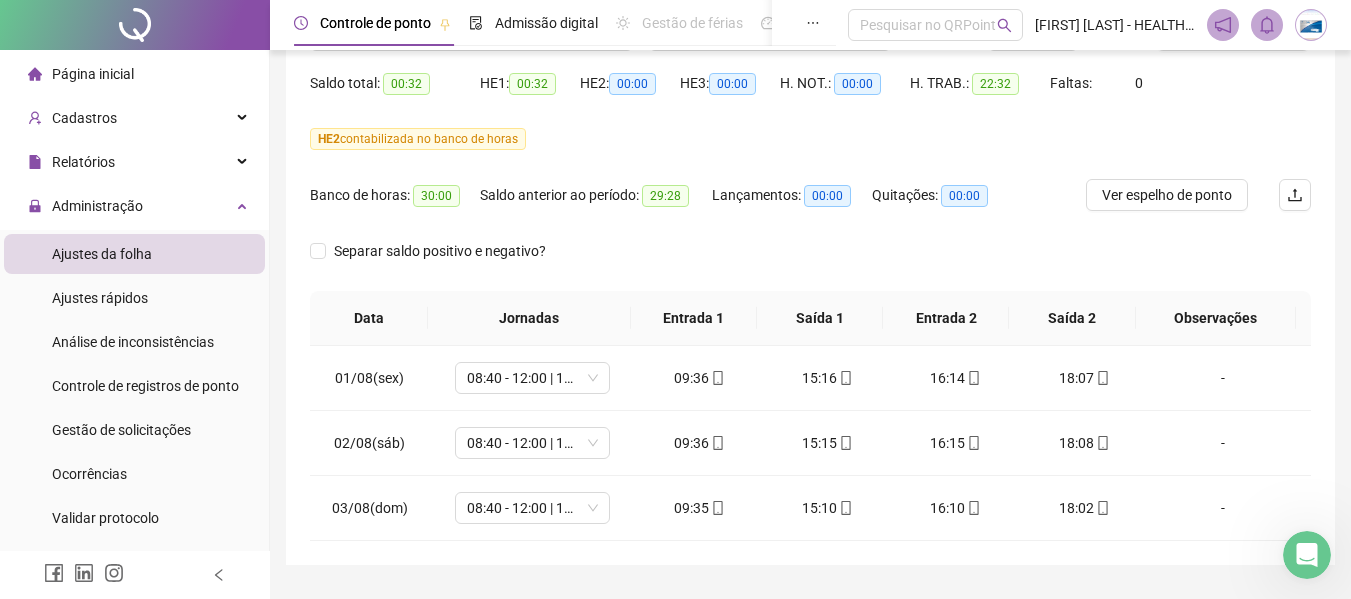 scroll, scrollTop: 147, scrollLeft: 0, axis: vertical 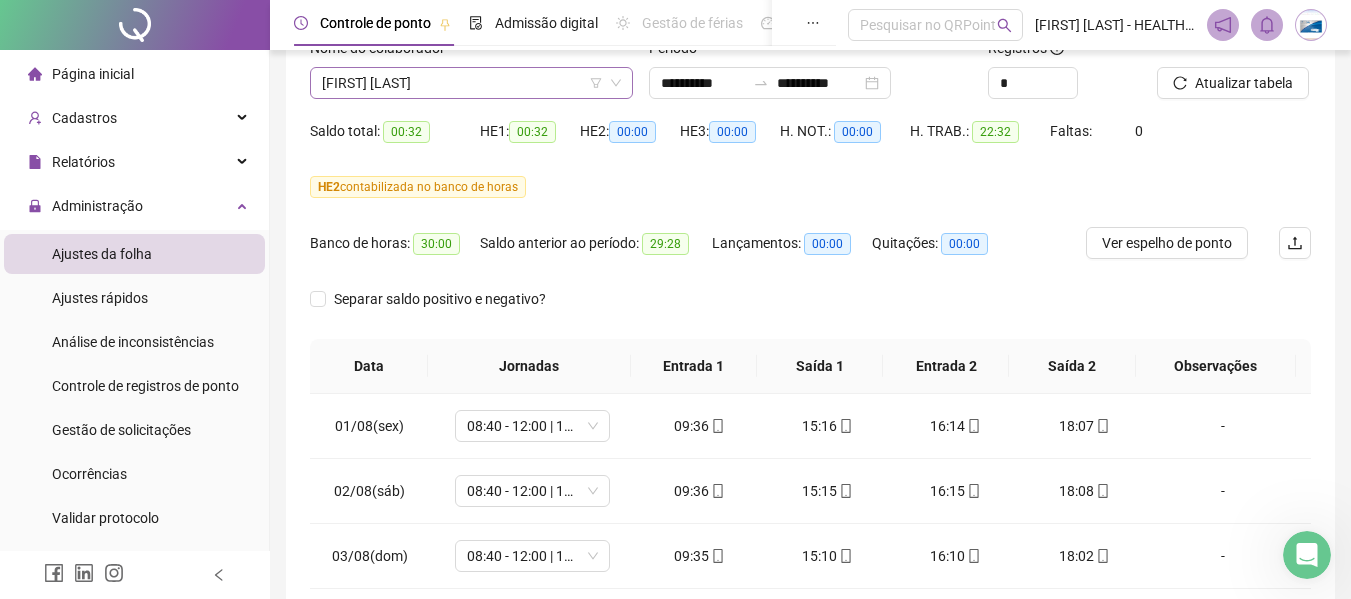 click on "[FIRST] [LAST]" at bounding box center (471, 83) 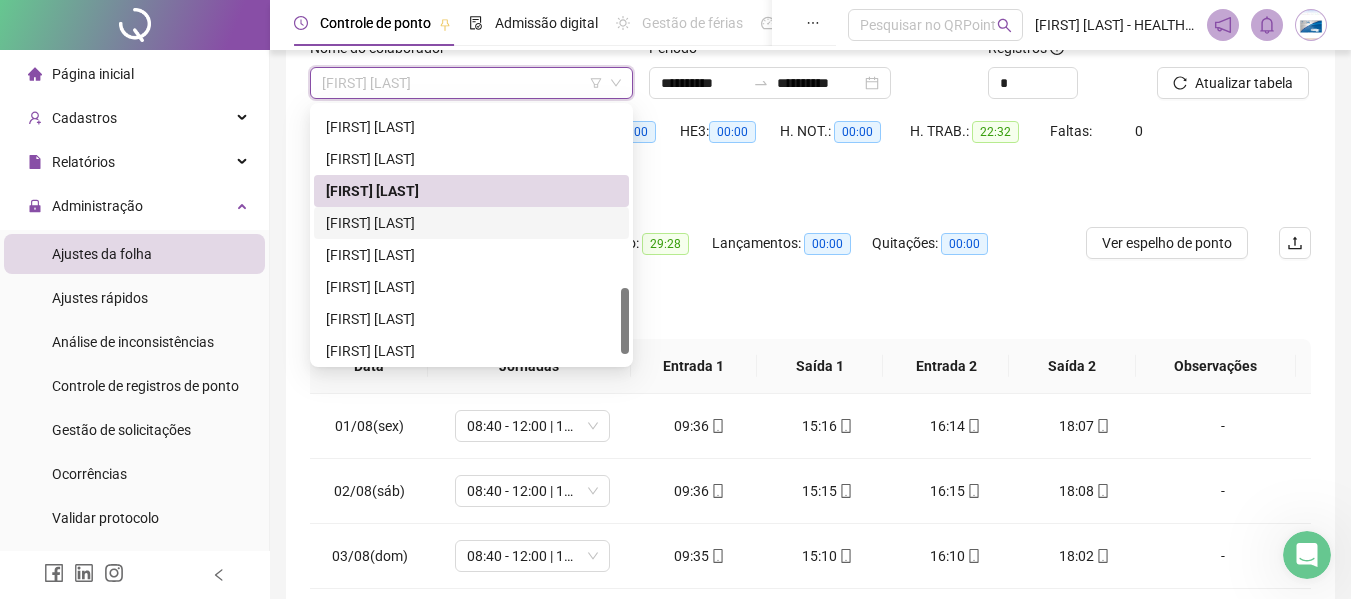 click on "[FIRST] [LAST]" at bounding box center (471, 223) 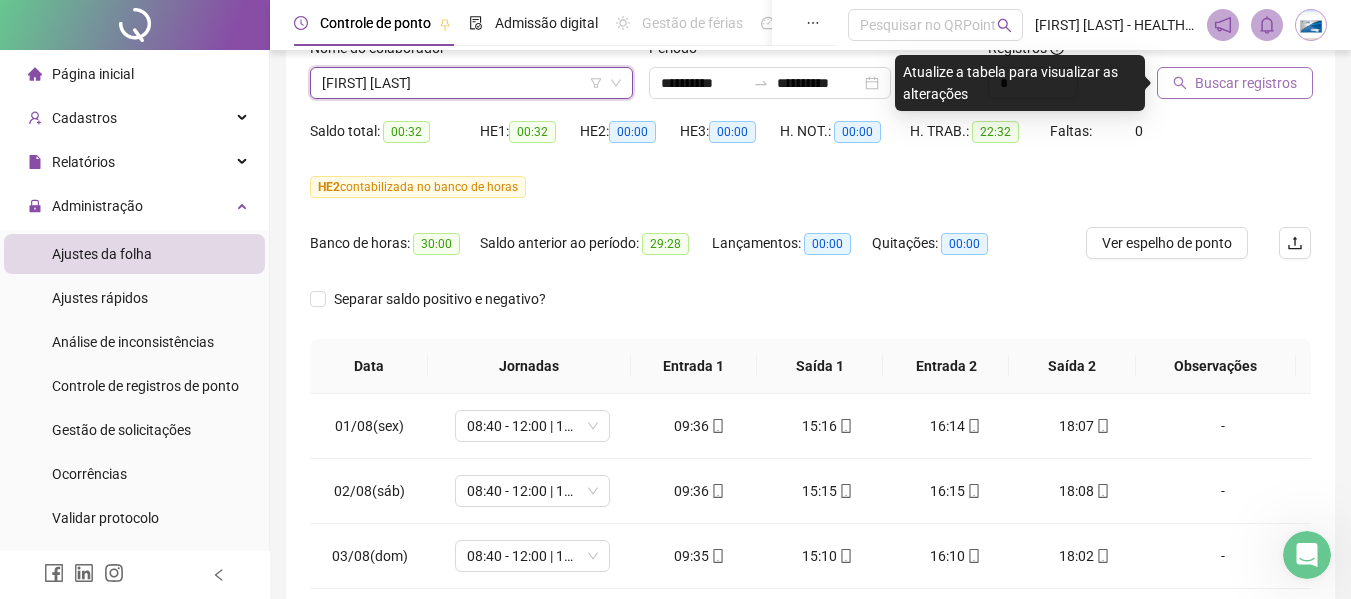 click on "Buscar registros" at bounding box center [1246, 83] 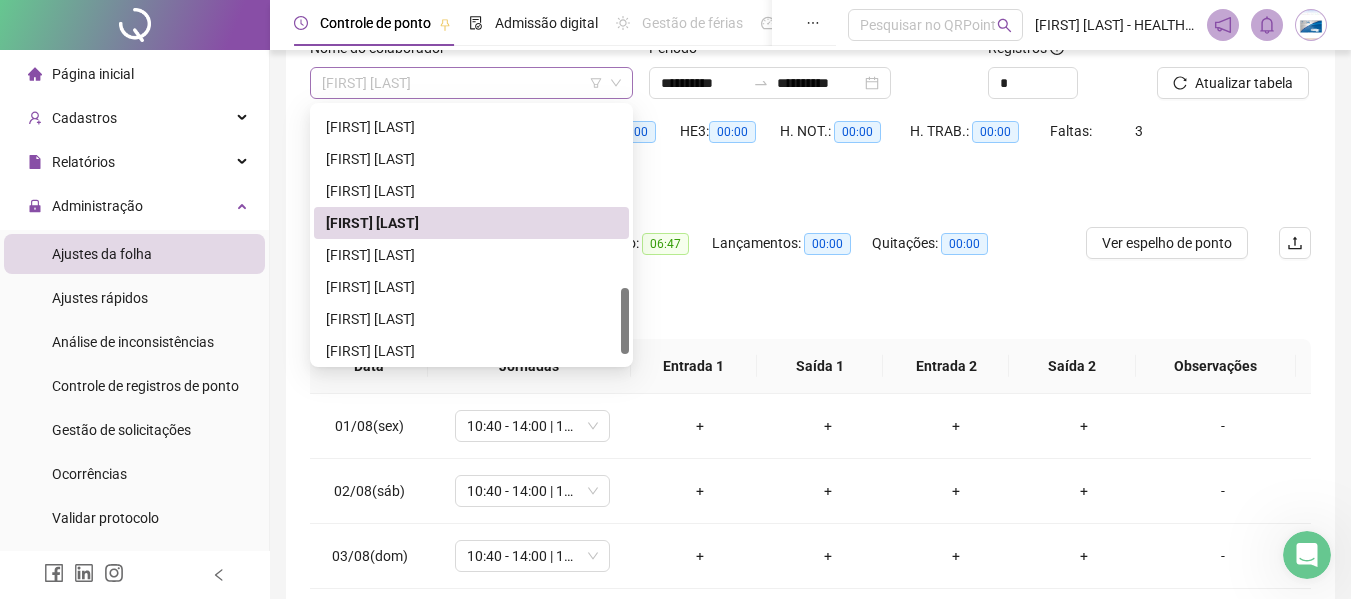 click on "[FIRST] [LAST]" at bounding box center (471, 83) 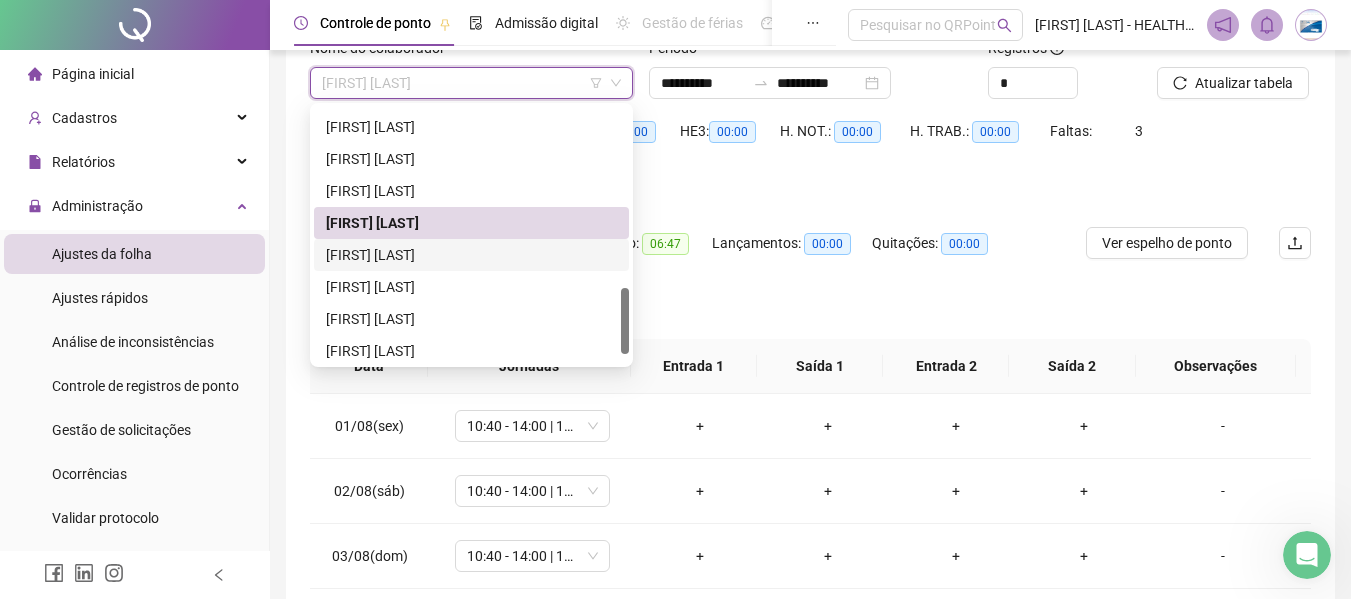 click on "[FIRST] [LAST]" at bounding box center [471, 255] 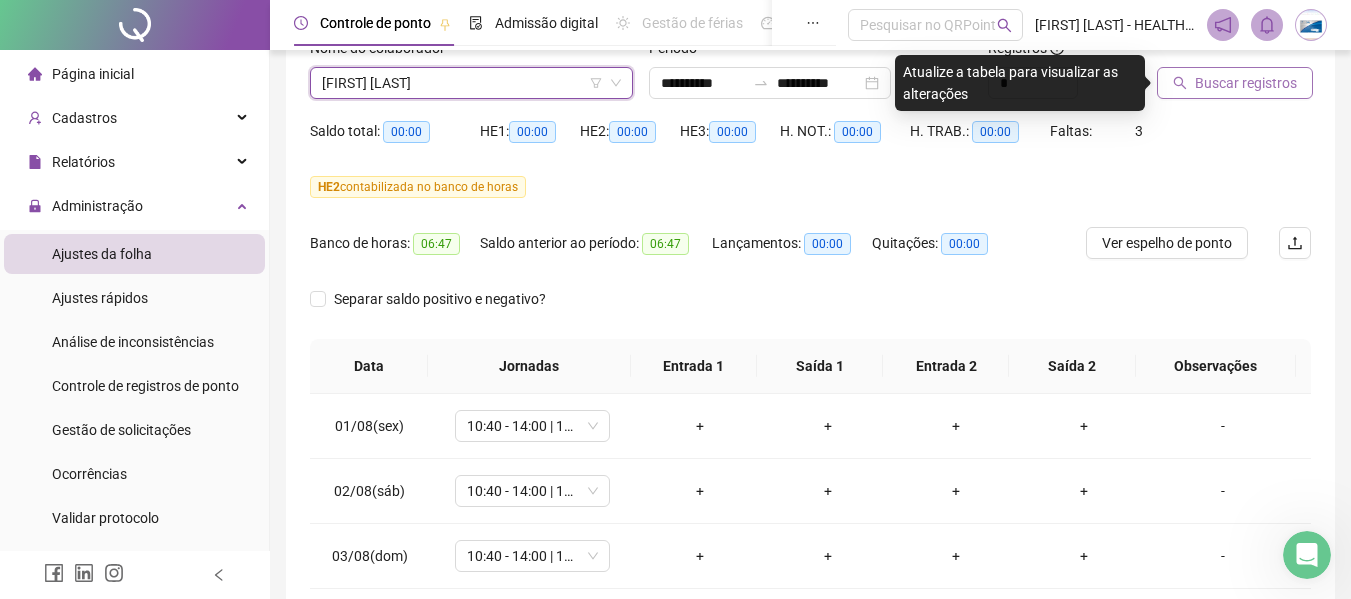 click on "Buscar registros" at bounding box center (1246, 83) 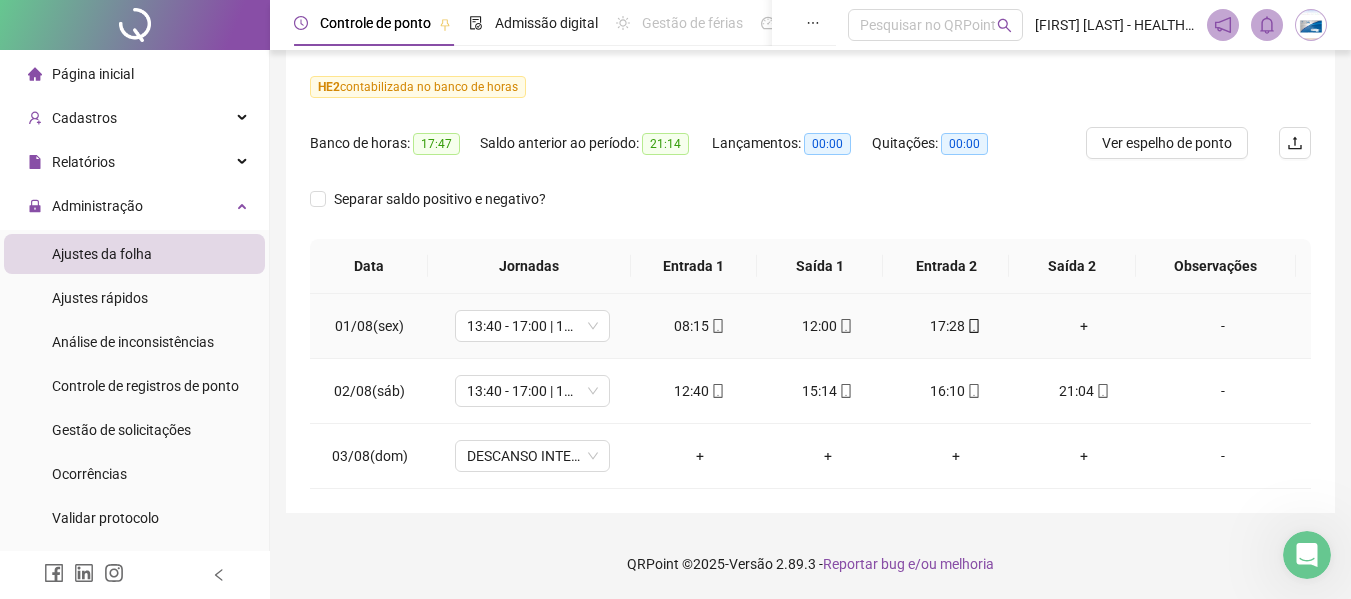 scroll, scrollTop: 147, scrollLeft: 0, axis: vertical 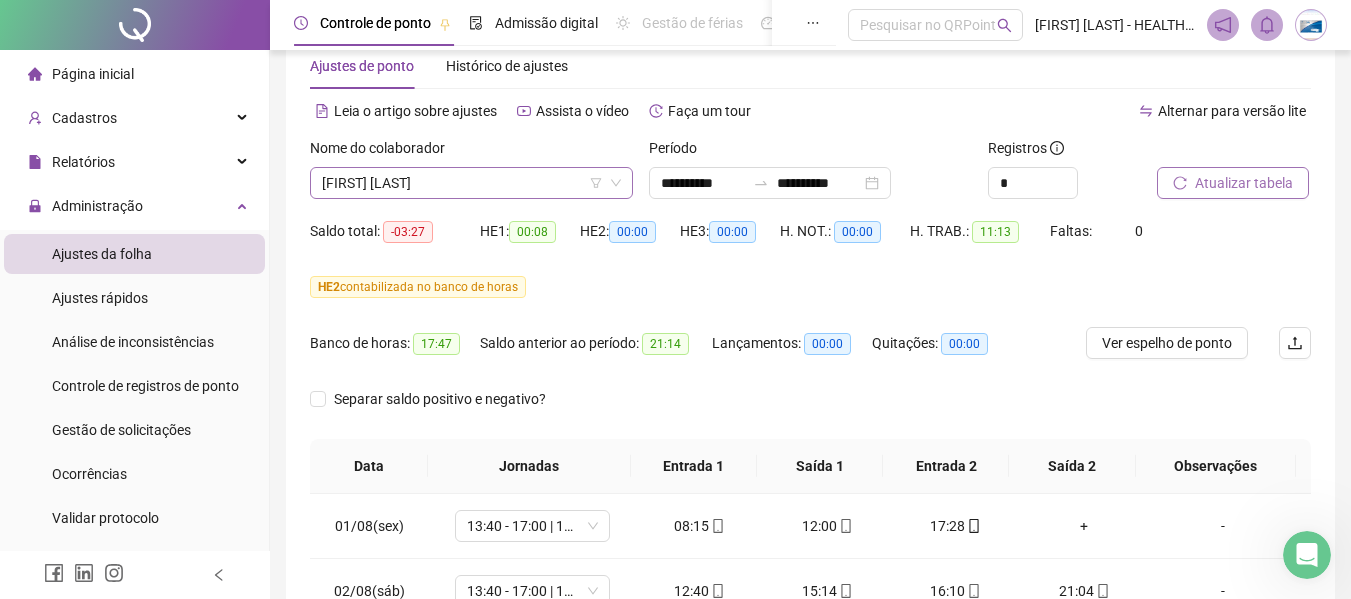 click on "[FIRST] [LAST]" at bounding box center (471, 183) 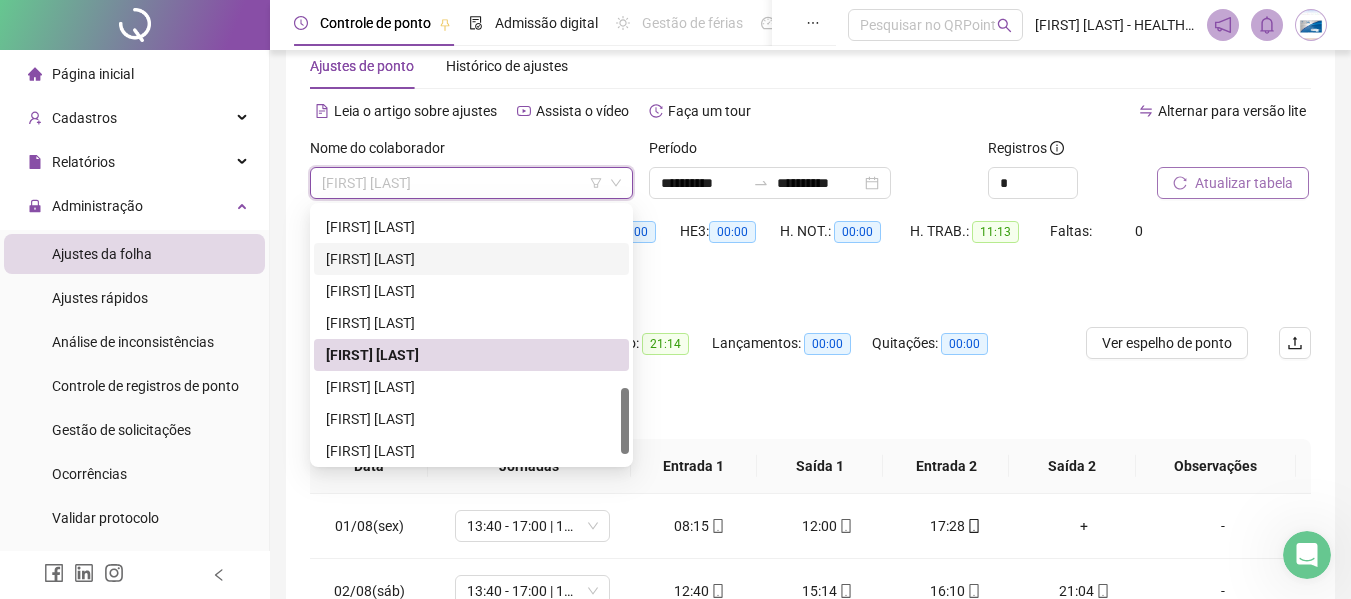 scroll, scrollTop: 736, scrollLeft: 0, axis: vertical 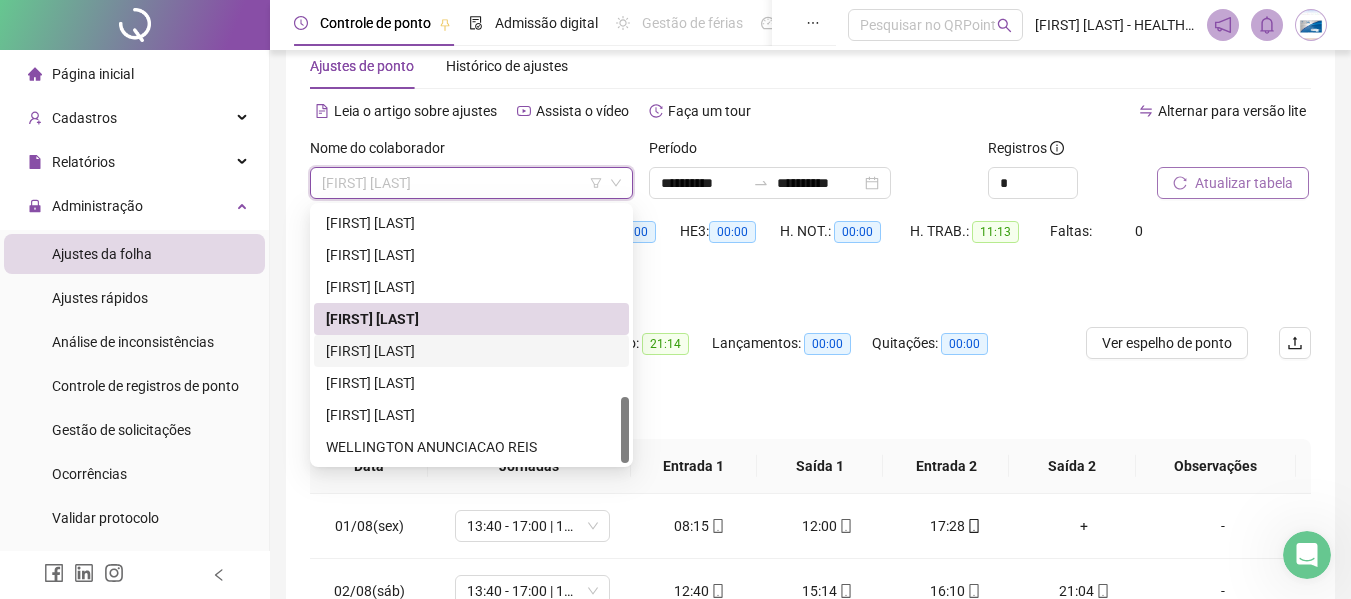 click on "[FIRST] [LAST]" at bounding box center (471, 351) 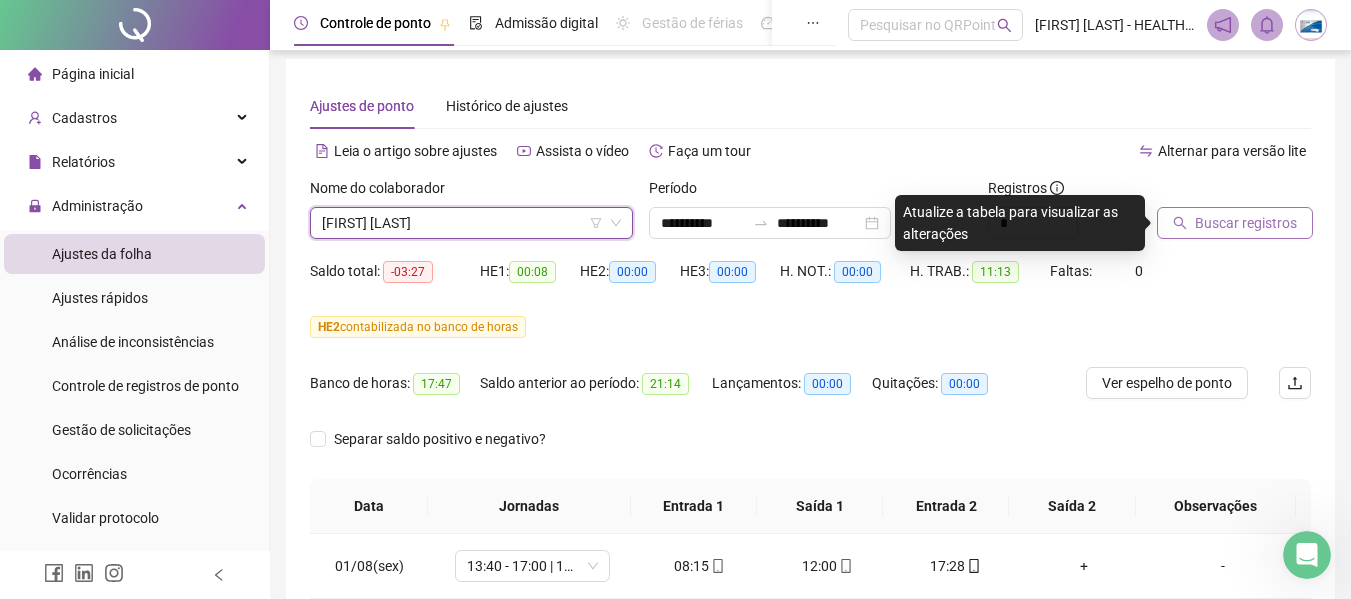 scroll, scrollTop: 0, scrollLeft: 0, axis: both 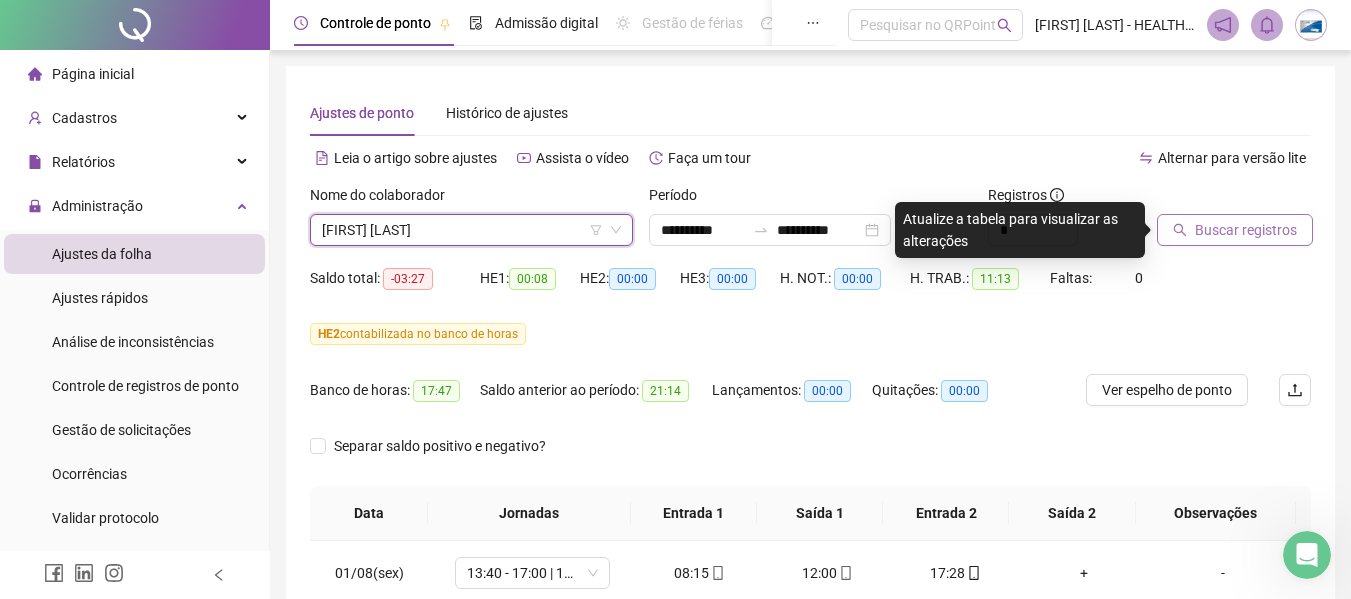click on "Buscar registros" at bounding box center [1246, 230] 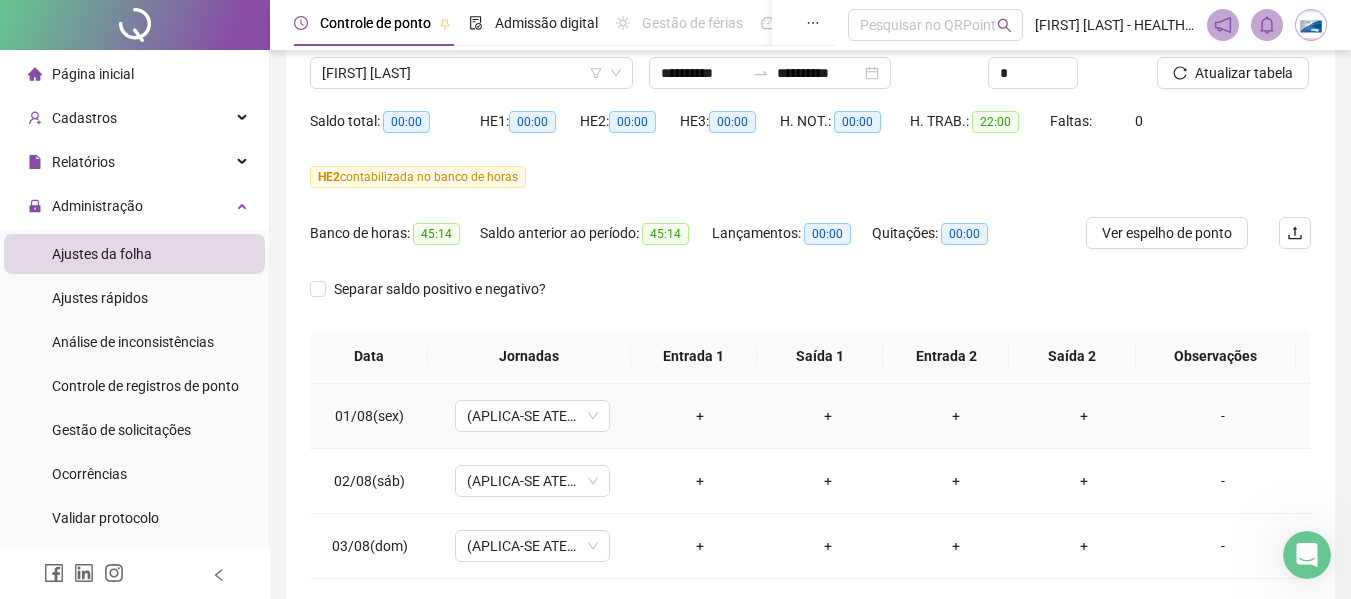 scroll, scrollTop: 47, scrollLeft: 0, axis: vertical 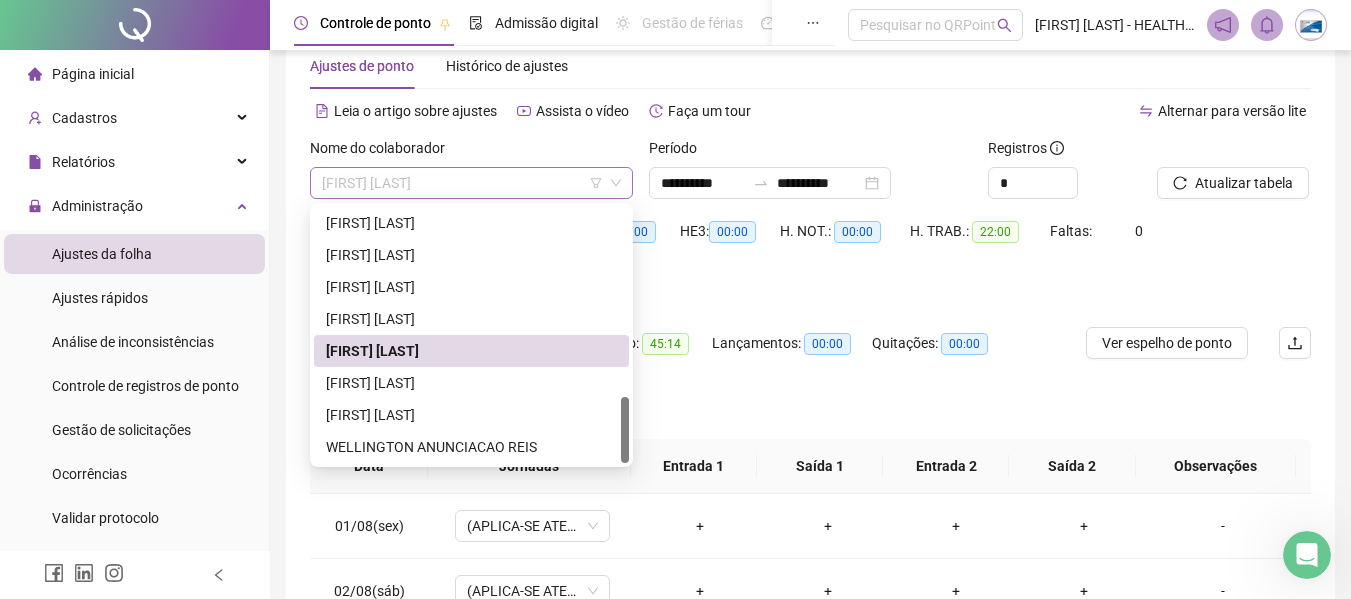 click on "[FIRST] [LAST]" at bounding box center (471, 183) 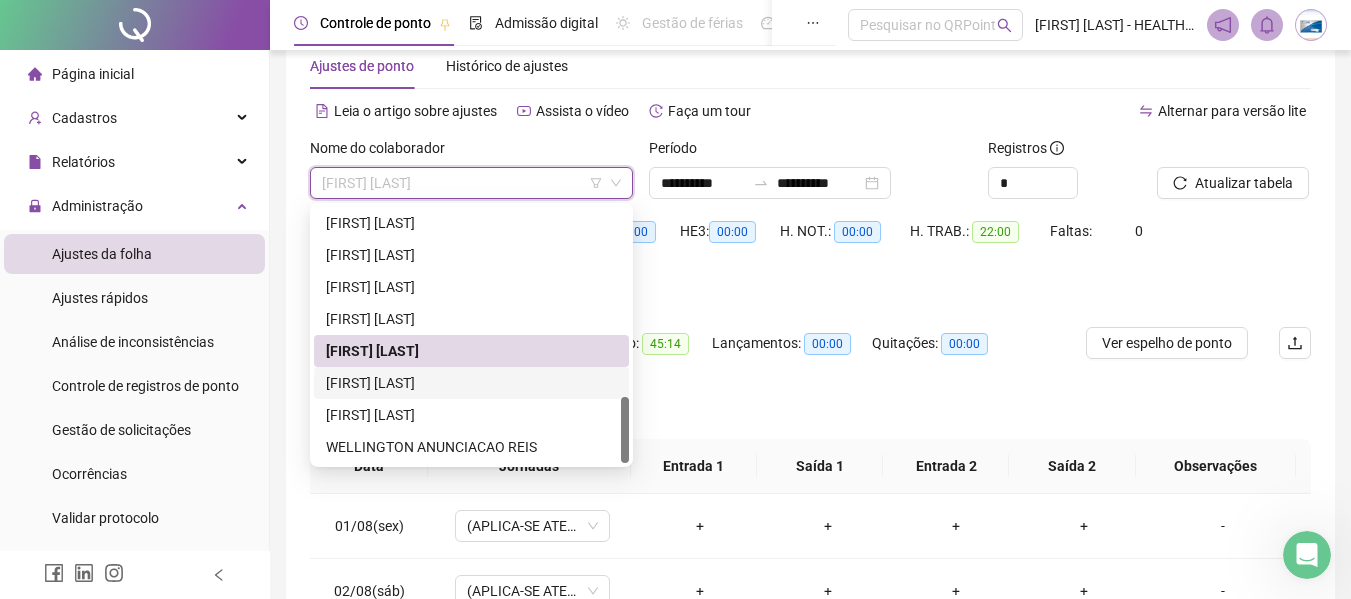 click on "[FIRST] [LAST]" at bounding box center (471, 383) 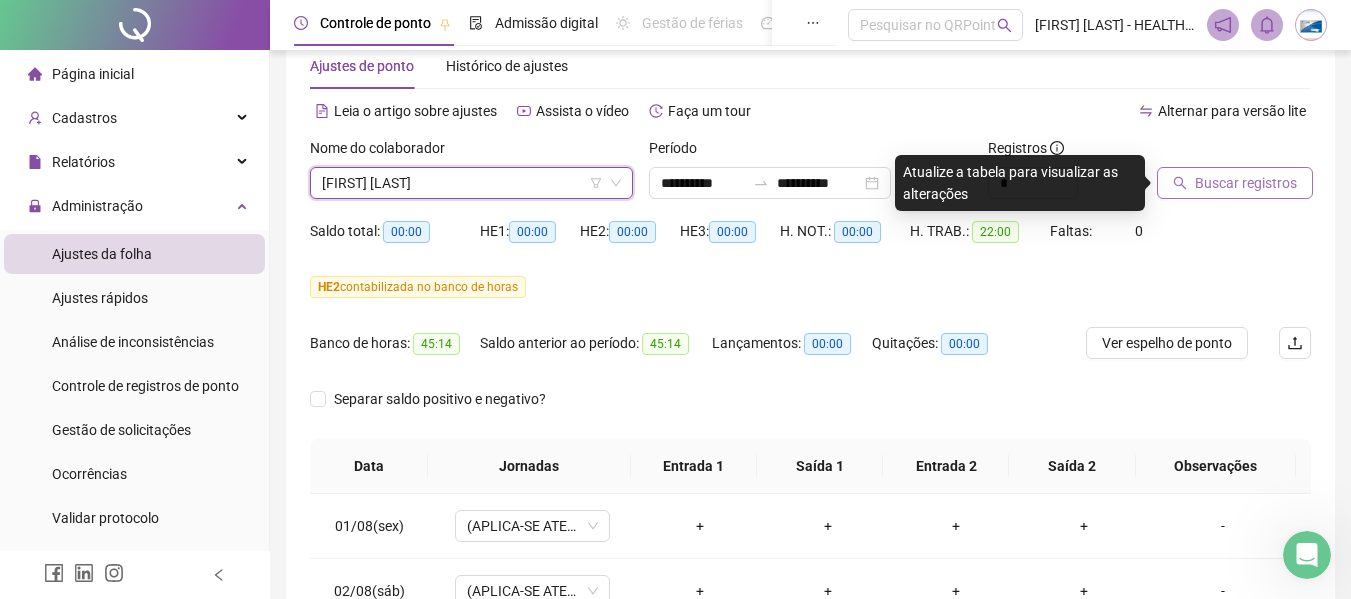 click on "Buscar registros" at bounding box center [1246, 183] 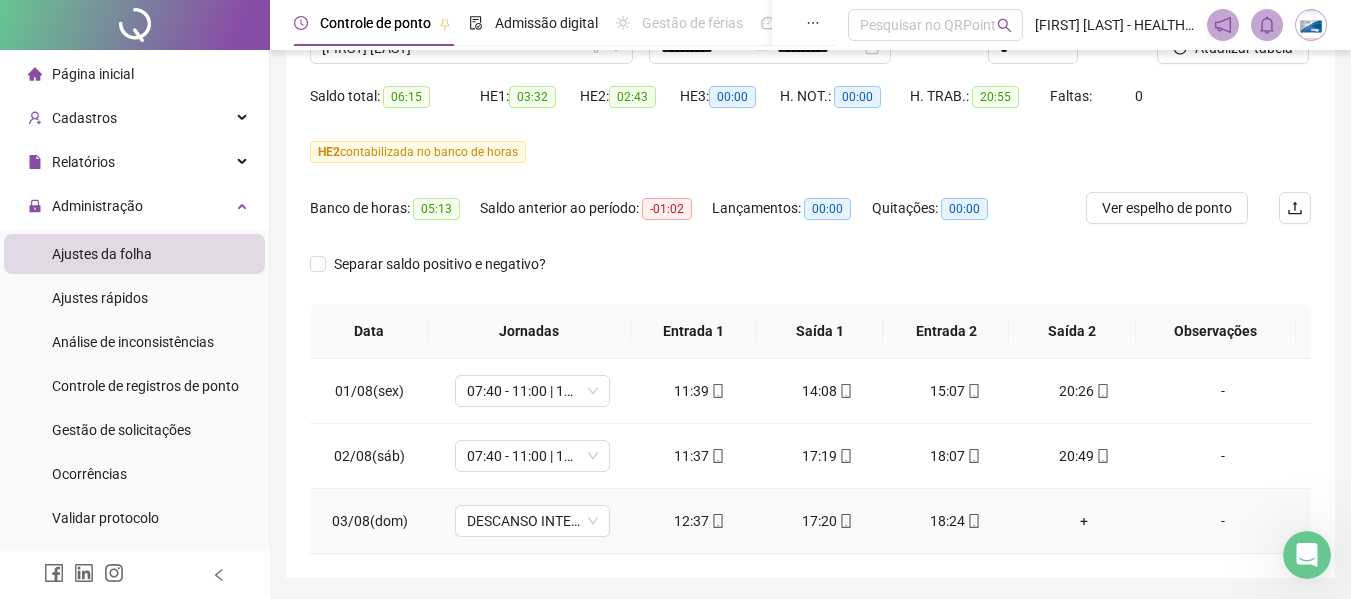 scroll, scrollTop: 147, scrollLeft: 0, axis: vertical 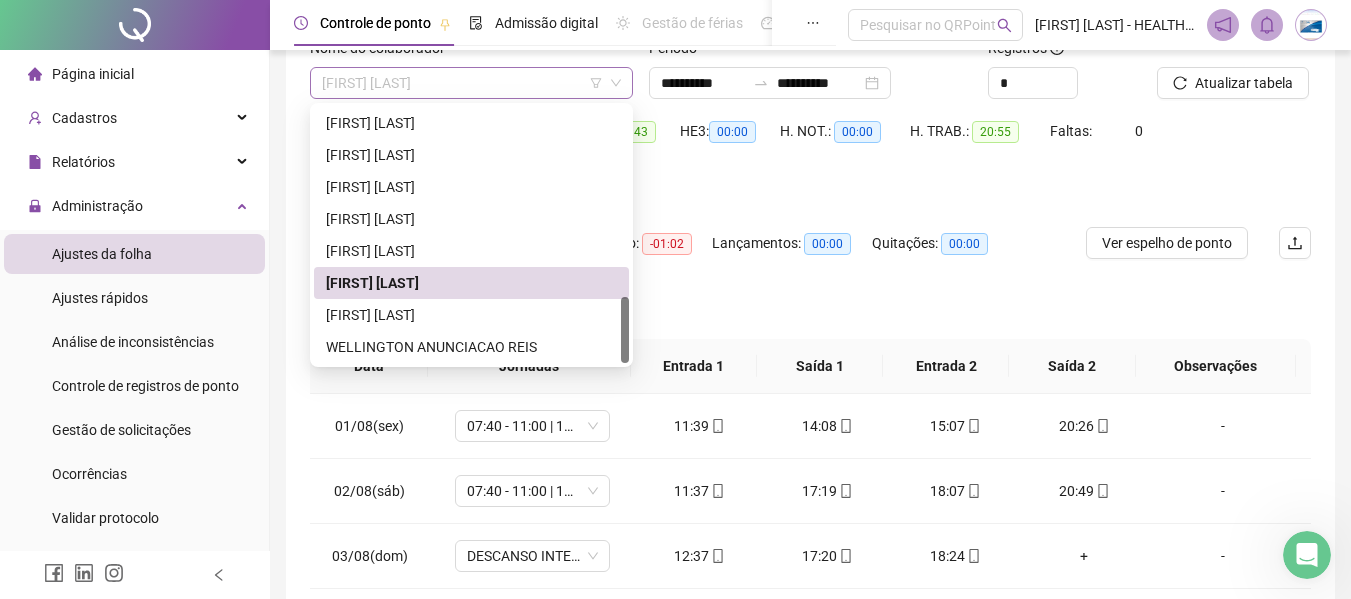 click on "[FIRST] [LAST]" at bounding box center [471, 83] 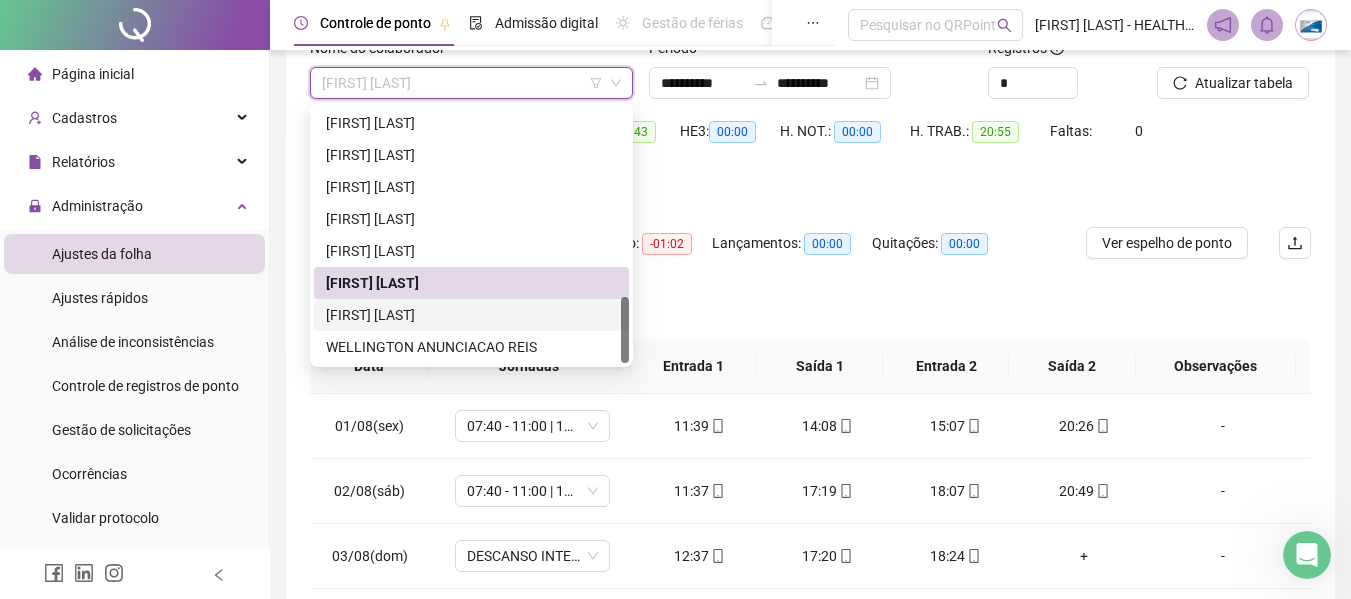 click on "[FIRST] [LAST]" at bounding box center (471, 315) 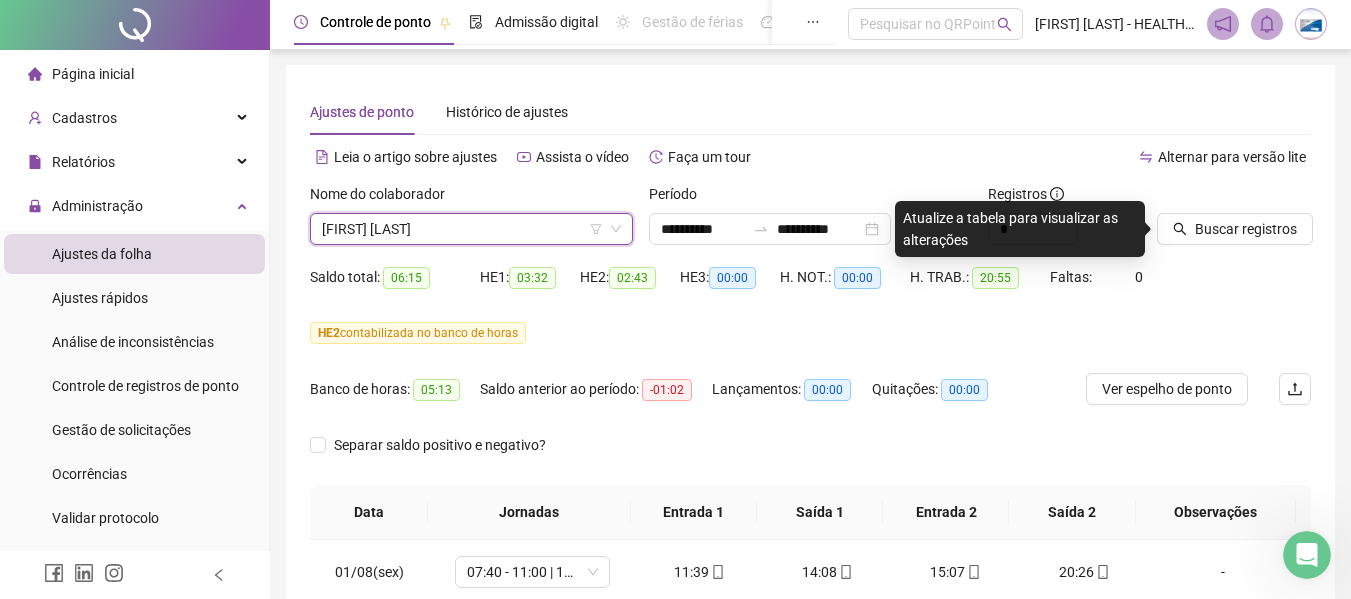 scroll, scrollTop: 0, scrollLeft: 0, axis: both 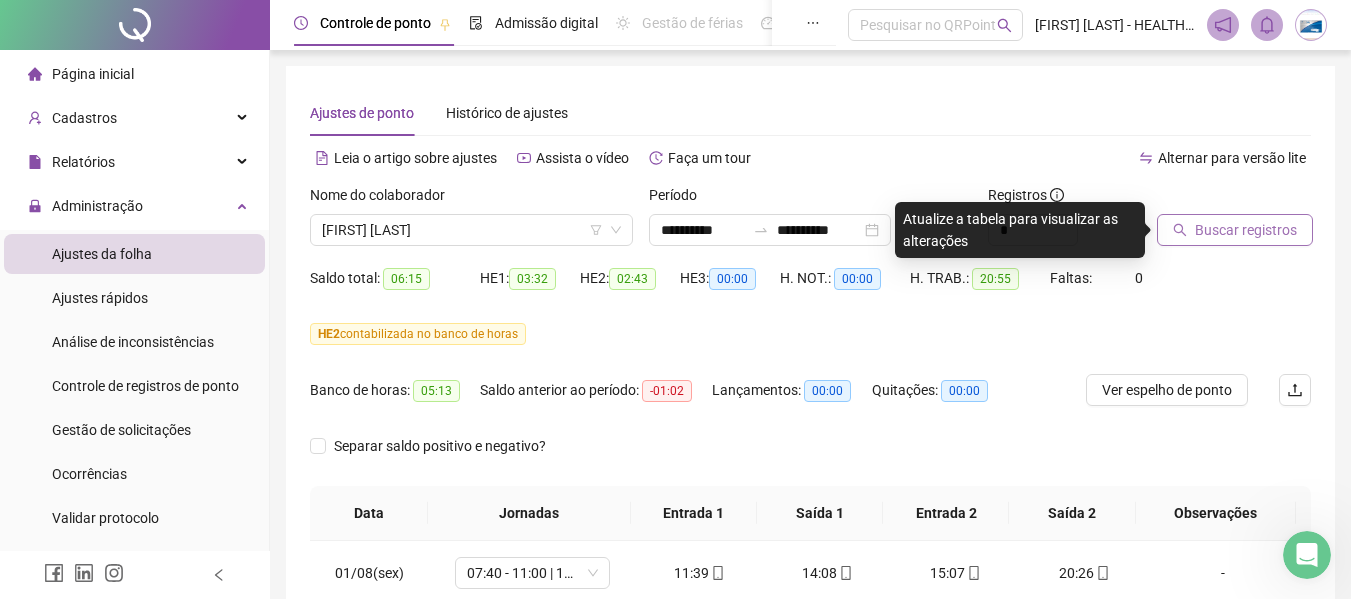 click on "Buscar registros" at bounding box center (1246, 230) 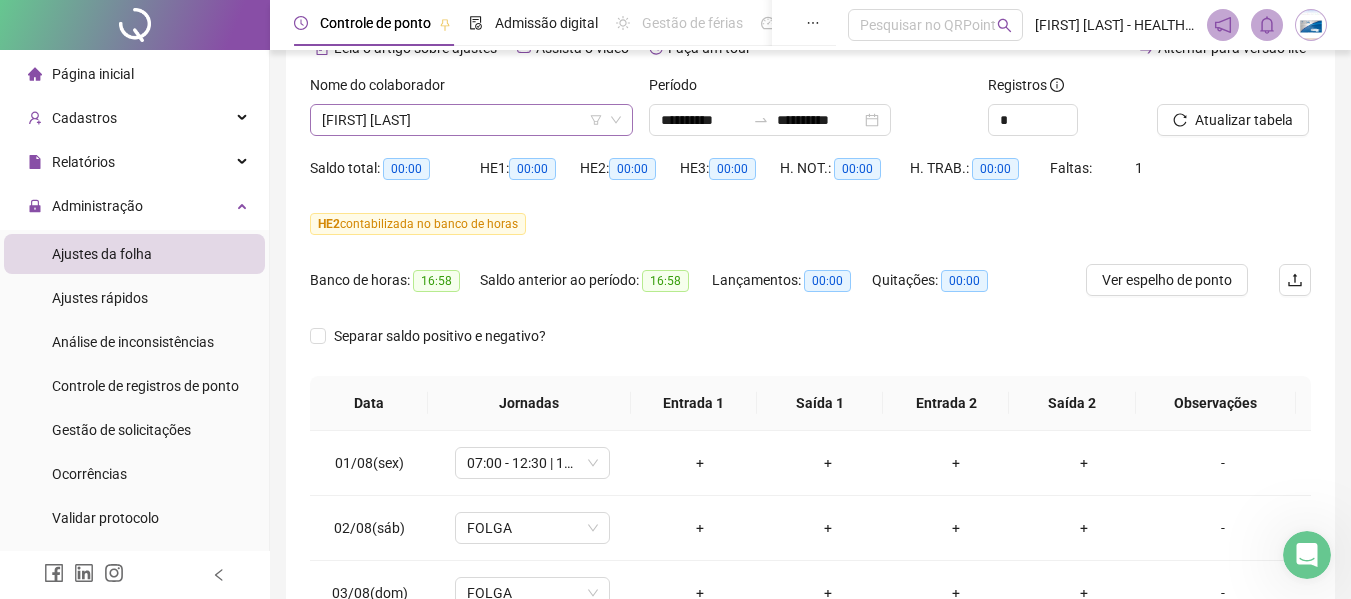 scroll, scrollTop: 47, scrollLeft: 0, axis: vertical 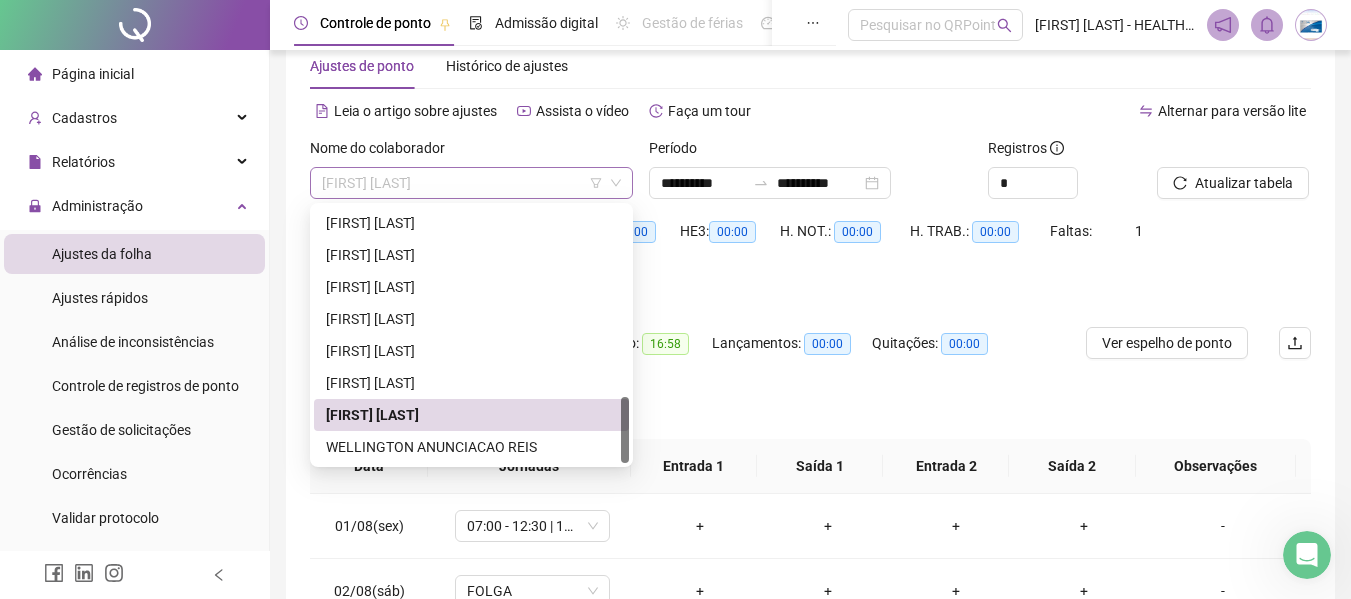 click on "[FIRST] [LAST]" at bounding box center [471, 183] 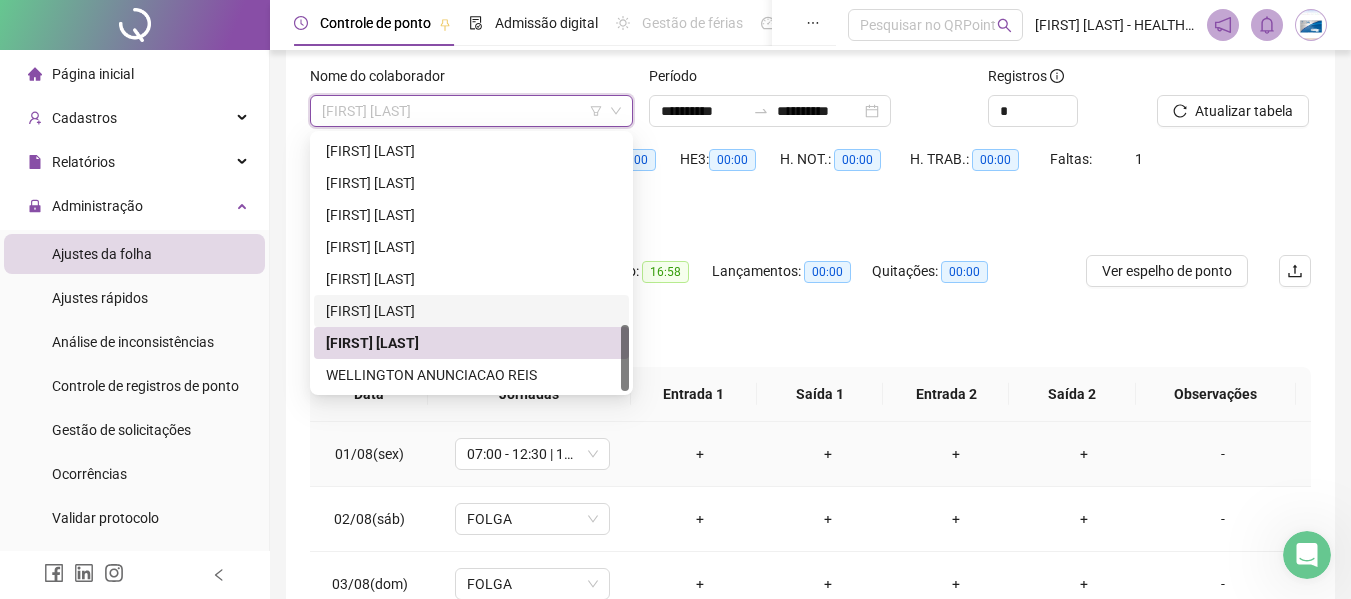 scroll, scrollTop: 147, scrollLeft: 0, axis: vertical 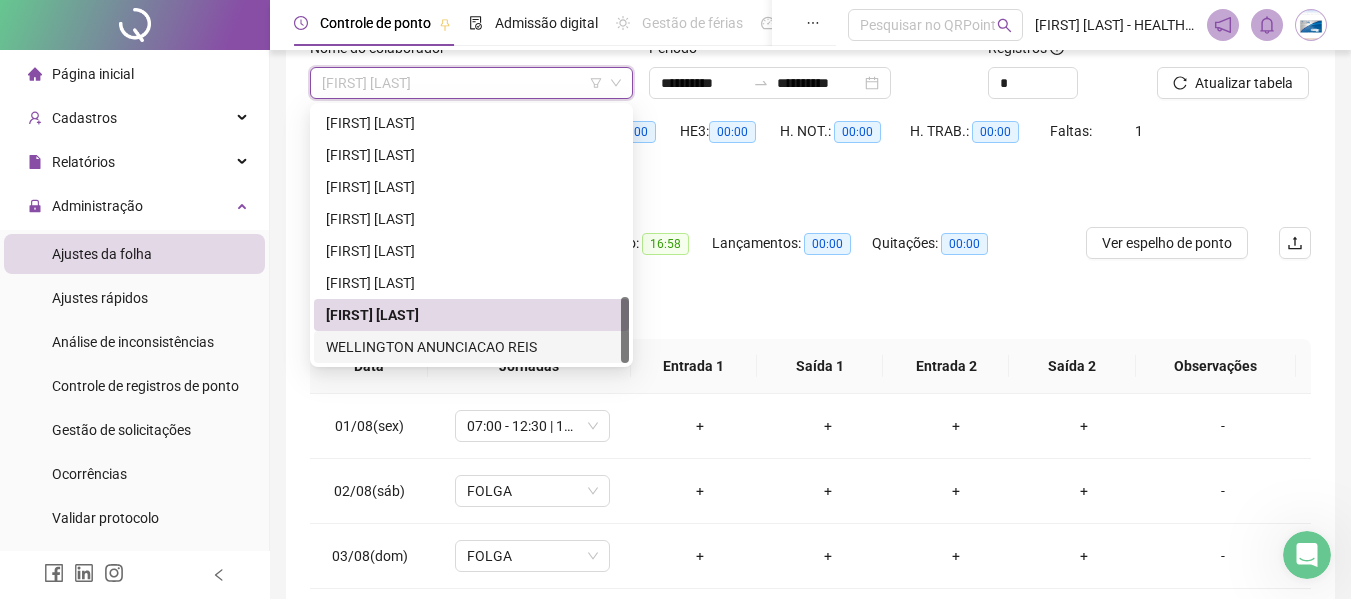 click on "WELLINGTON ANUNCIACAO REIS" at bounding box center [471, 347] 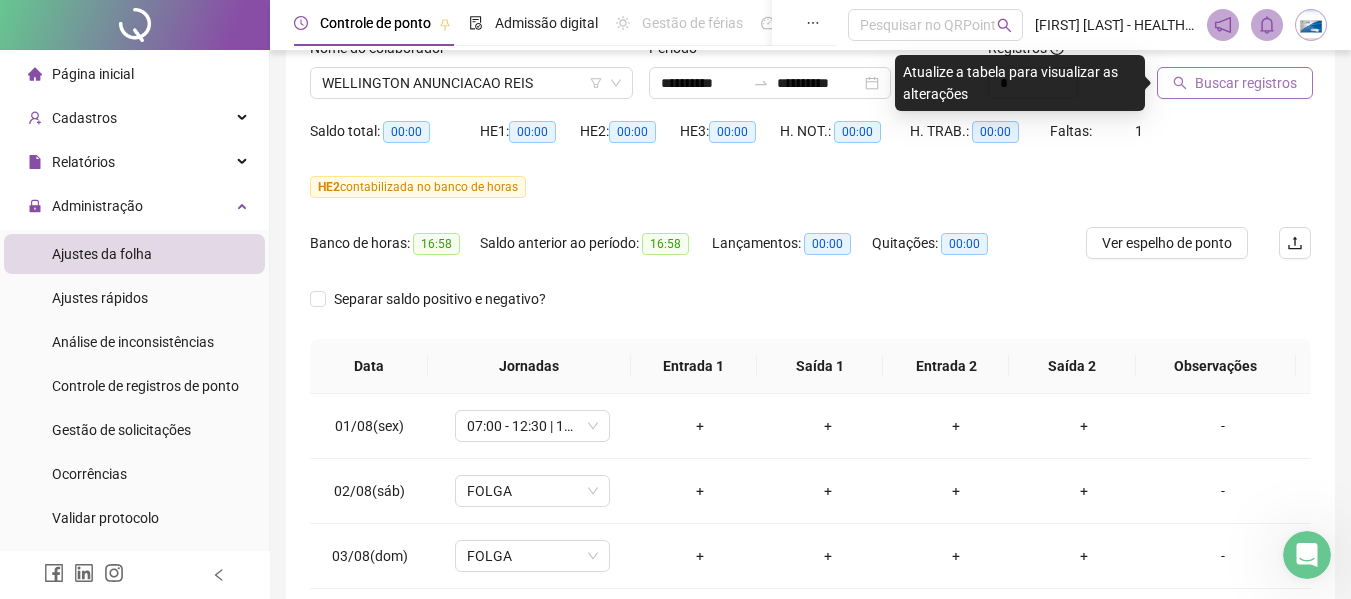 click on "Buscar registros" at bounding box center [1246, 83] 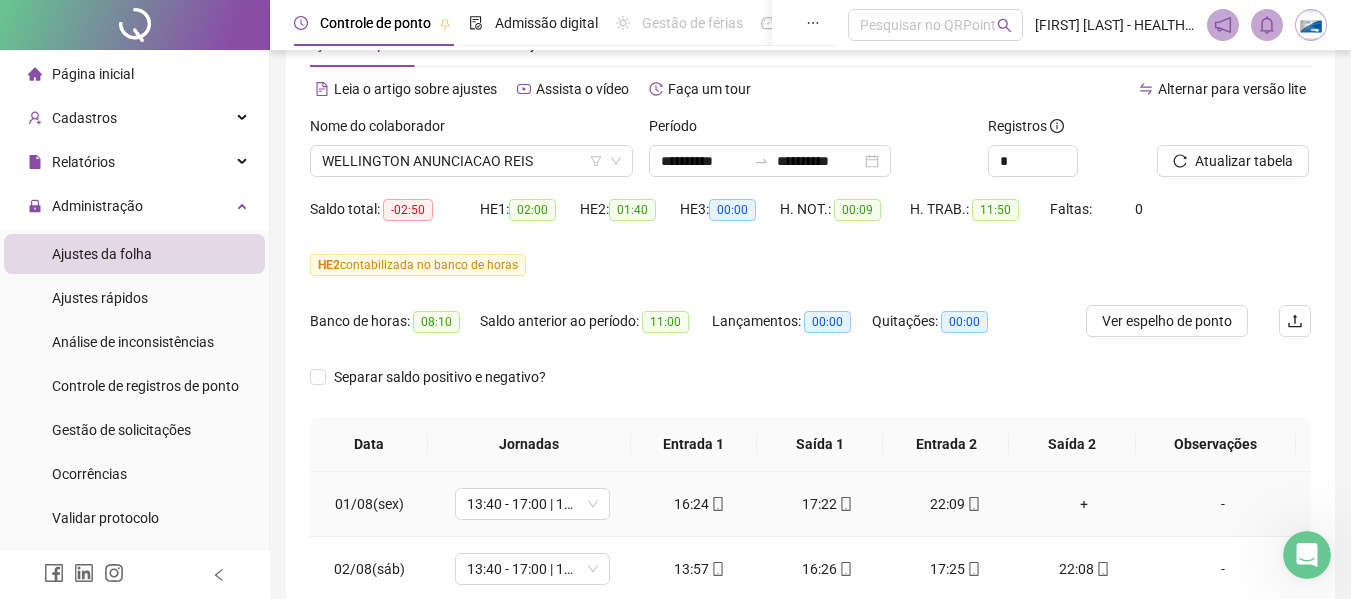 scroll, scrollTop: 247, scrollLeft: 0, axis: vertical 